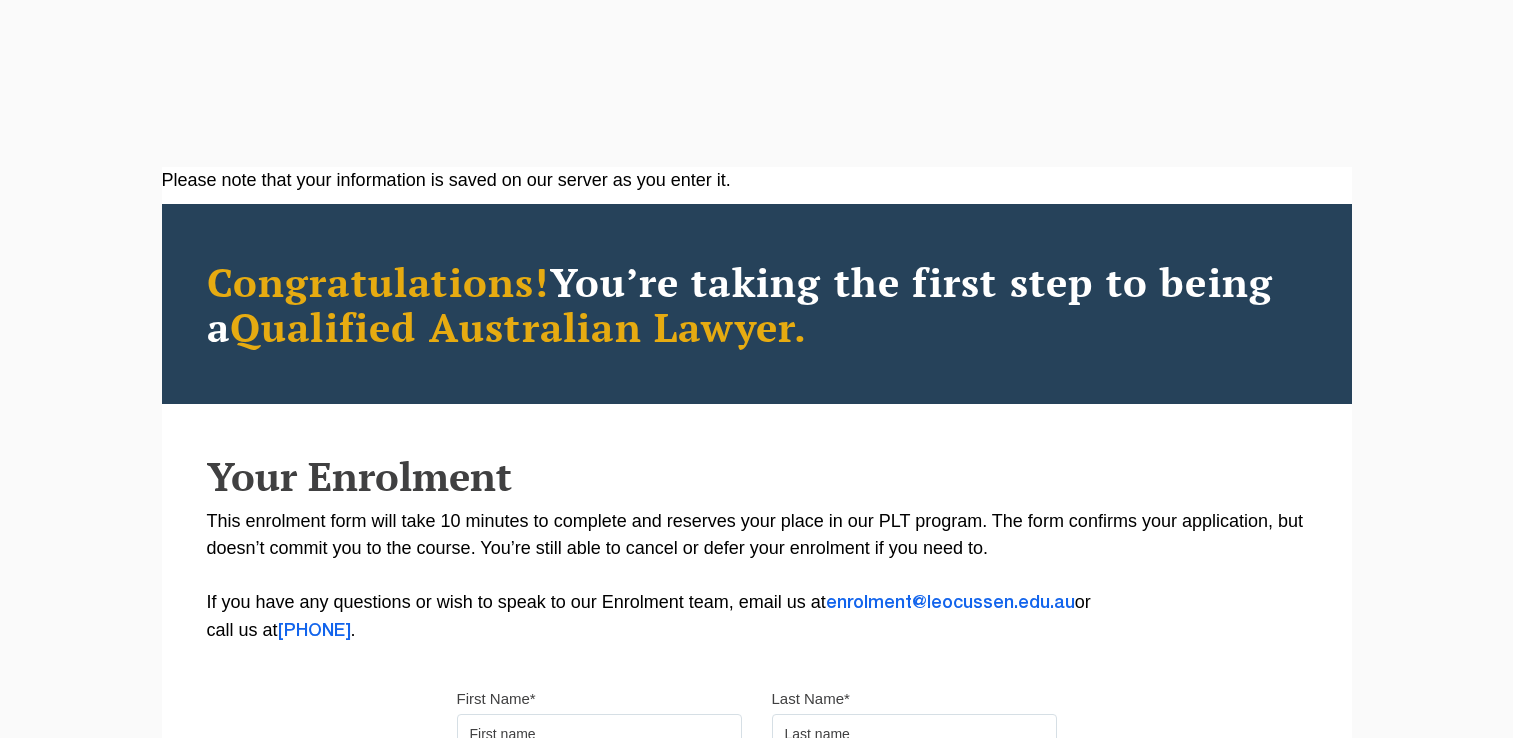 scroll, scrollTop: 0, scrollLeft: 0, axis: both 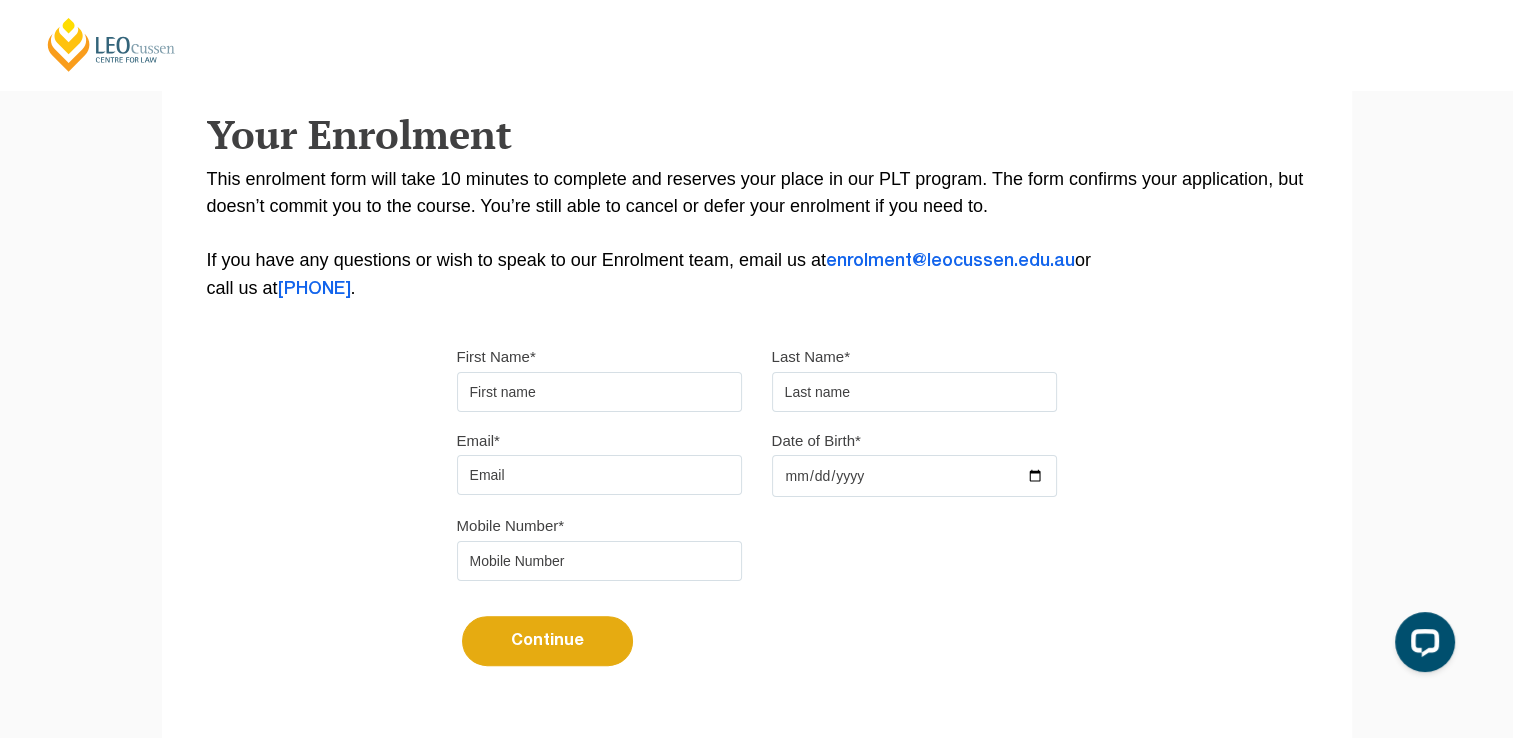 click on "First Name*" at bounding box center (599, 392) 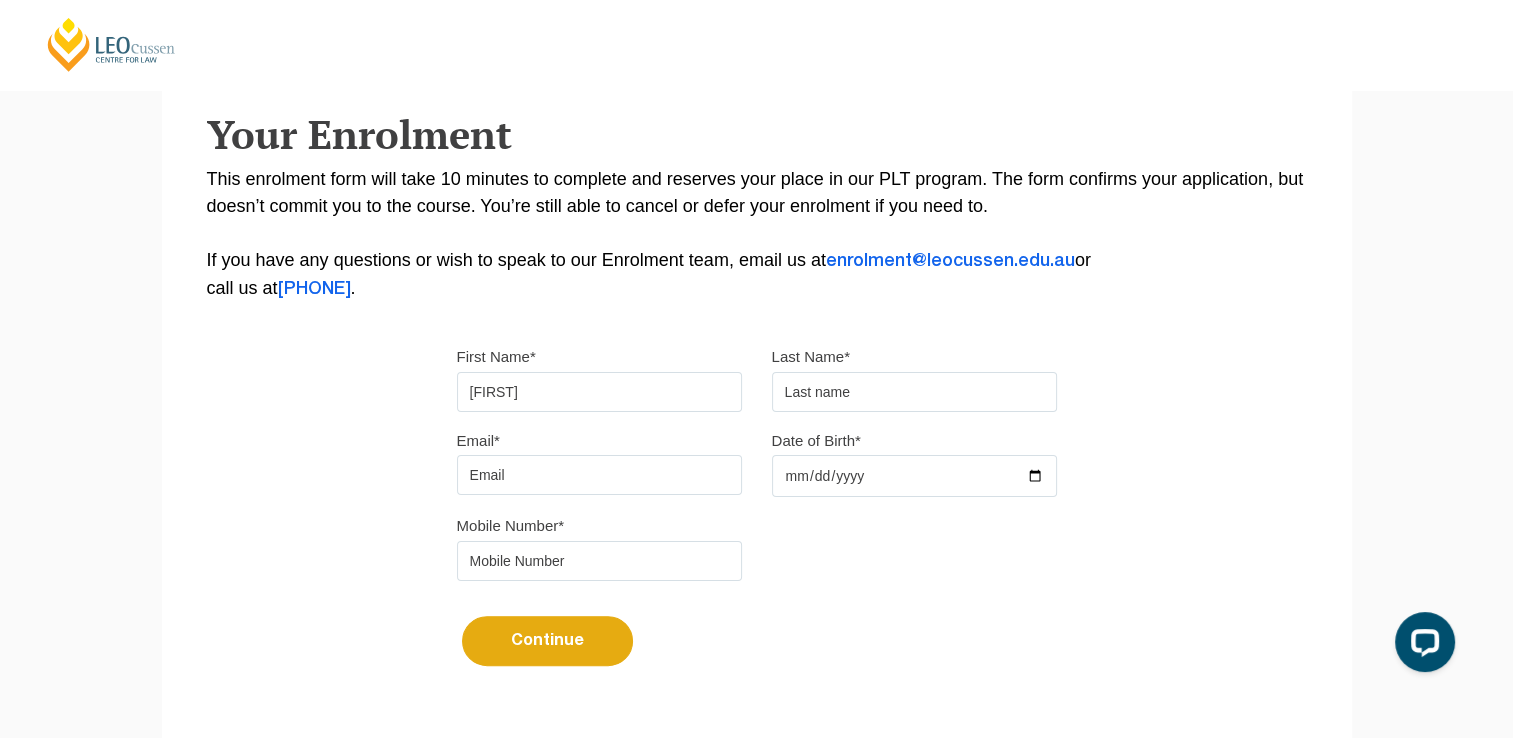 type on "Emmanuel" 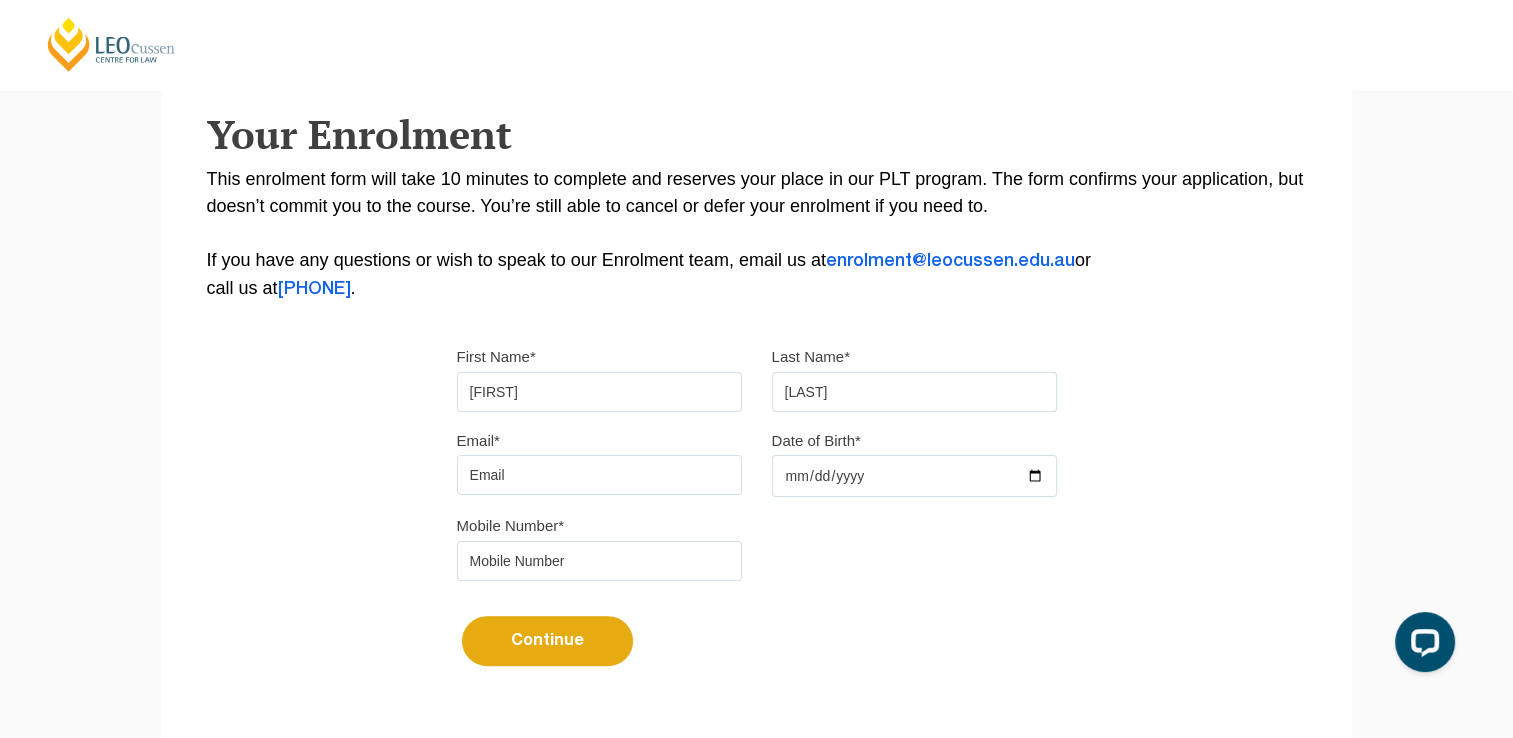 type on "mark.eric.emmanuel@gmail.com" 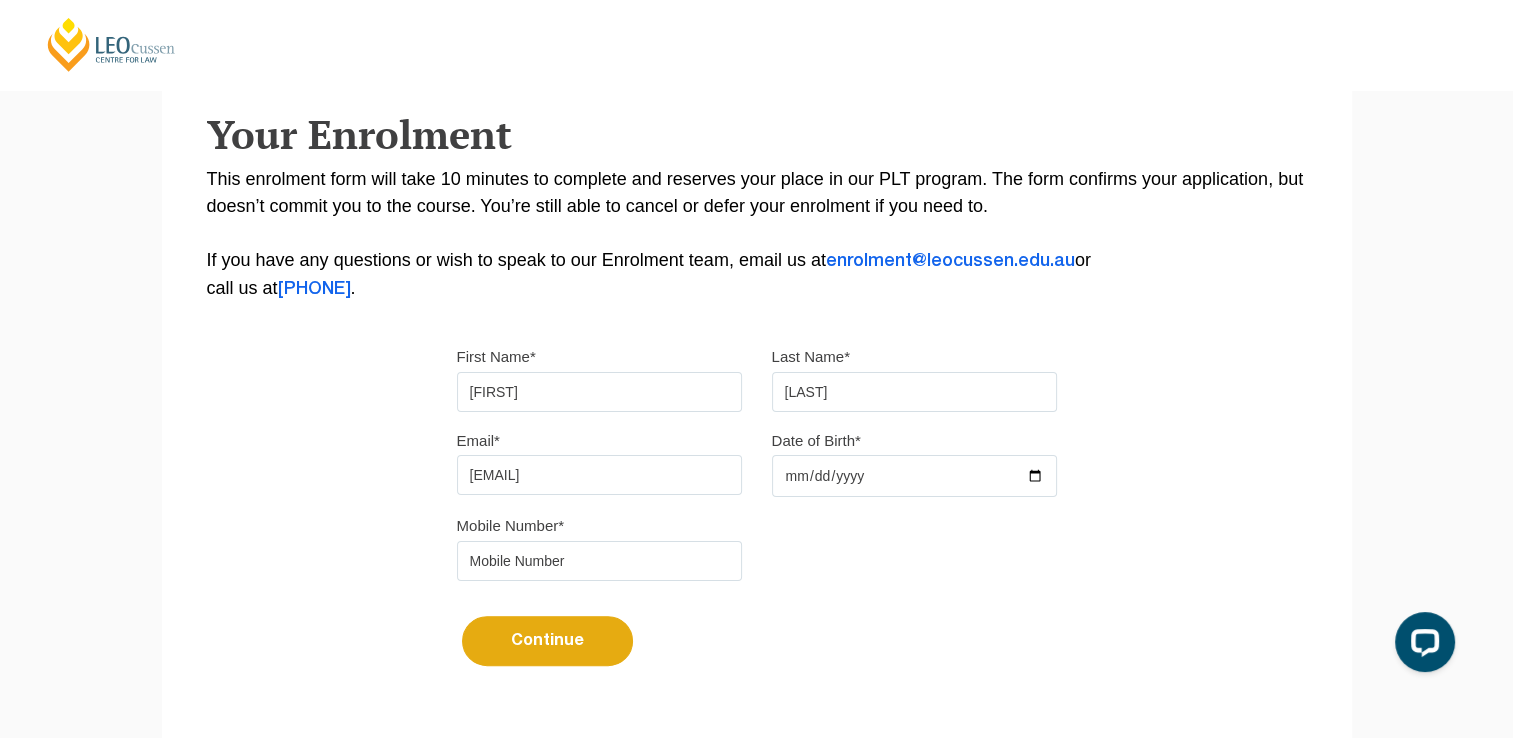 type on "2001-09-24" 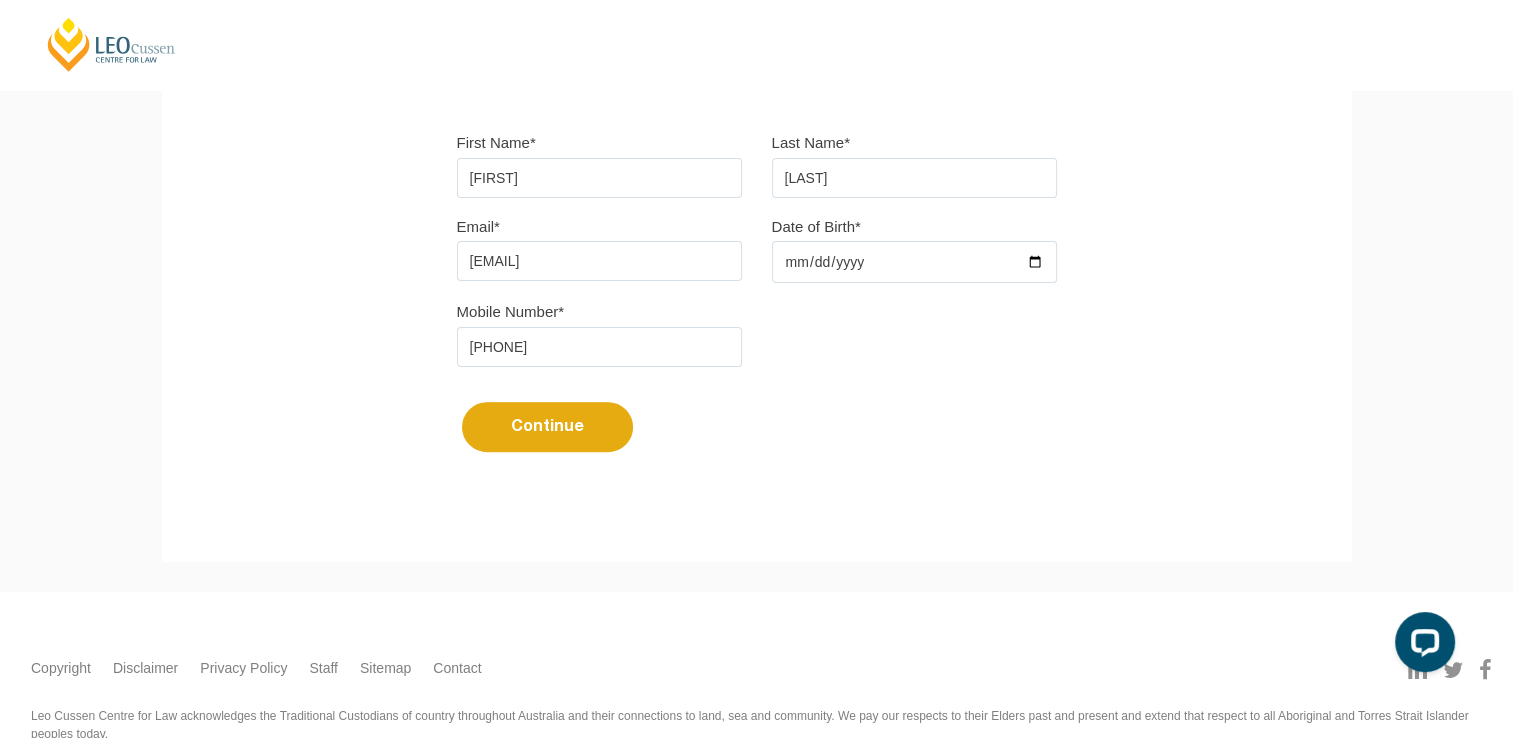 scroll, scrollTop: 556, scrollLeft: 0, axis: vertical 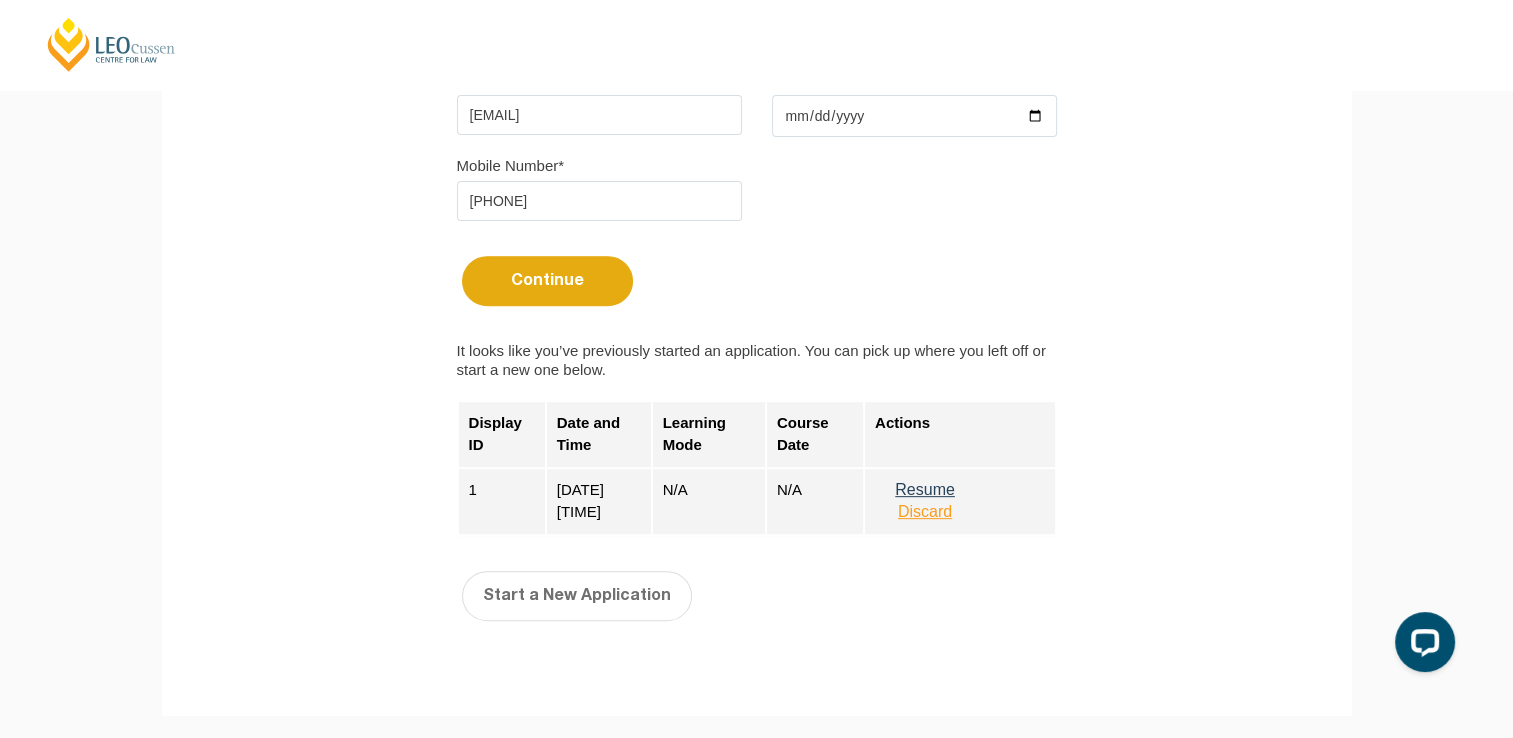 click on "Resume" at bounding box center [925, 490] 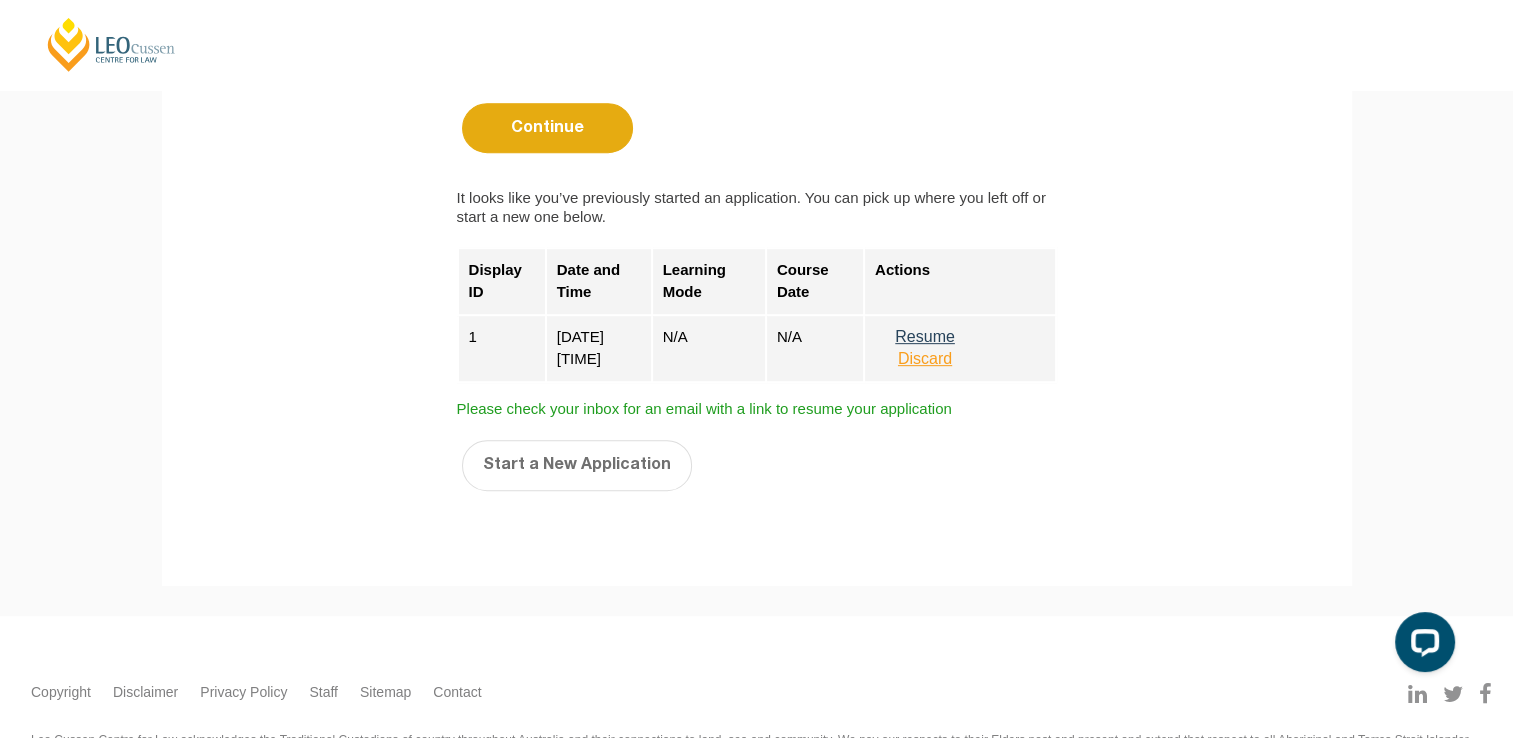 scroll, scrollTop: 854, scrollLeft: 0, axis: vertical 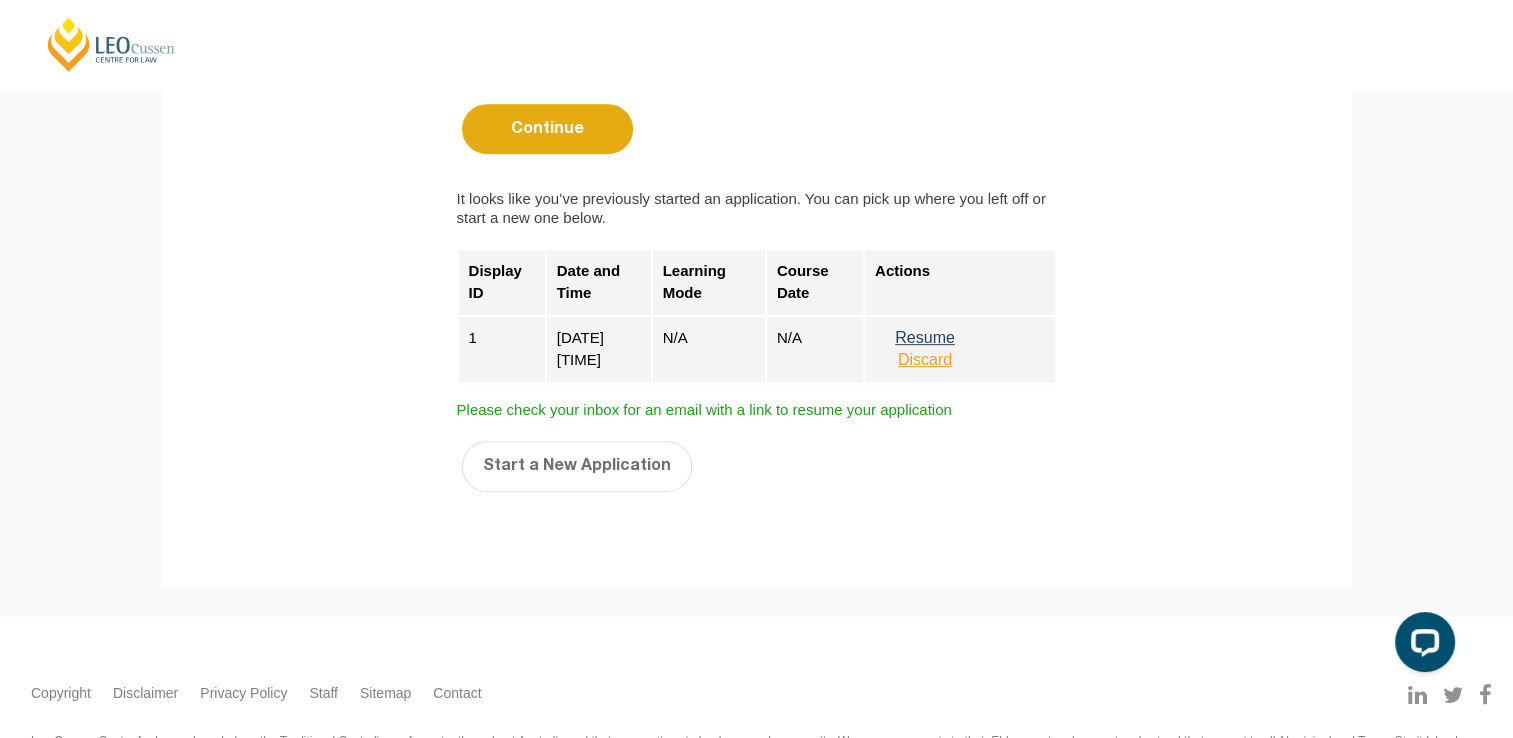 type 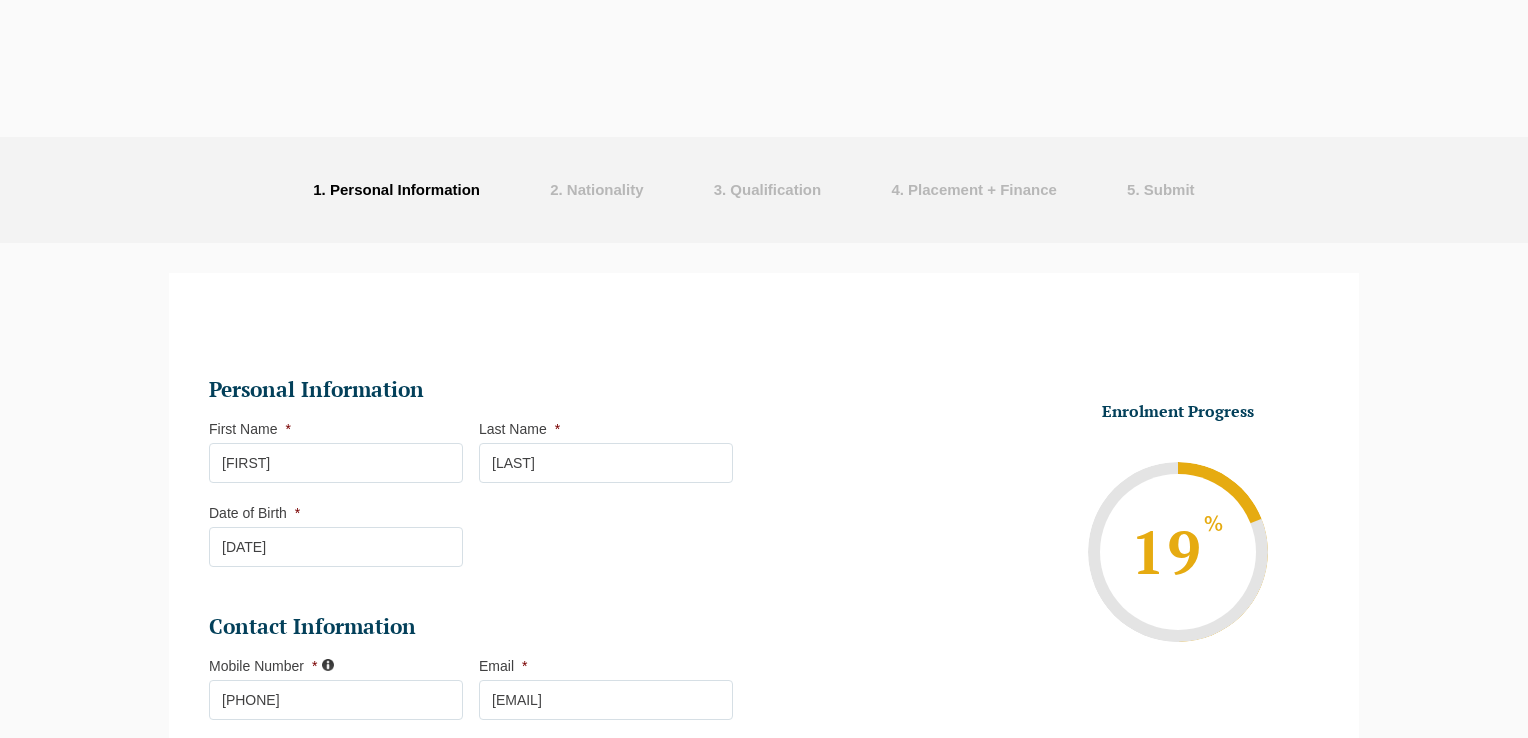 select 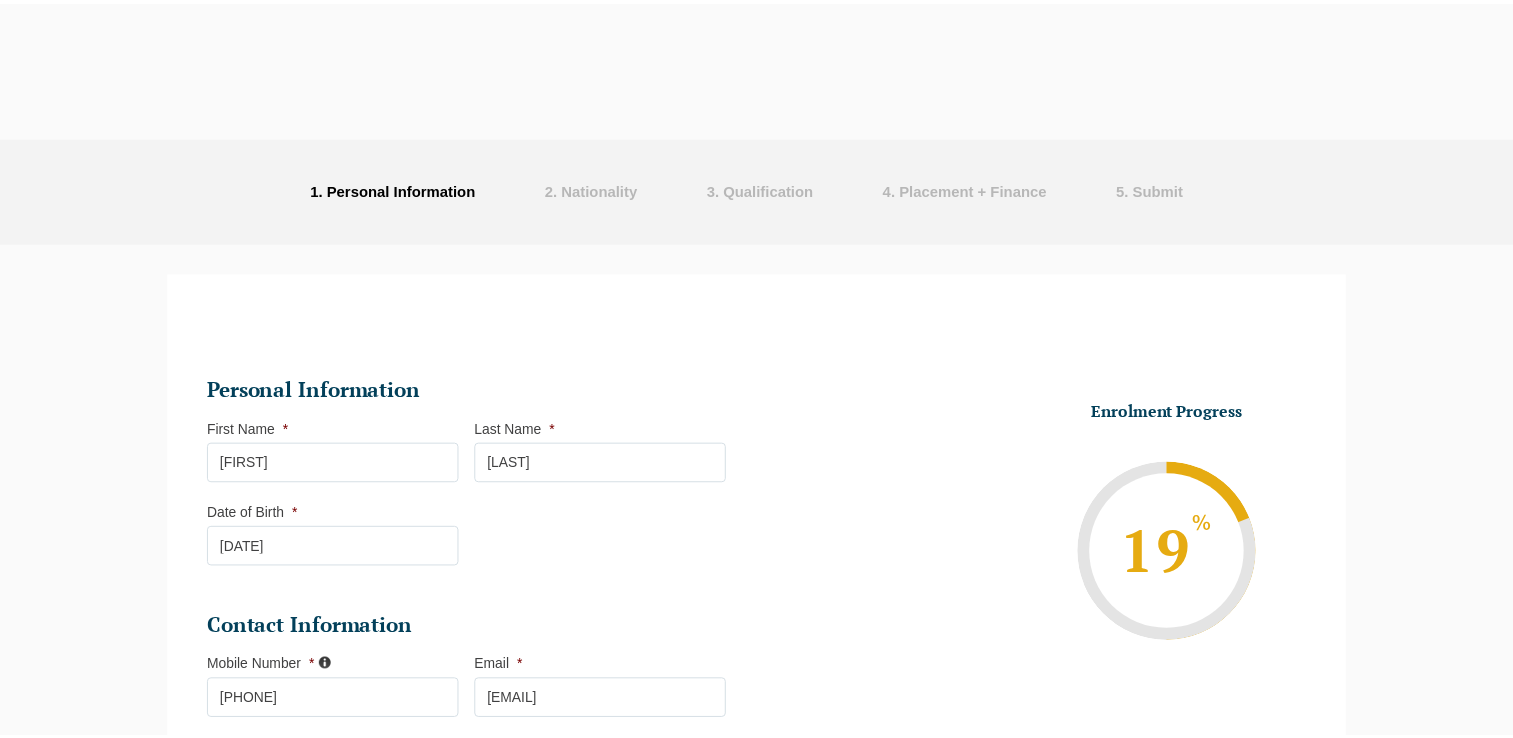 scroll, scrollTop: 172, scrollLeft: 0, axis: vertical 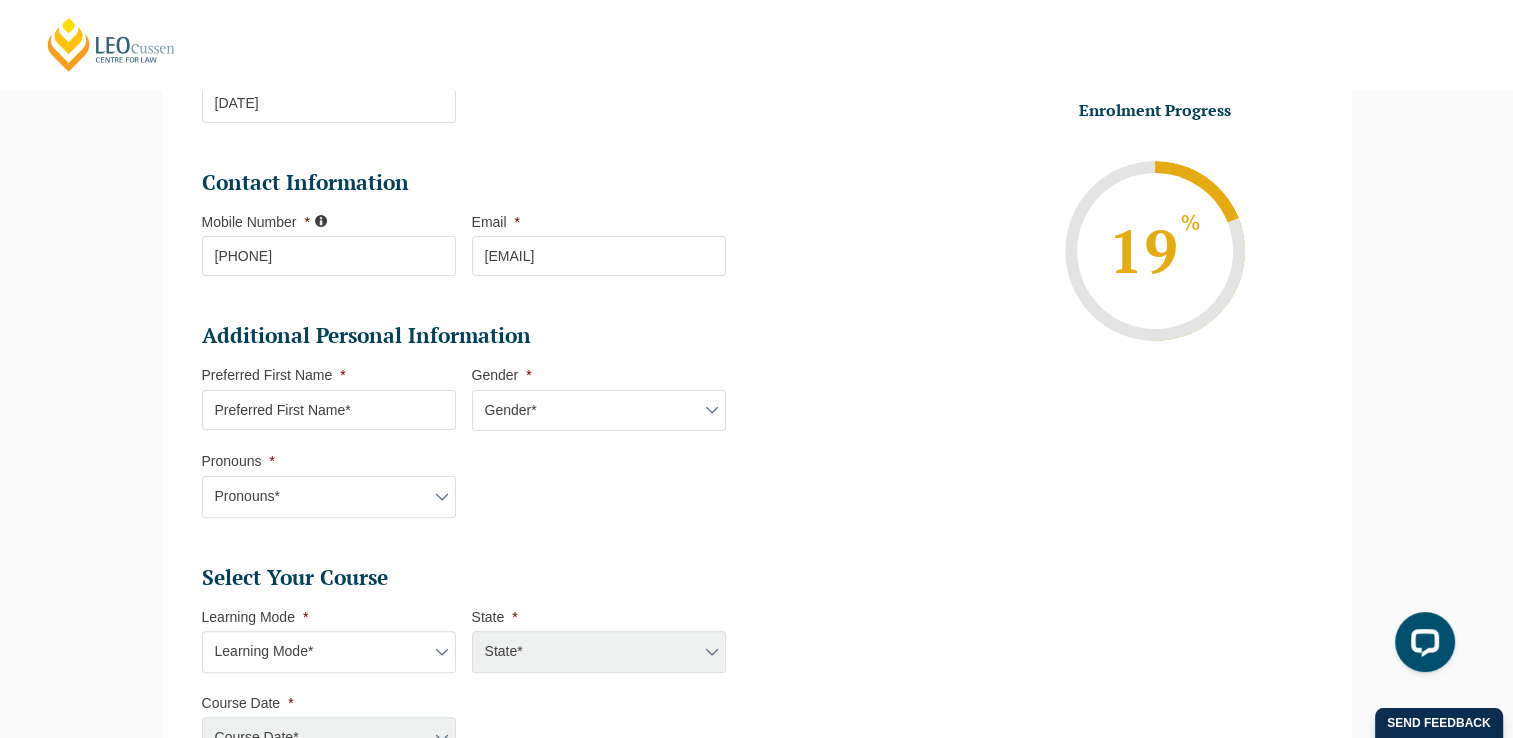 click on "Preferred First Name *" at bounding box center [329, 410] 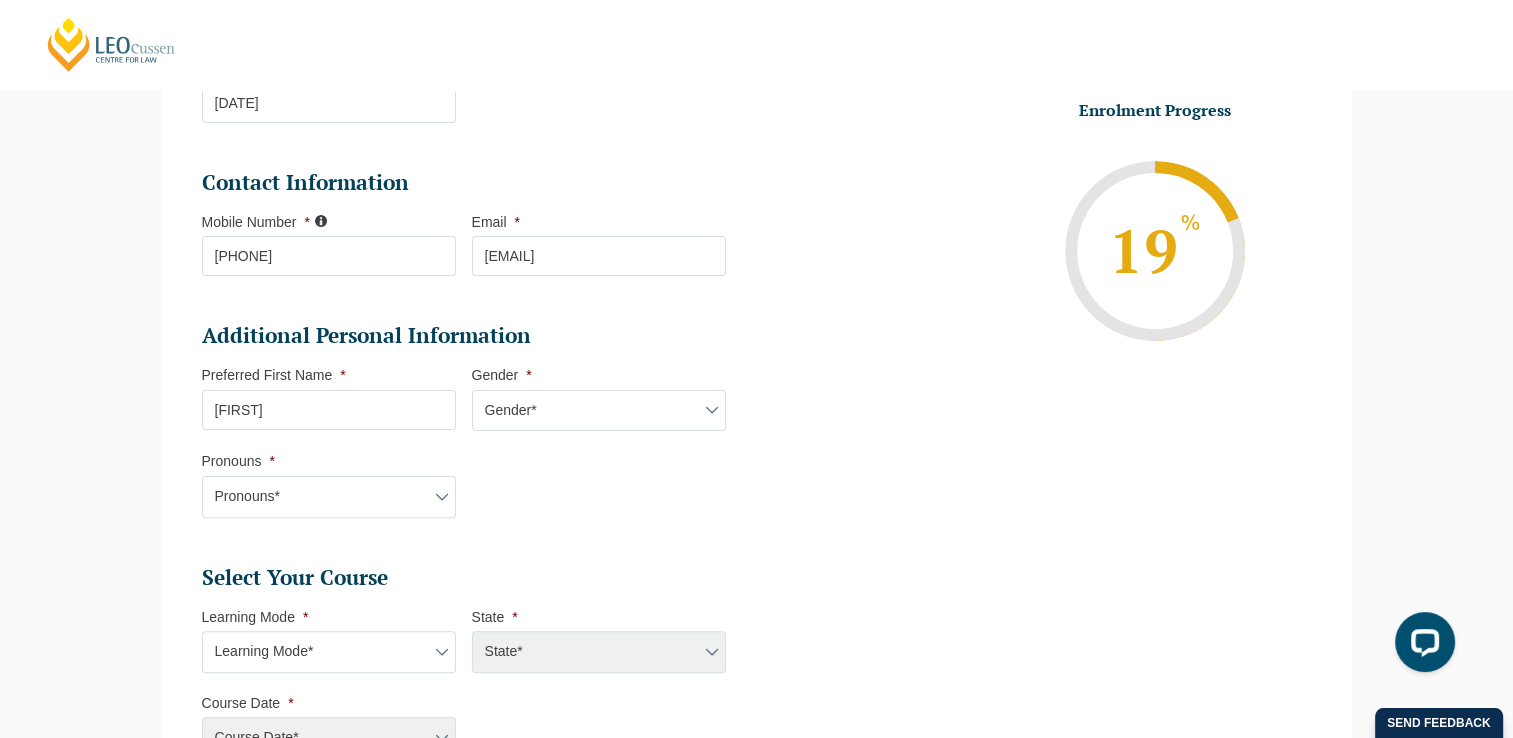 type on "Mark" 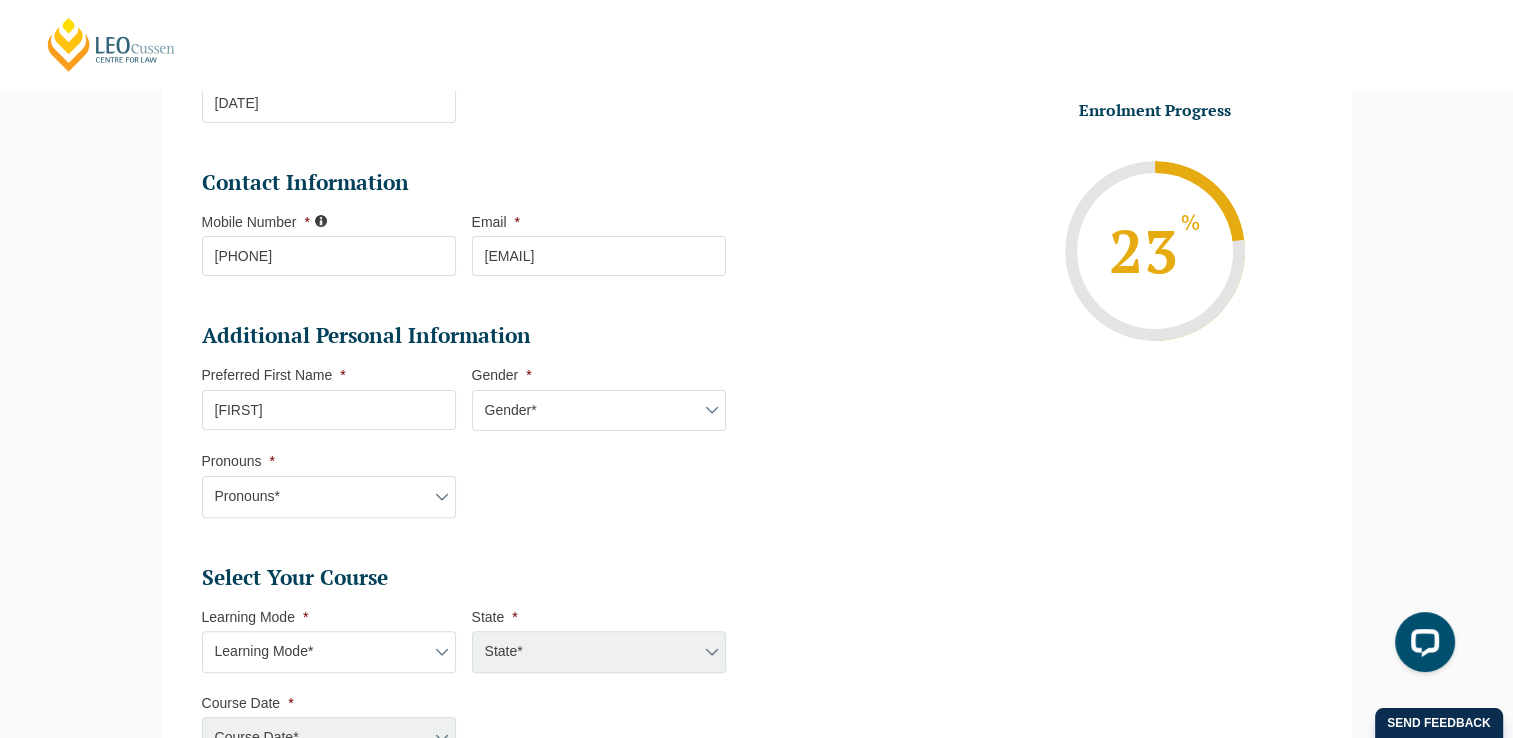 click on "Gender* Male Female Nonbinary Intersex Prefer not to disclose Other" at bounding box center (599, 411) 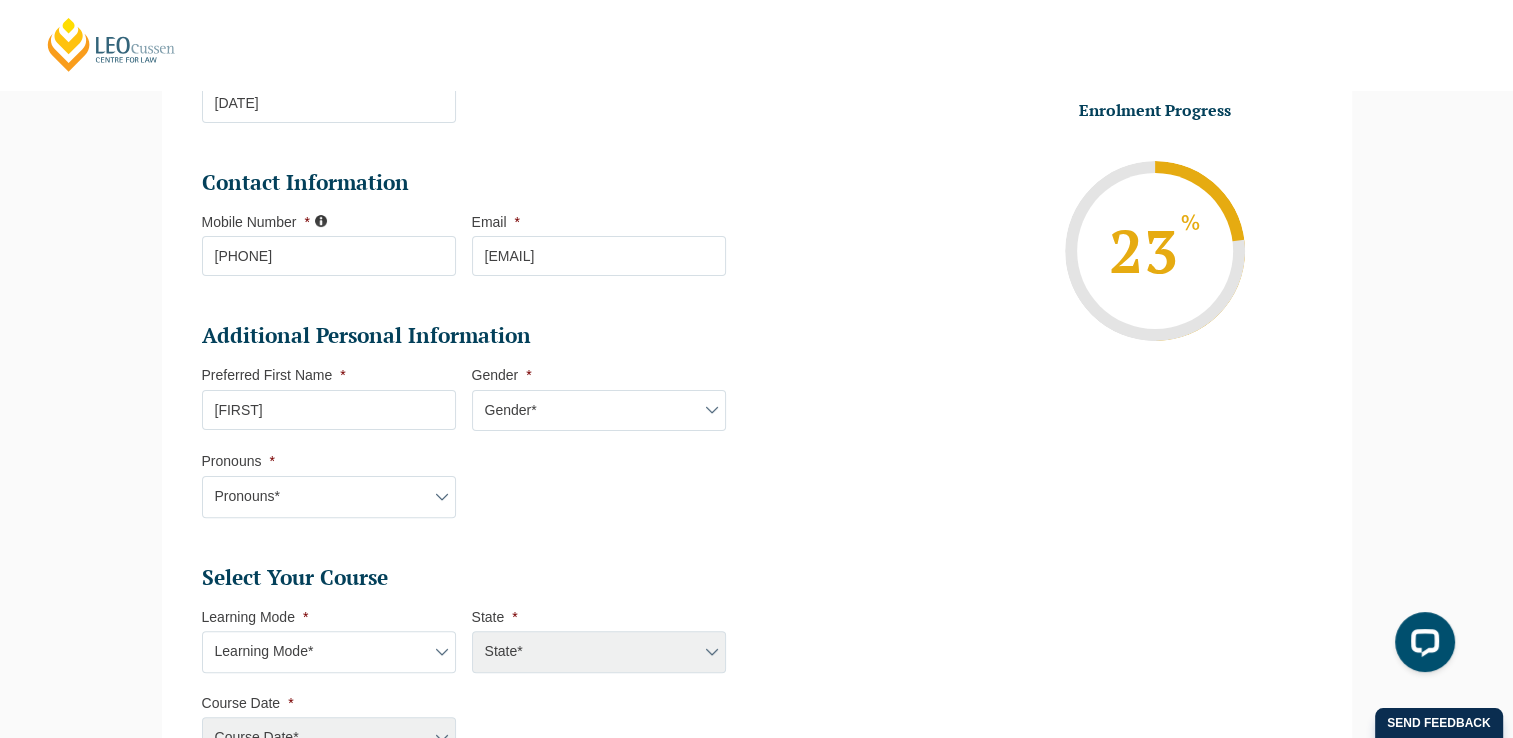 select on "Male" 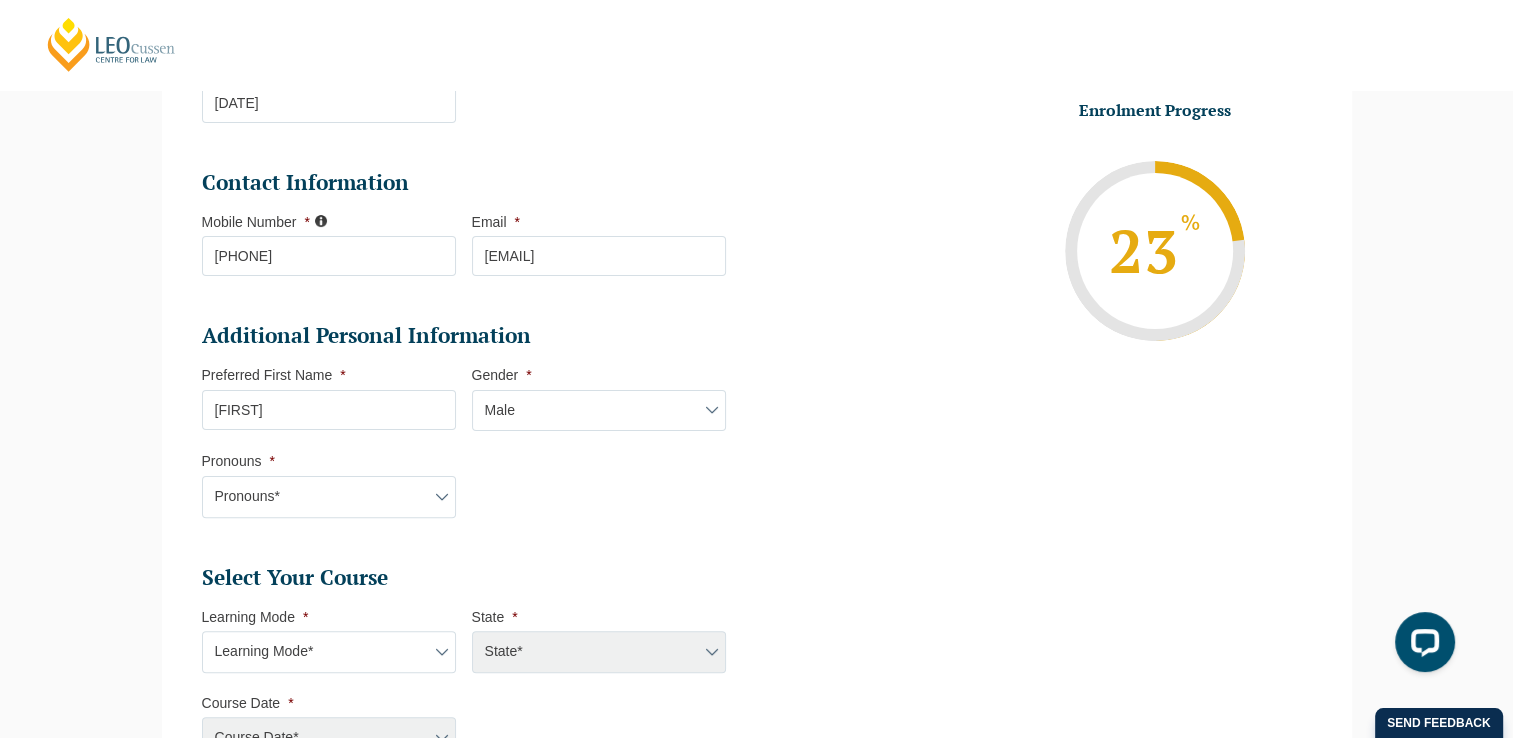 click on "Gender* Male Female Nonbinary Intersex Prefer not to disclose Other" at bounding box center [599, 411] 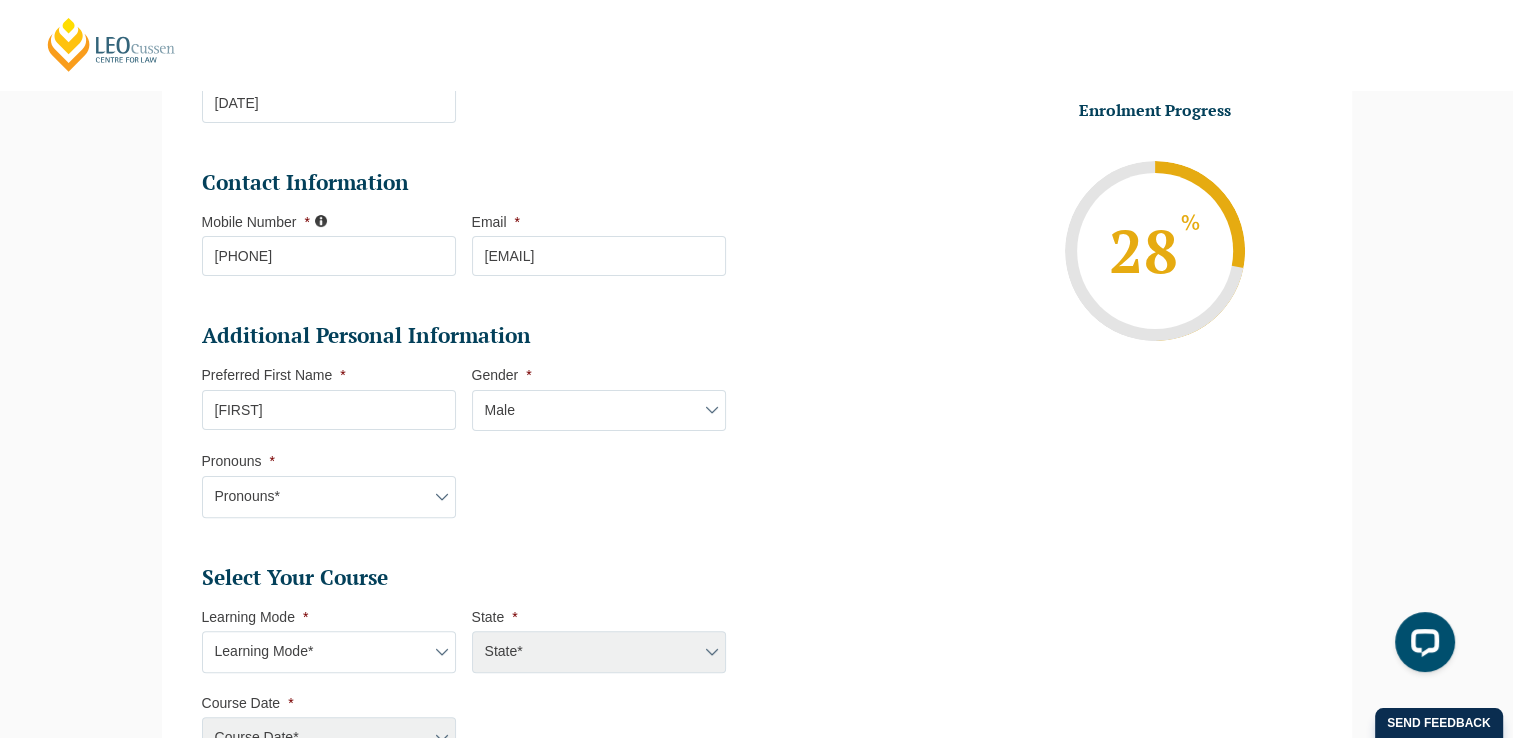 click on "Pronouns* She/Her/Hers He/Him/His They/Them/Theirs Other Prefer not to disclose" at bounding box center (329, 497) 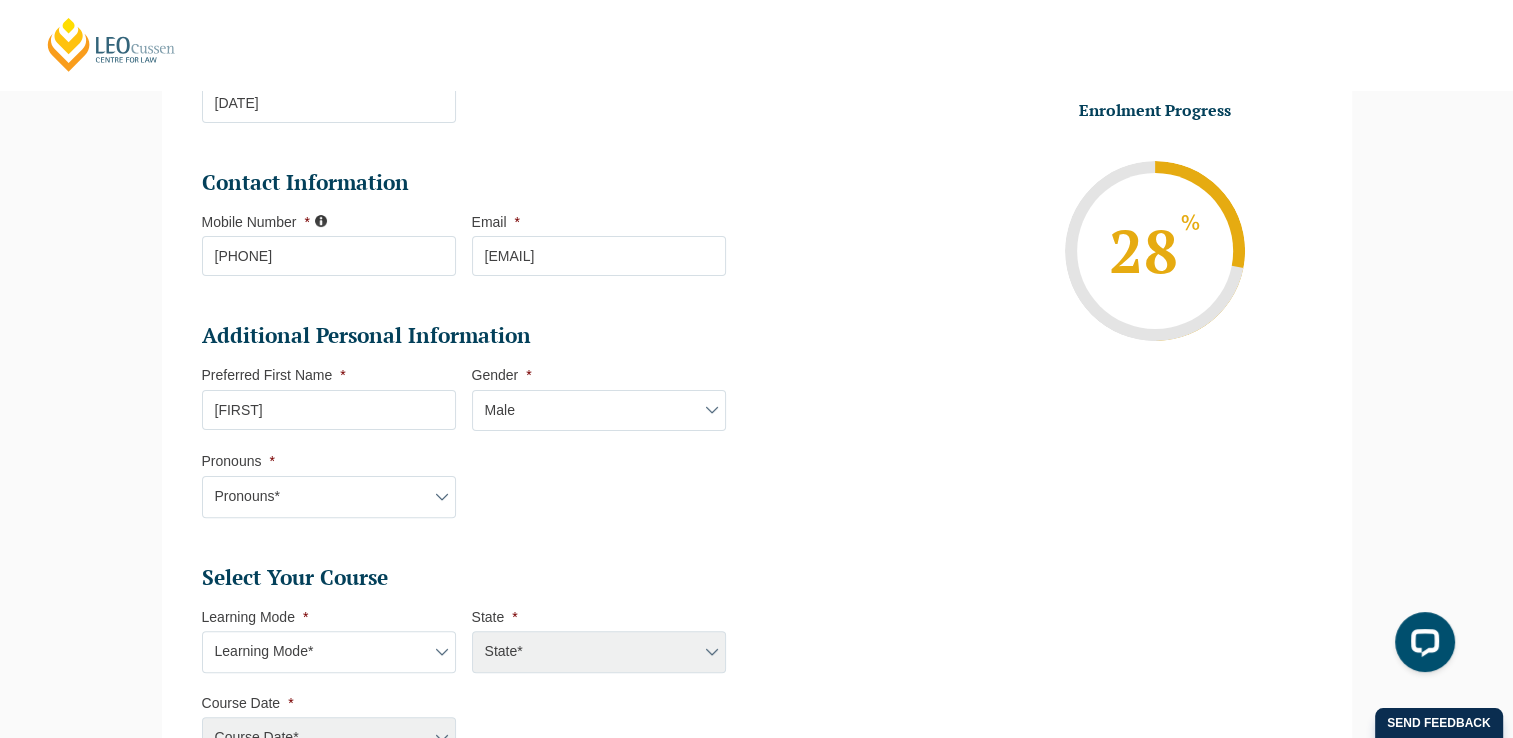 select on "He/Him/His" 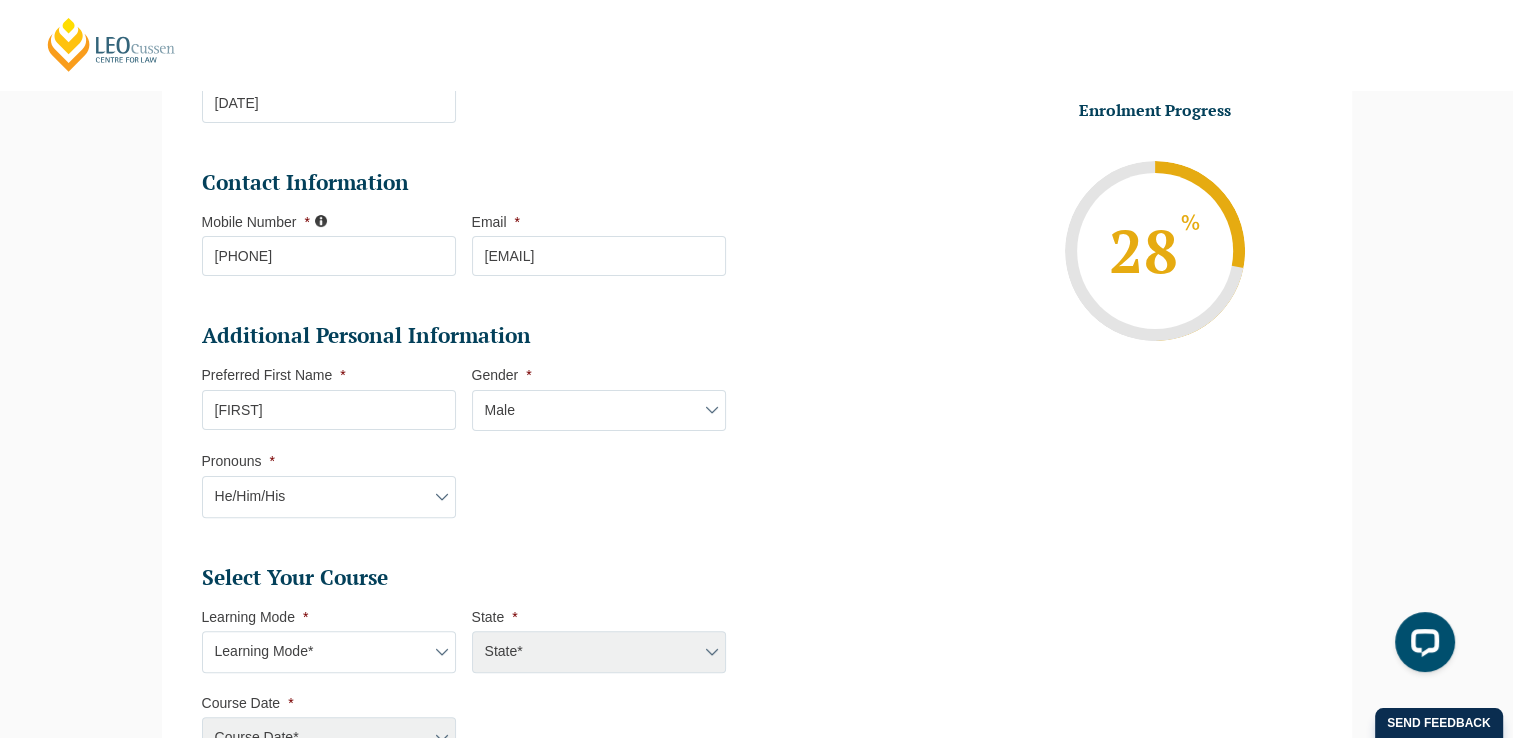 click on "Pronouns* She/Her/Hers He/Him/His They/Them/Theirs Other Prefer not to disclose" at bounding box center [329, 497] 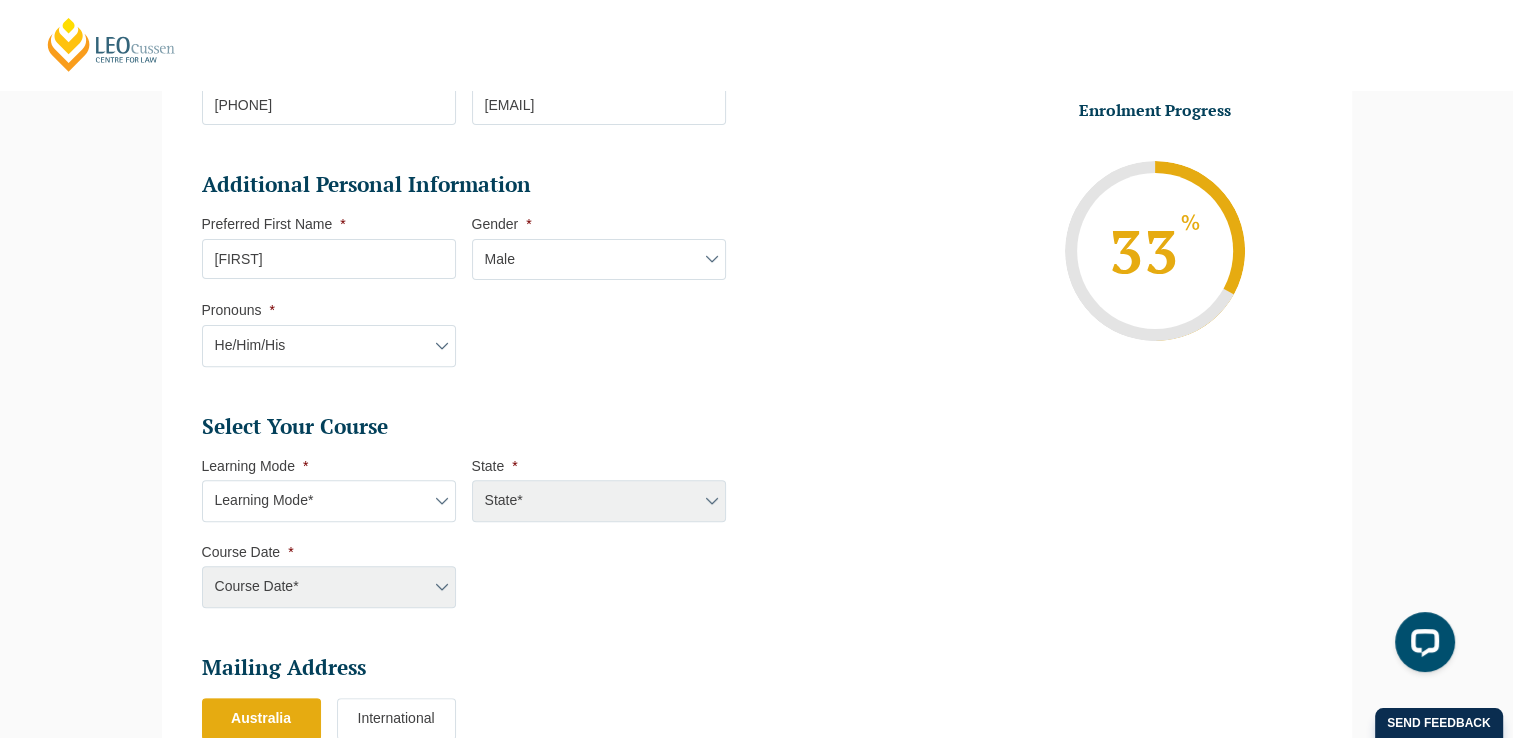scroll, scrollTop: 624, scrollLeft: 0, axis: vertical 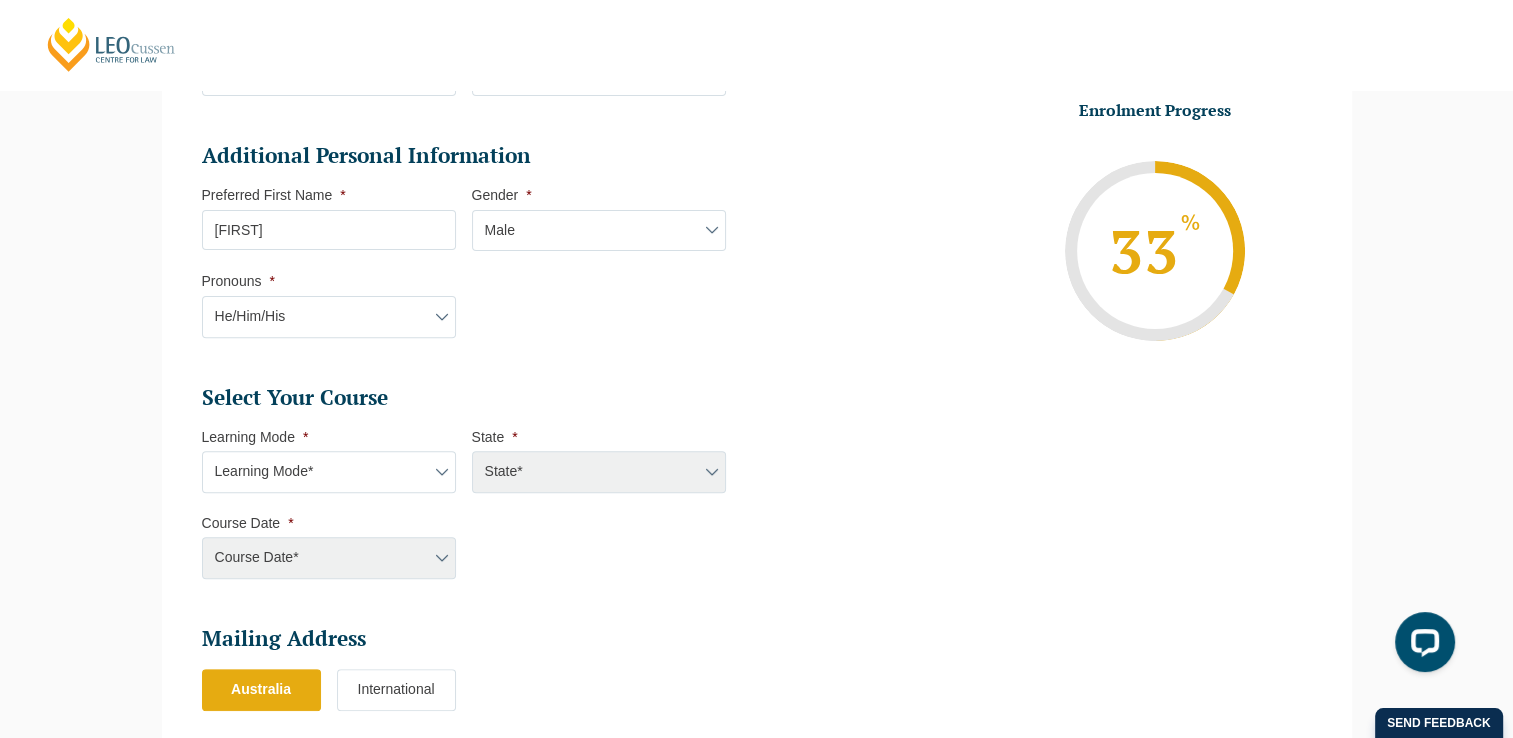 click on "Learning Mode* Online Full Time Learning Online Part Time Learning Blended Full Time Learning Blended Part Time Learning Onsite Full Time Learning" at bounding box center (329, 472) 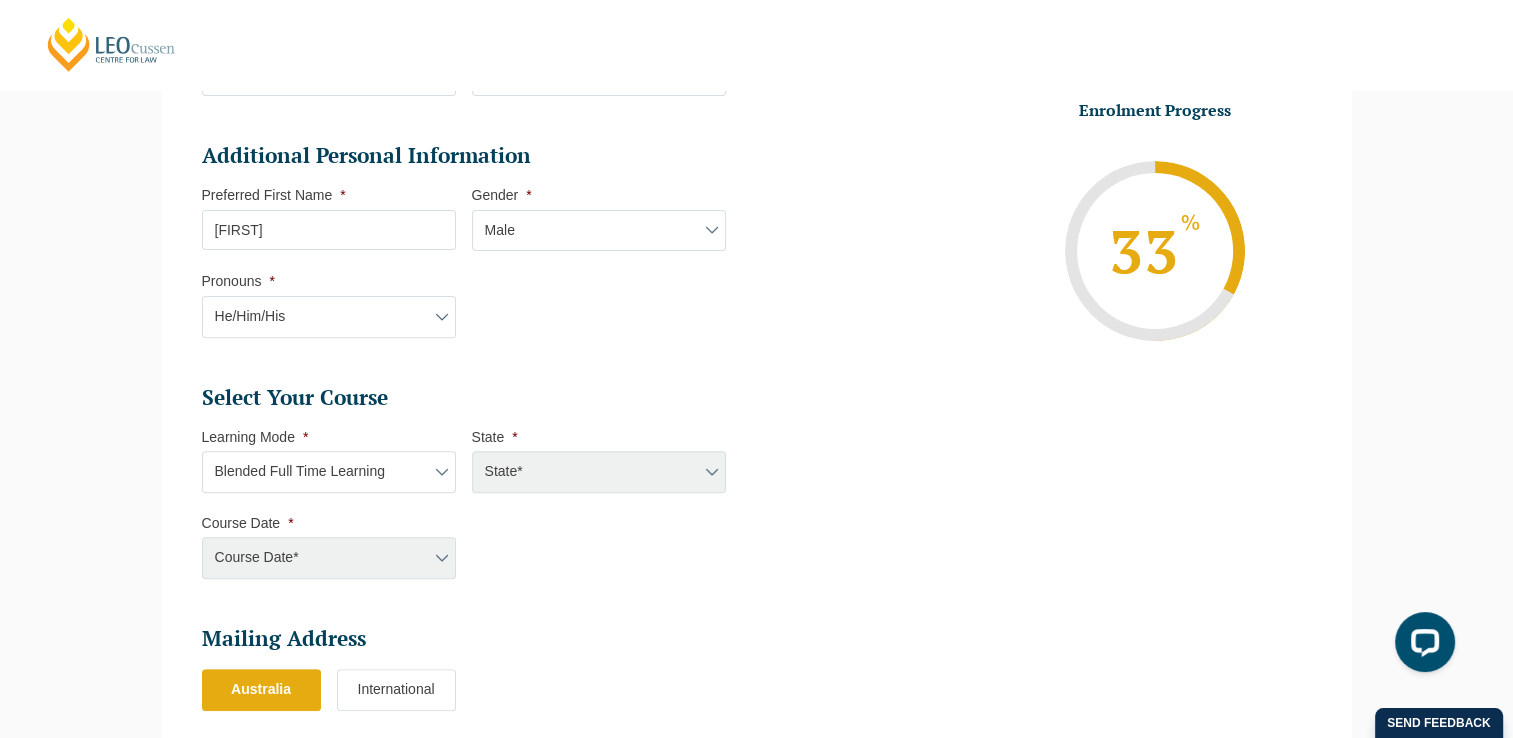 click on "Learning Mode* Online Full Time Learning Online Part Time Learning Blended Full Time Learning Blended Part Time Learning Onsite Full Time Learning" at bounding box center (329, 472) 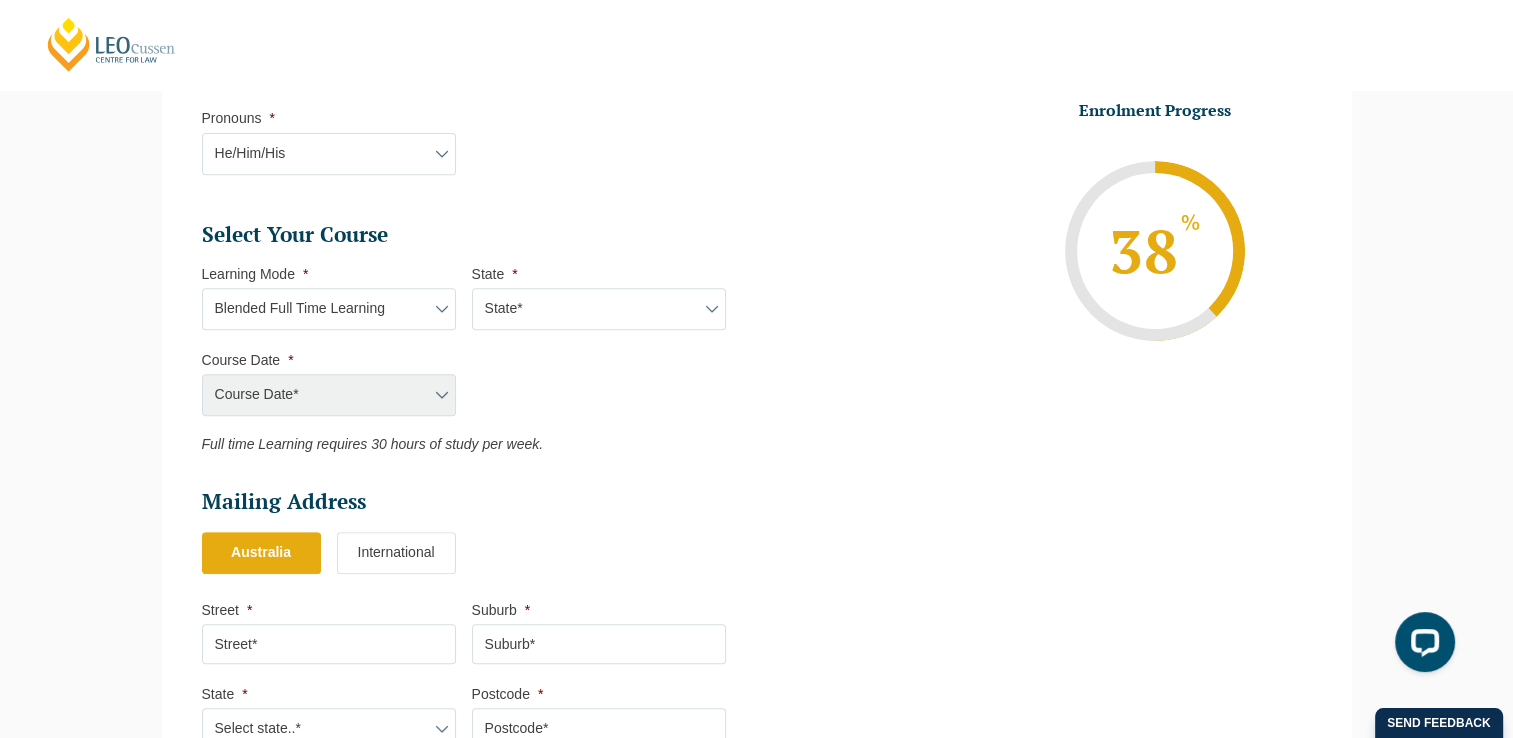 scroll, scrollTop: 792, scrollLeft: 0, axis: vertical 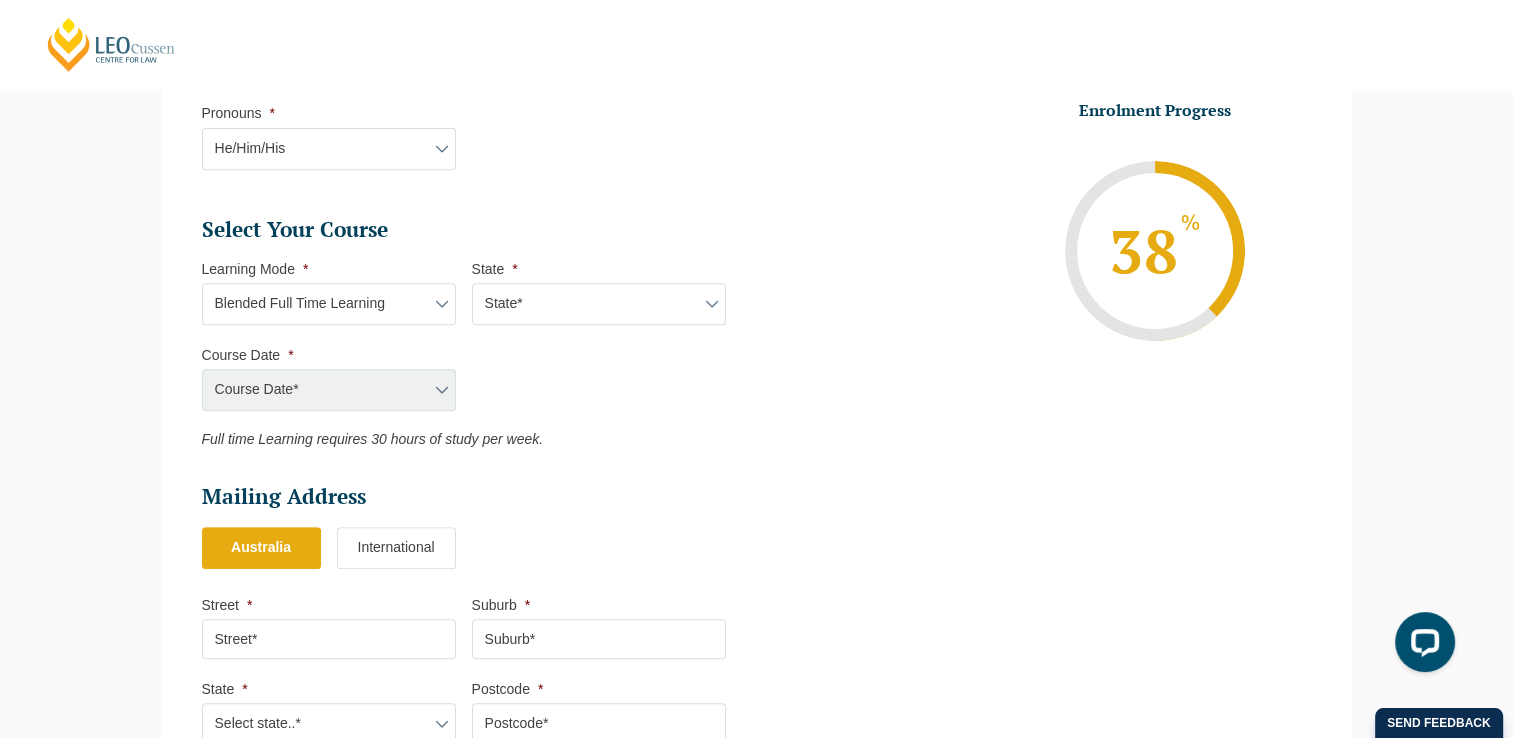 click on "State* ACT/NSW QLD SA VIC WA" at bounding box center (599, 304) 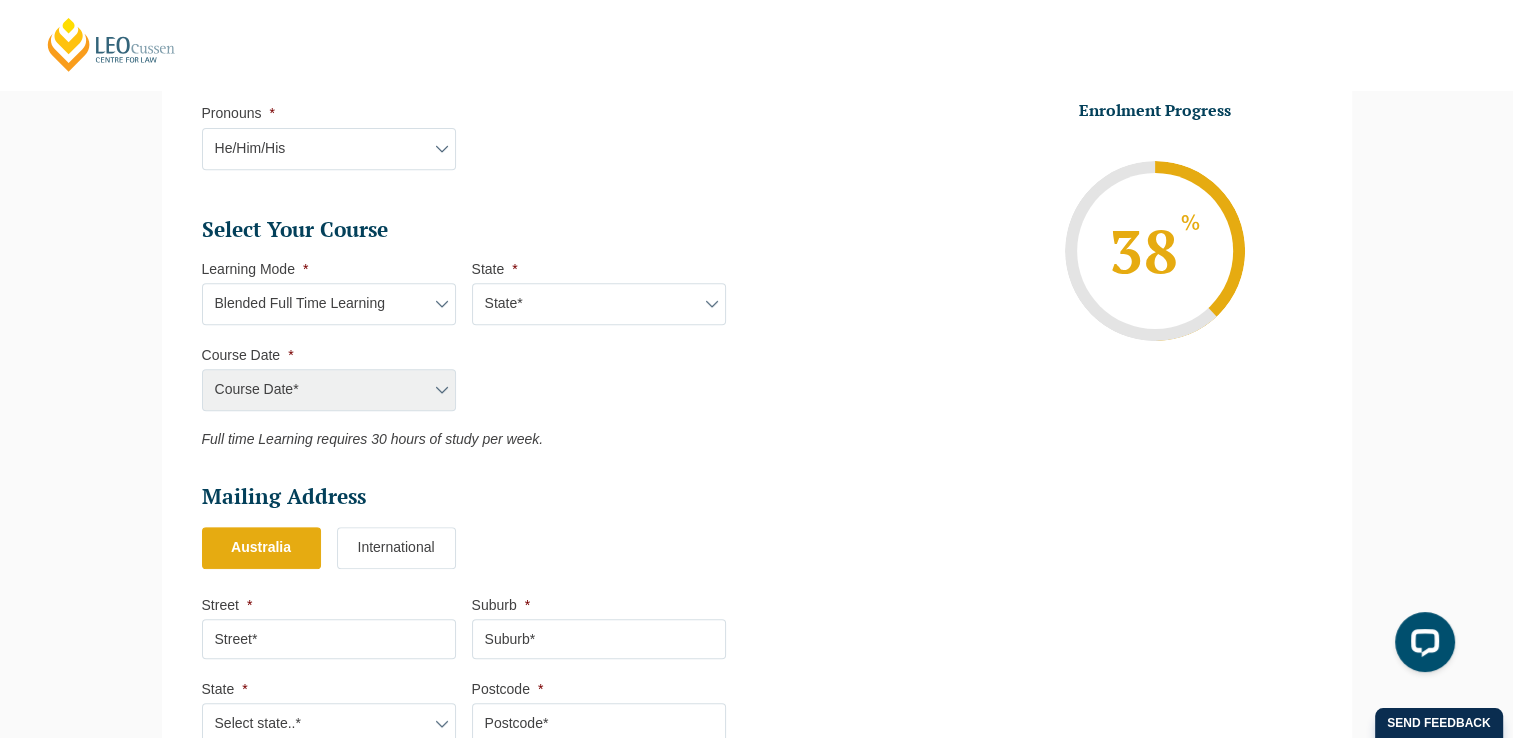 select on "VIC" 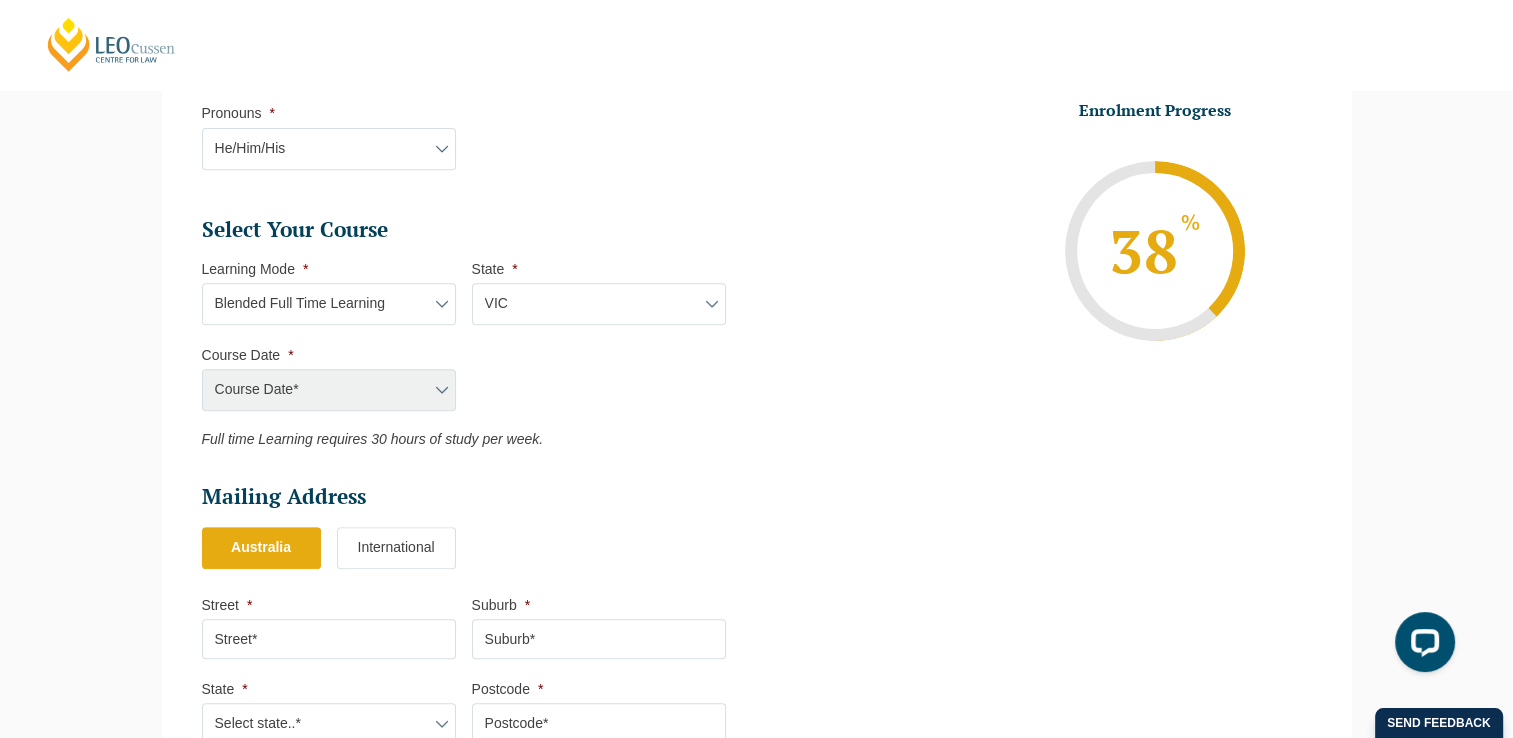 click on "State* ACT/NSW QLD SA VIC WA" at bounding box center [599, 304] 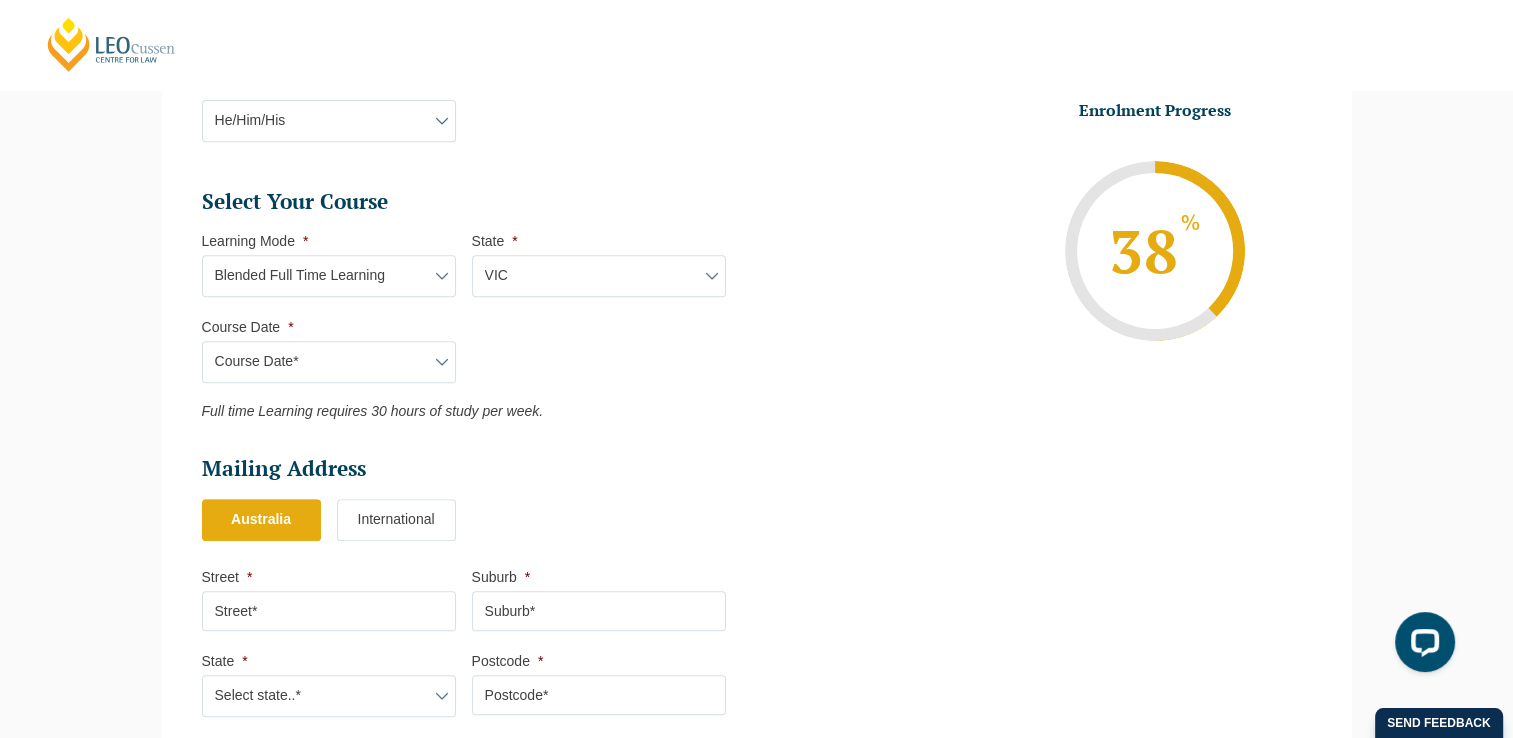 scroll, scrollTop: 820, scrollLeft: 0, axis: vertical 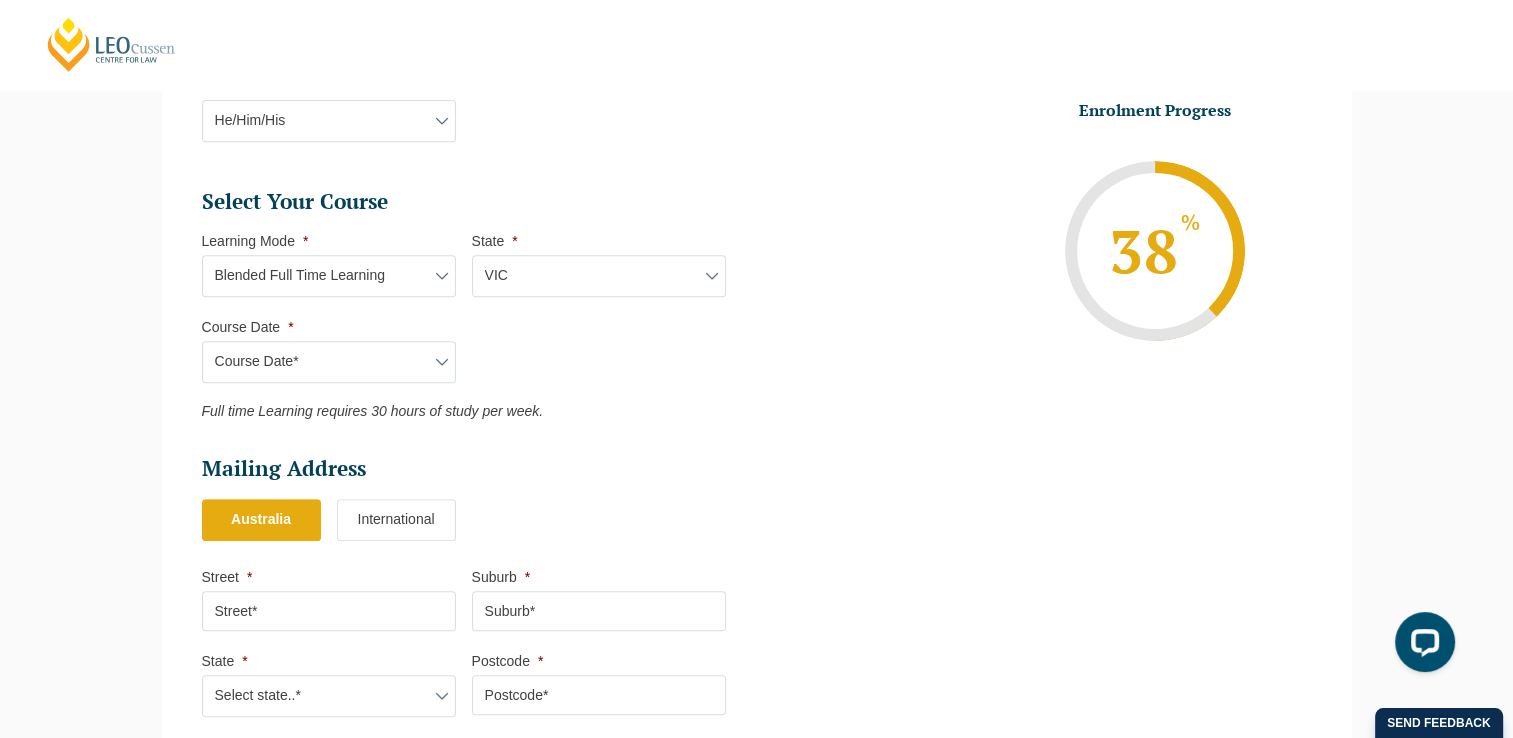 click on "Course Date* September 2025 (22-Sep-2025 to 20-Feb-2026) December 2025 (08-Dec-2025 to 16-May-2026) January 2026 (27-Jan-2026 to 12-Jun-2026) February 2026 (16-Feb-2026 to 03-Jul-2026) March 2026 (23-Mar-2026 to 07-Aug-2026) June 2026 (22-Jun-2026 to 06-Nov-2026) August 2026 (03-Aug-2026 to 18-Dec-2026) September 2026 (21-Sep-2026 to 19-Feb-2027) December 2026 (07-Dec-2026 to 07-May-2027)" at bounding box center [329, 362] 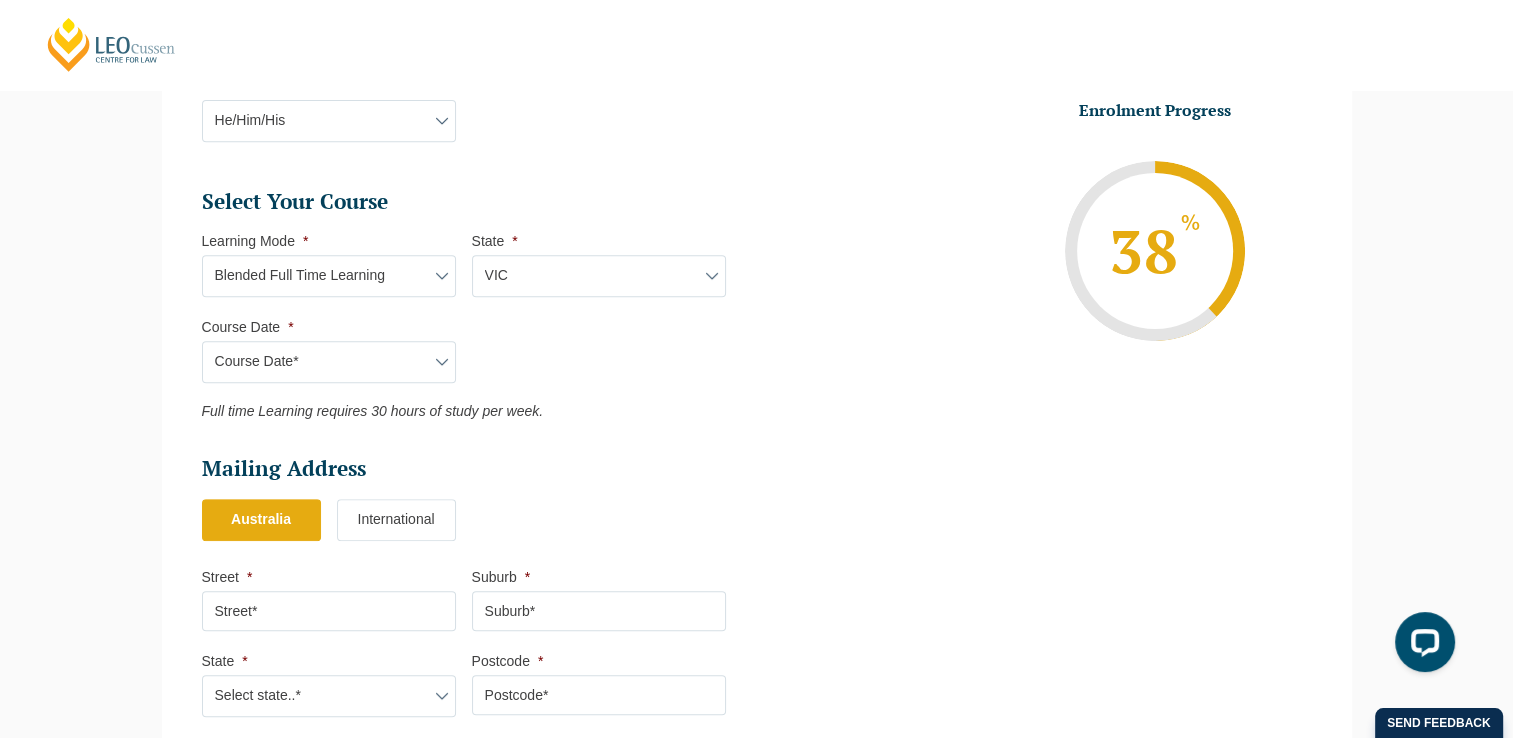 select on "September 2025 (22-Sep-2025 to 20-Feb-2026)" 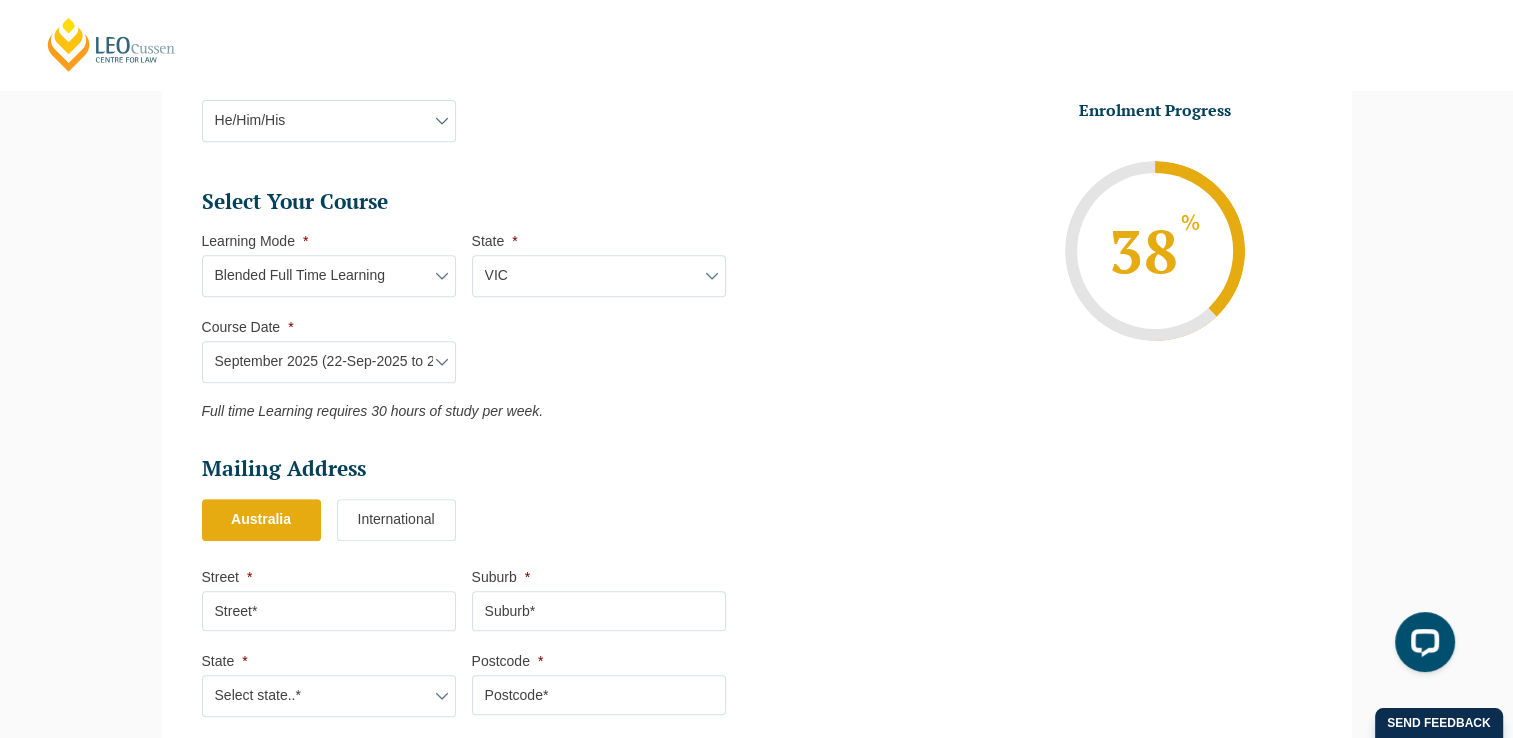 click on "Course Date* September 2025 (22-Sep-2025 to 20-Feb-2026) December 2025 (08-Dec-2025 to 16-May-2026) January 2026 (27-Jan-2026 to 12-Jun-2026) February 2026 (16-Feb-2026 to 03-Jul-2026) March 2026 (23-Mar-2026 to 07-Aug-2026) June 2026 (22-Jun-2026 to 06-Nov-2026) August 2026 (03-Aug-2026 to 18-Dec-2026) September 2026 (21-Sep-2026 to 19-Feb-2027) December 2026 (07-Dec-2026 to 07-May-2027)" at bounding box center (329, 362) 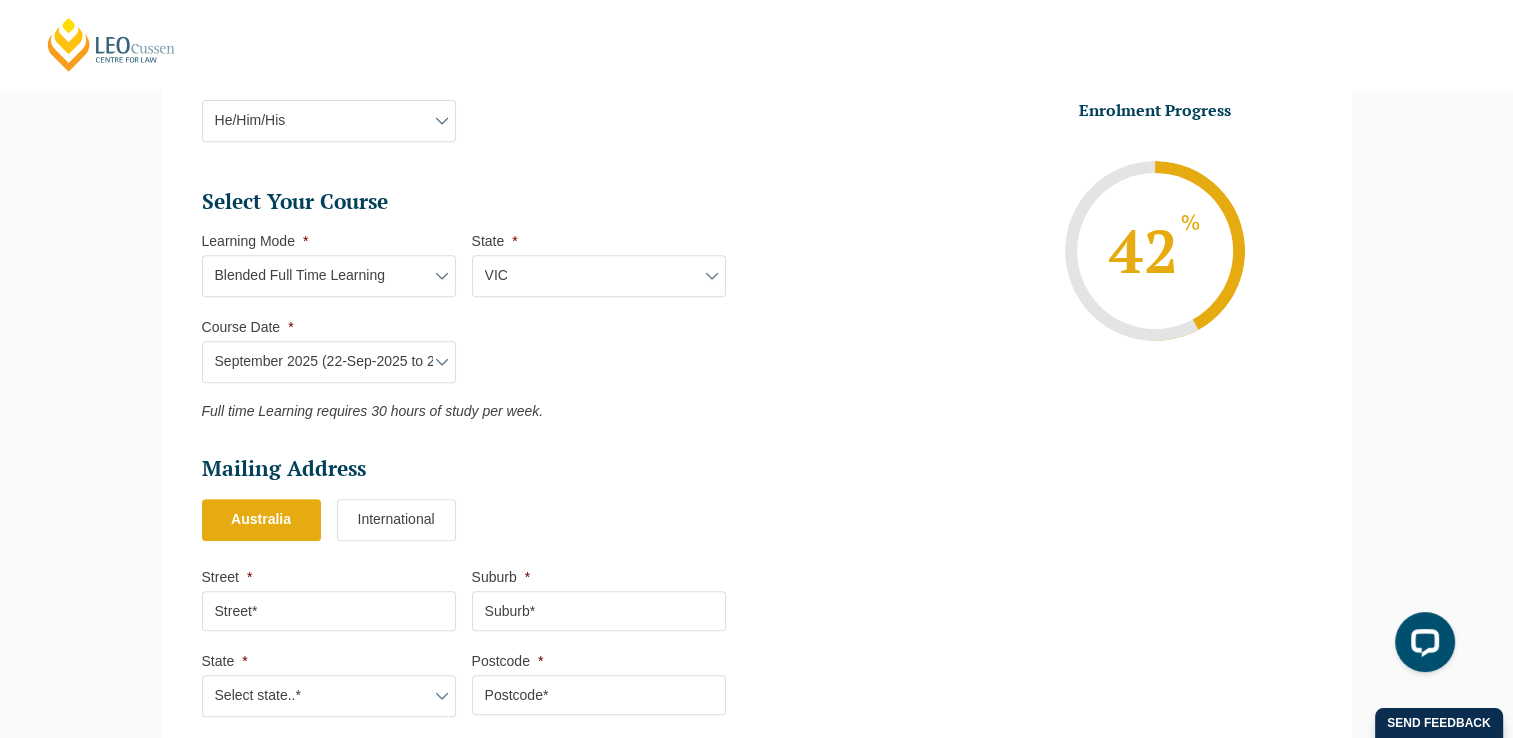 click on "Select Your Course This field is hidden when viewing the form Only for Flinder Only for Flinder flindersPLT flindersPLTpartprograms Learning Mode * Learning Mode* Online Full Time Learning Online Part Time Learning Blended Full Time Learning Blended Part Time Learning Onsite Full Time Learning State * State* ACT/NSW QLD SA VIC WA Flinders Topic Code * Flinders Topic Code LLAW7004 LLAW8306 Flinders Topic Code multi * LLAW7000 LLAW7001 LLAW7002 LLAW7003 Hold down the ctrl or shift button to select multiple options. This field is hidden when viewing the form Flinders Topic Code multi salesforce * LLAW7000 LLAW7001 LLAW7002 LLAW7003 LLAW7004 LLAW8306 Hold down the ctrl or shift button to select multiple options. Course Date * Course Date* September 2025 (22-Sep-2025 to 20-Feb-2026) December 2025 (08-Dec-2025 to 16-May-2026) January 2026 (27-Jan-2026 to 12-Jun-2026) February 2026 (16-Feb-2026 to 03-Jul-2026) March 2026 (23-Mar-2026 to 07-Aug-2026) June 2026 (22-Jun-2026 to 06-Nov-2026) Flinders Student ID * Intake" at bounding box center [472, 304] 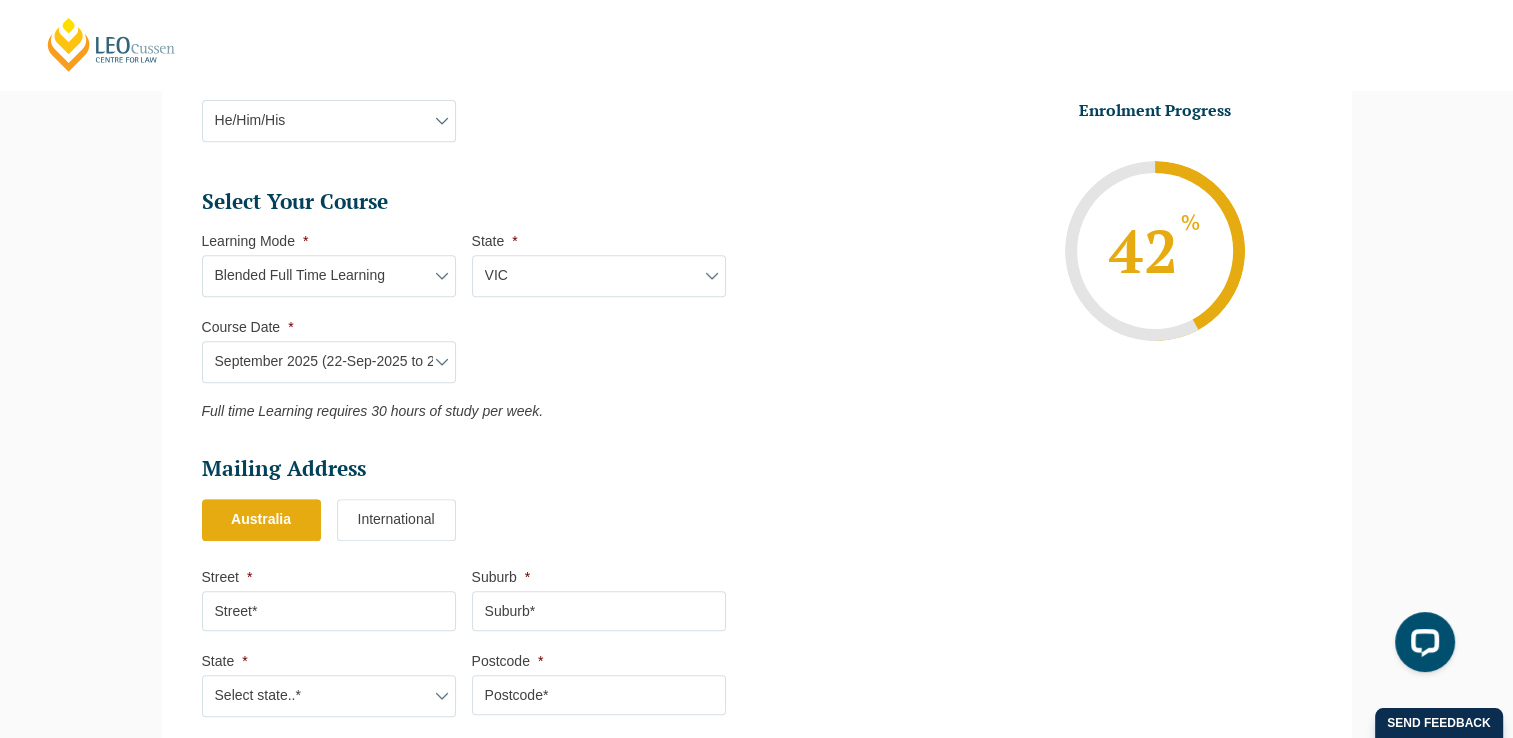 select on "Onsite Full Time Learning" 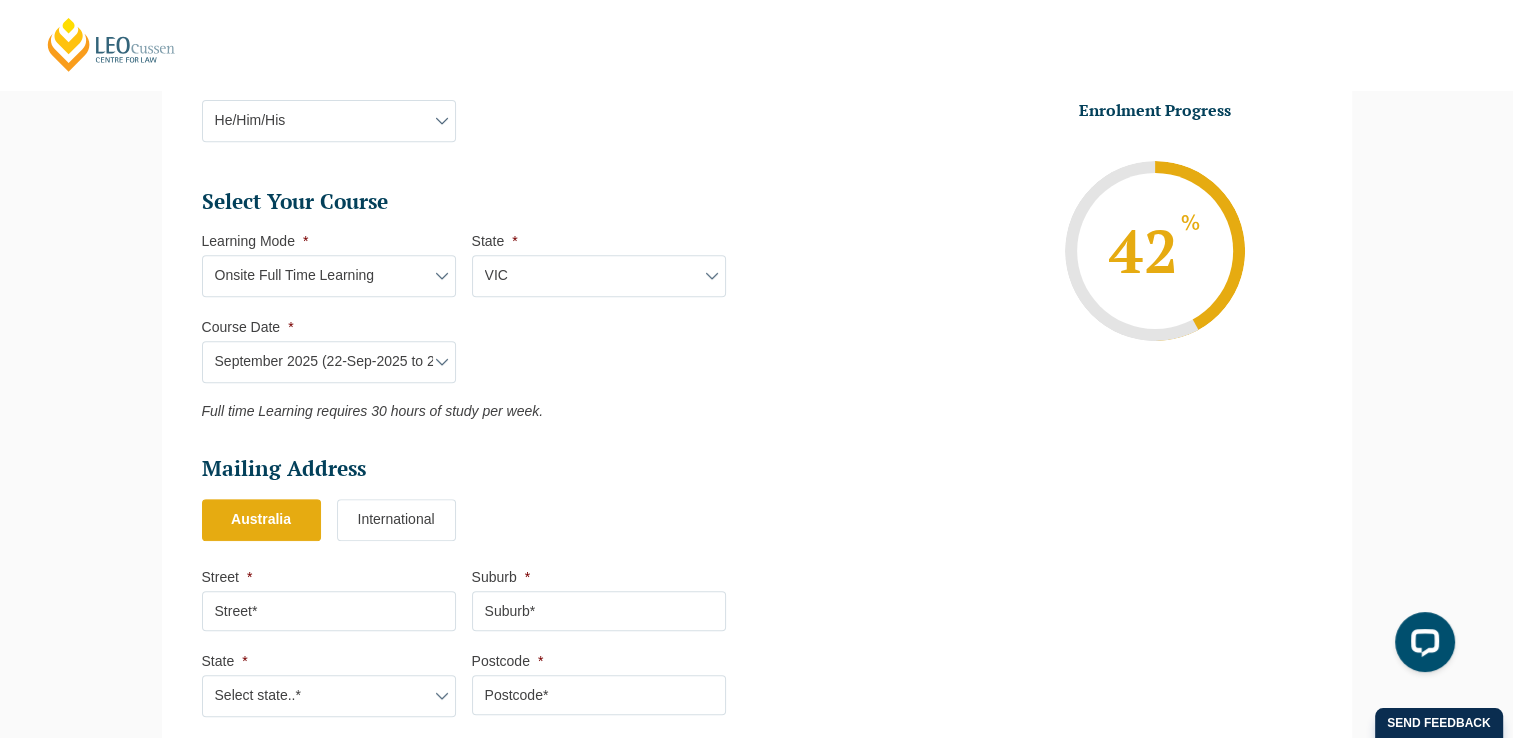 click on "Learning Mode* Online Full Time Learning Online Part Time Learning Blended Full Time Learning Blended Part Time Learning Onsite Full Time Learning" at bounding box center (329, 276) 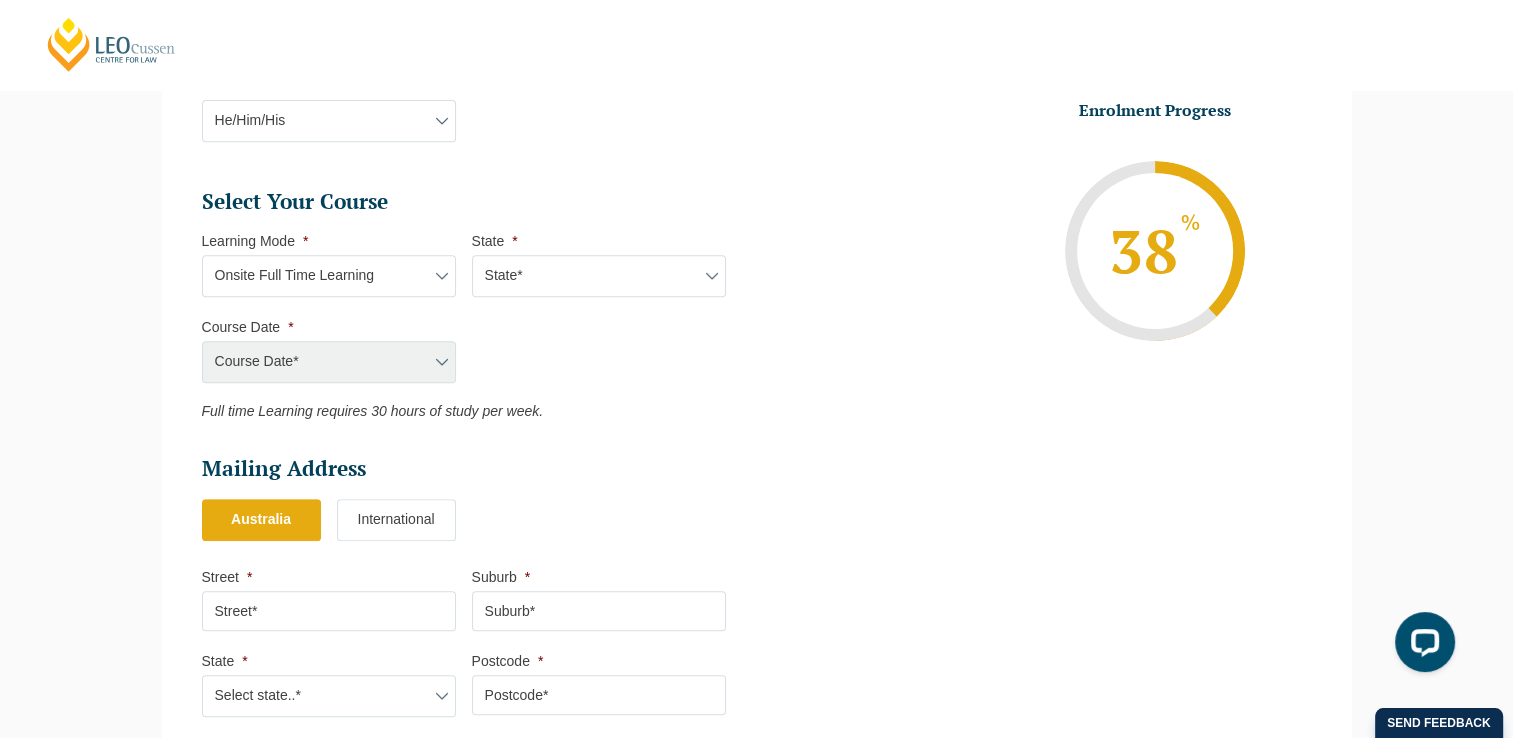 click on "Course Date* September 2025 (22-Sep-2025 to 20-Feb-2026) December 2025 (08-Dec-2025 to 16-May-2026) January 2026 (27-Jan-2026 to 12-Jun-2026) February 2026 (16-Feb-2026 to 03-Jul-2026) March 2026 (23-Mar-2026 to 07-Aug-2026) June 2026 (22-Jun-2026 to 06-Nov-2026) August 2026 (03-Aug-2026 to 18-Dec-2026) September 2026 (21-Sep-2026 to 19-Feb-2027) December 2026 (07-Dec-2026 to 07-May-2027)" at bounding box center [329, 362] 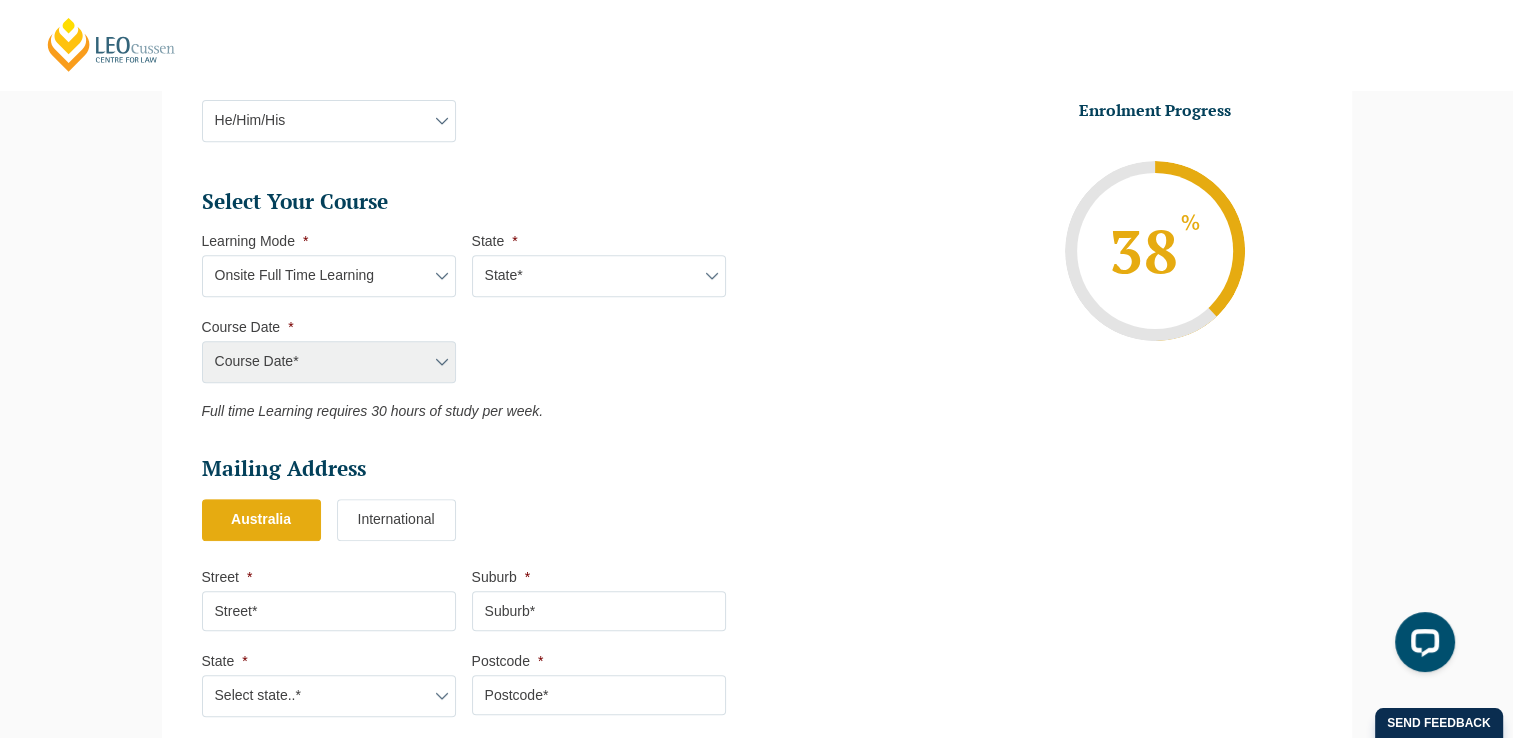 select on "VIC" 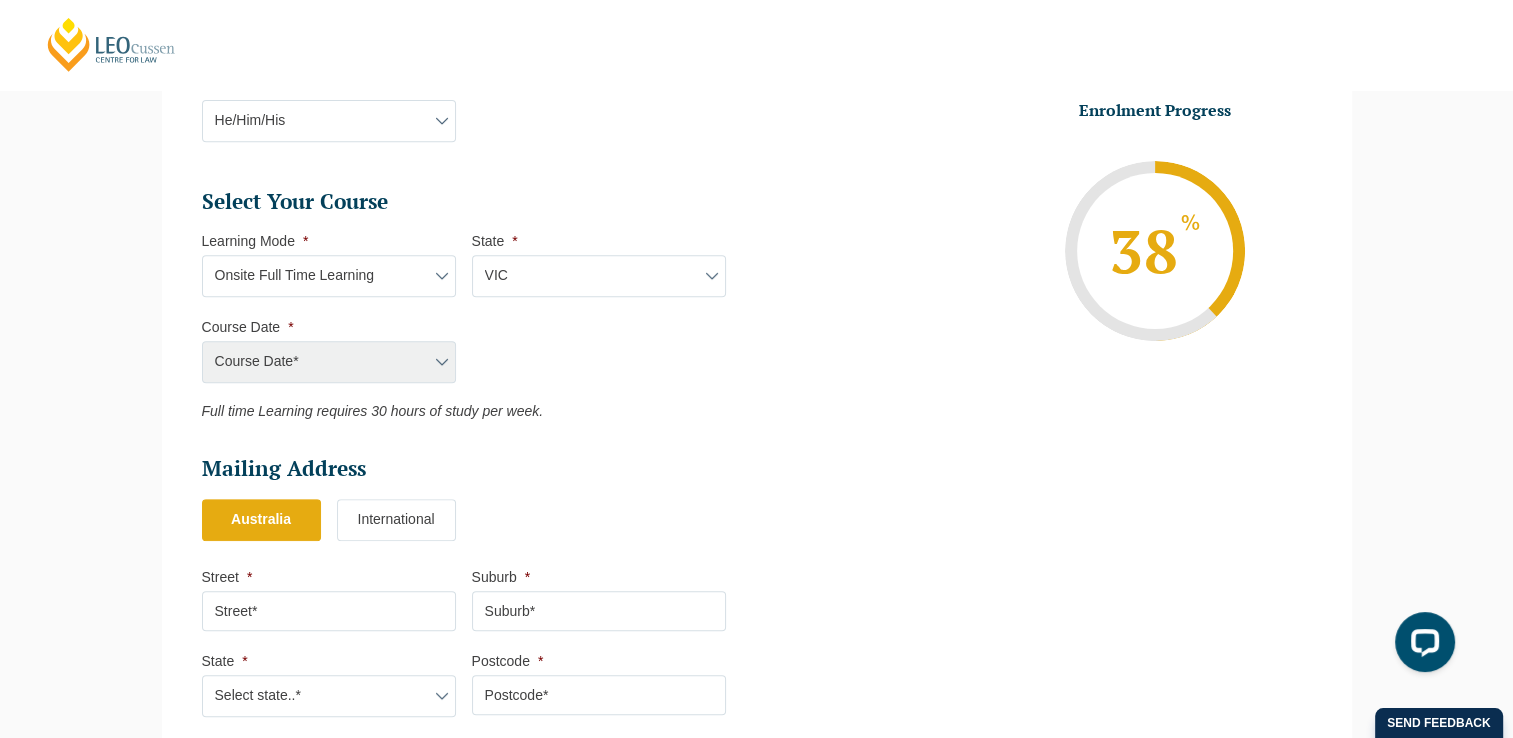 click on "State* VIC" at bounding box center (599, 276) 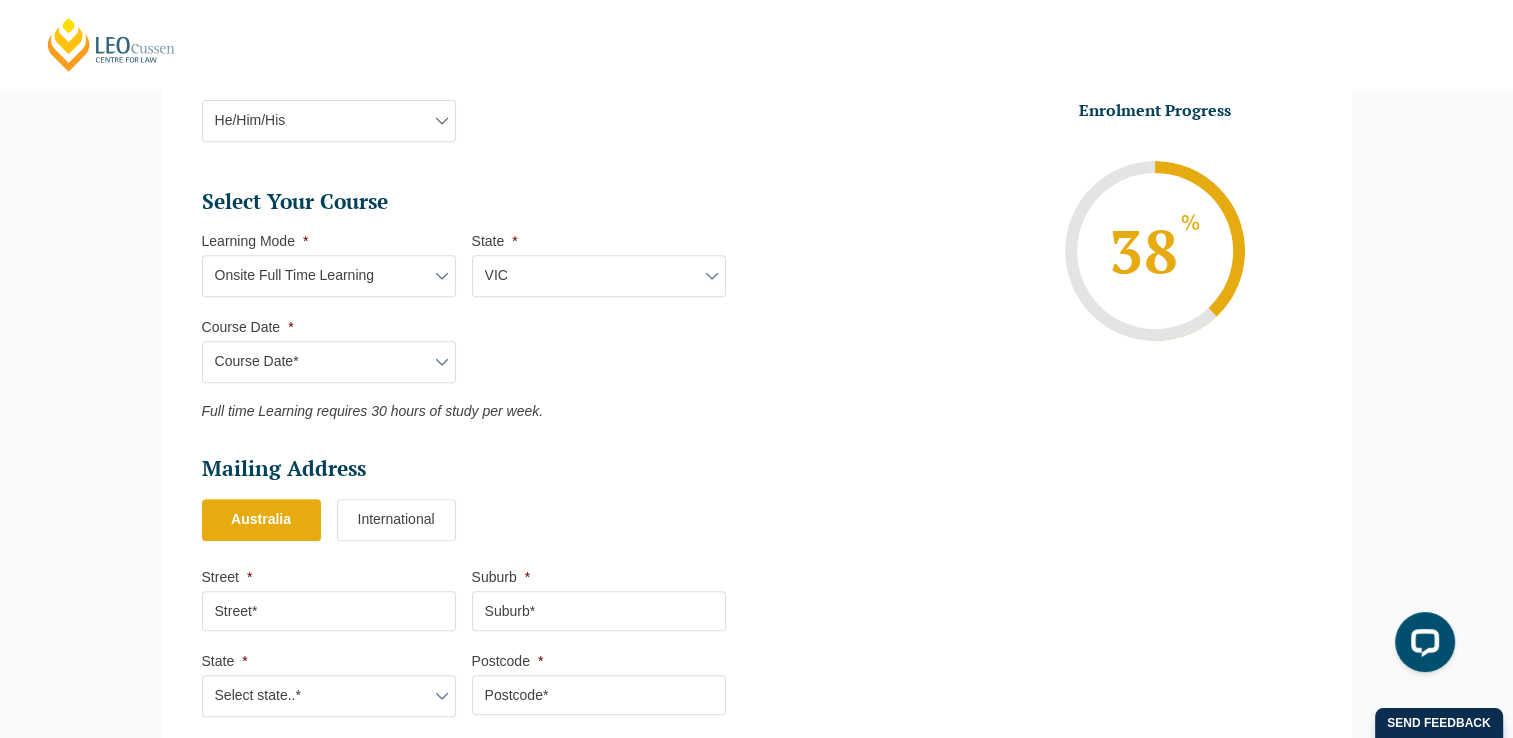 click on "Course Date* January 2026 (27-Jan-2026 to 12-Jun-2026) August 2026 (03-Aug-2026 to 18-Dec-2026)" at bounding box center [329, 362] 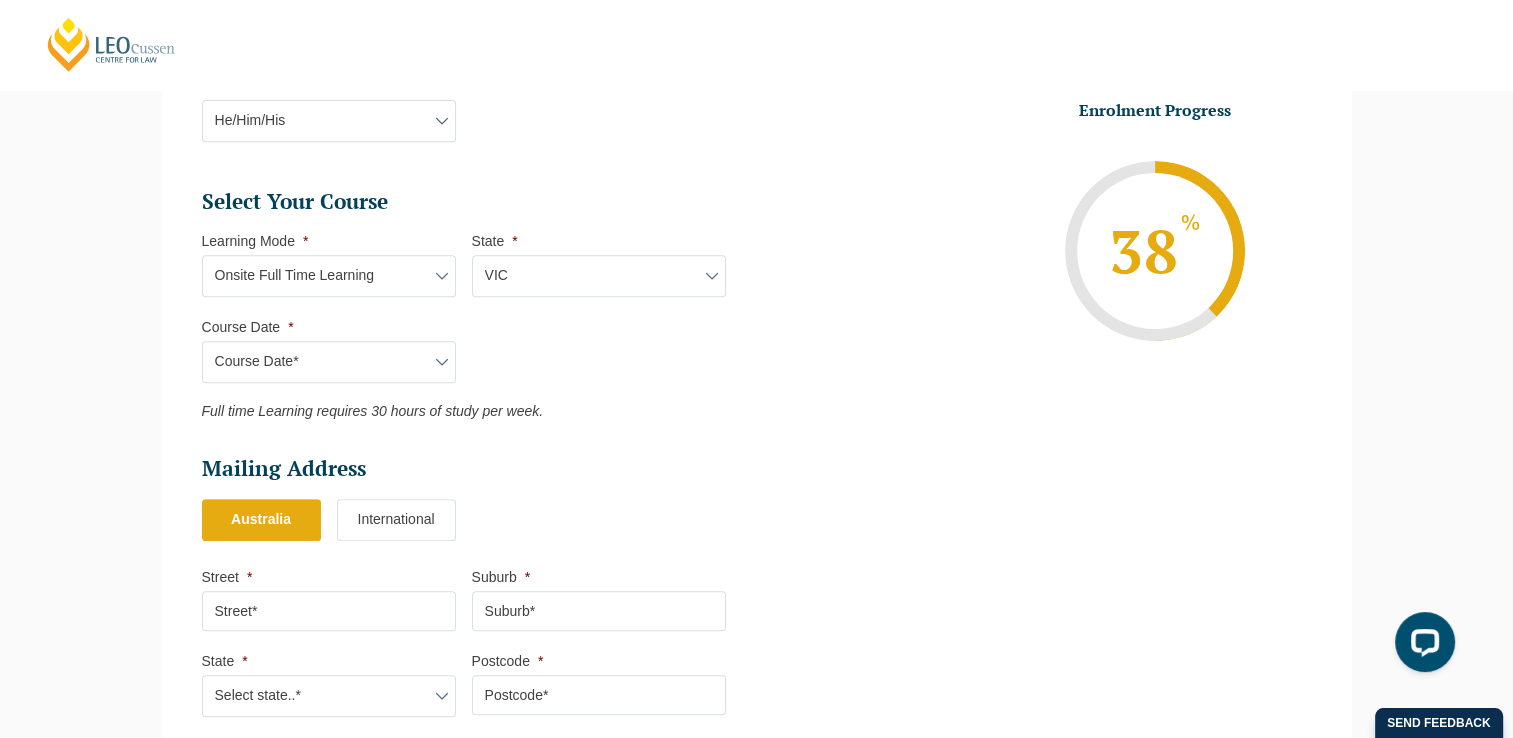 click on "Learning Mode* Online Full Time Learning Online Part Time Learning Blended Full Time Learning Blended Part Time Learning Onsite Full Time Learning" at bounding box center (329, 276) 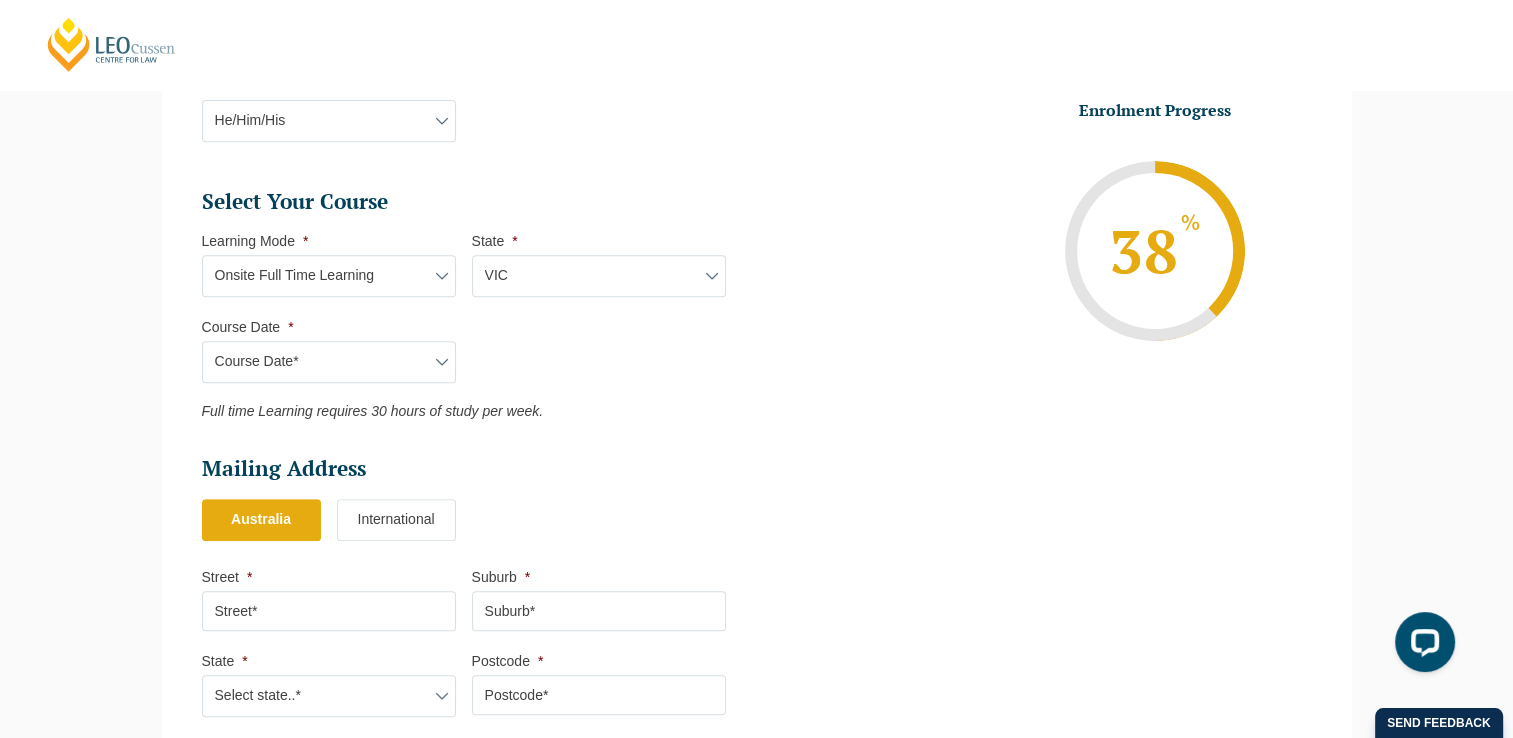 select on "Blended Full Time Learning" 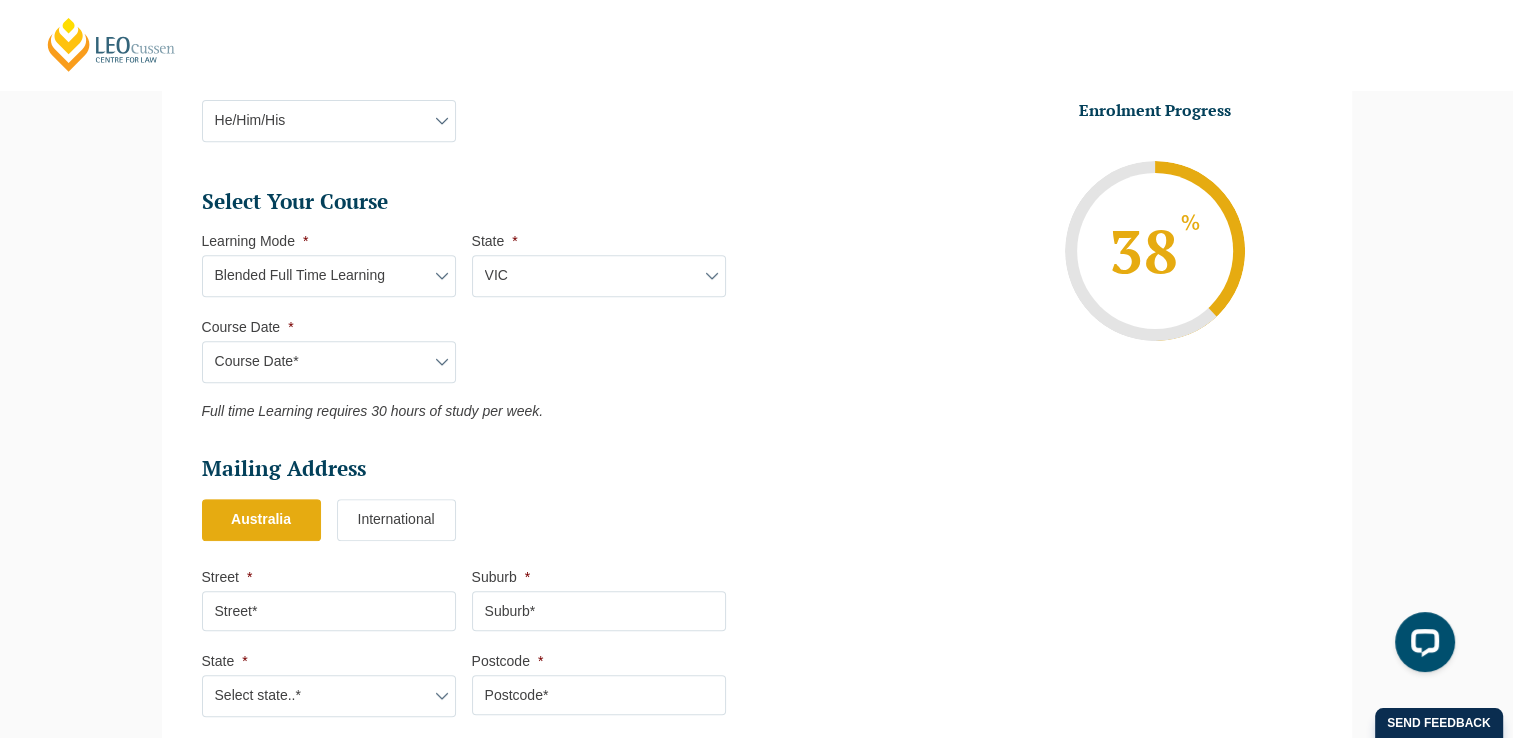 click on "Learning Mode* Online Full Time Learning Online Part Time Learning Blended Full Time Learning Blended Part Time Learning Onsite Full Time Learning" at bounding box center [329, 276] 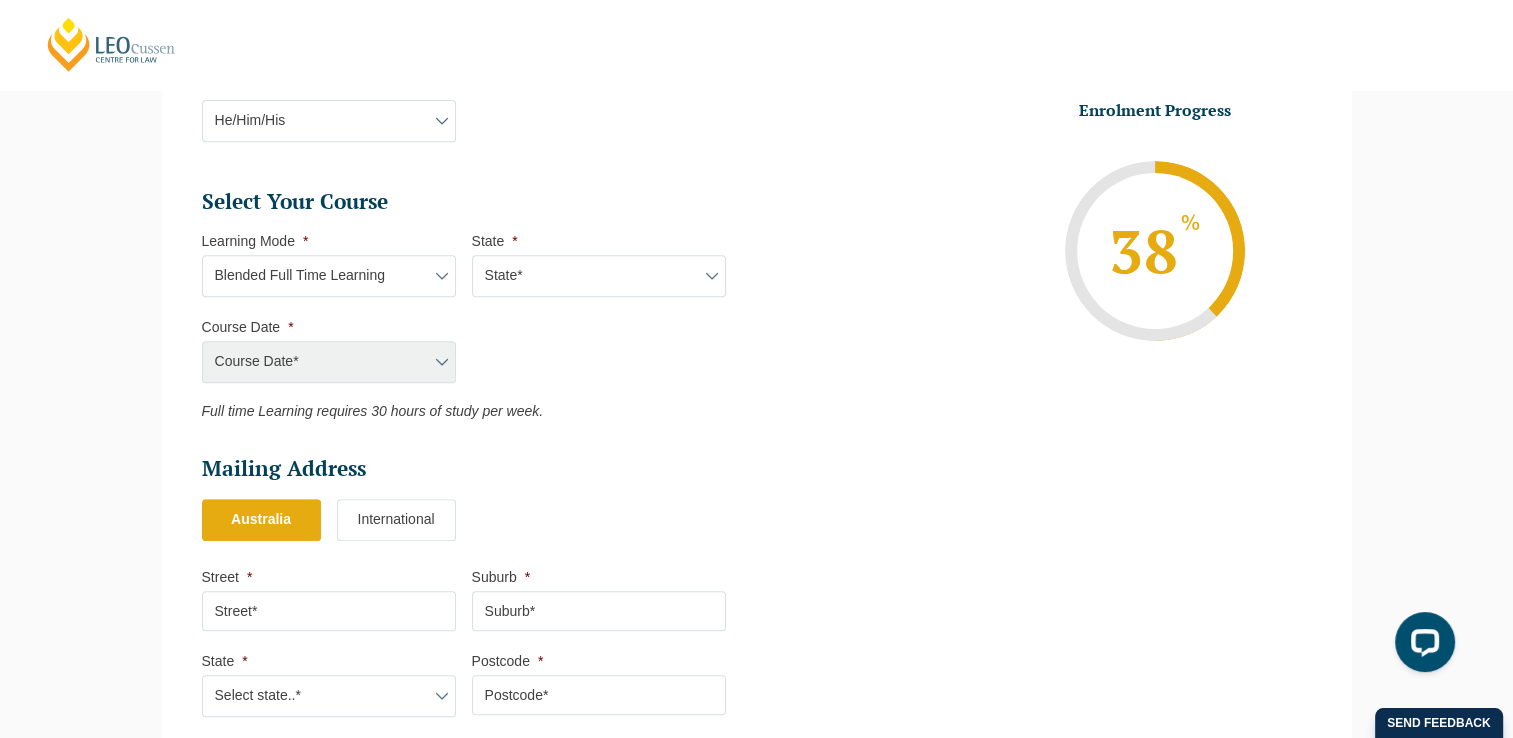 click on "State* ACT/NSW QLD SA VIC WA" at bounding box center [599, 276] 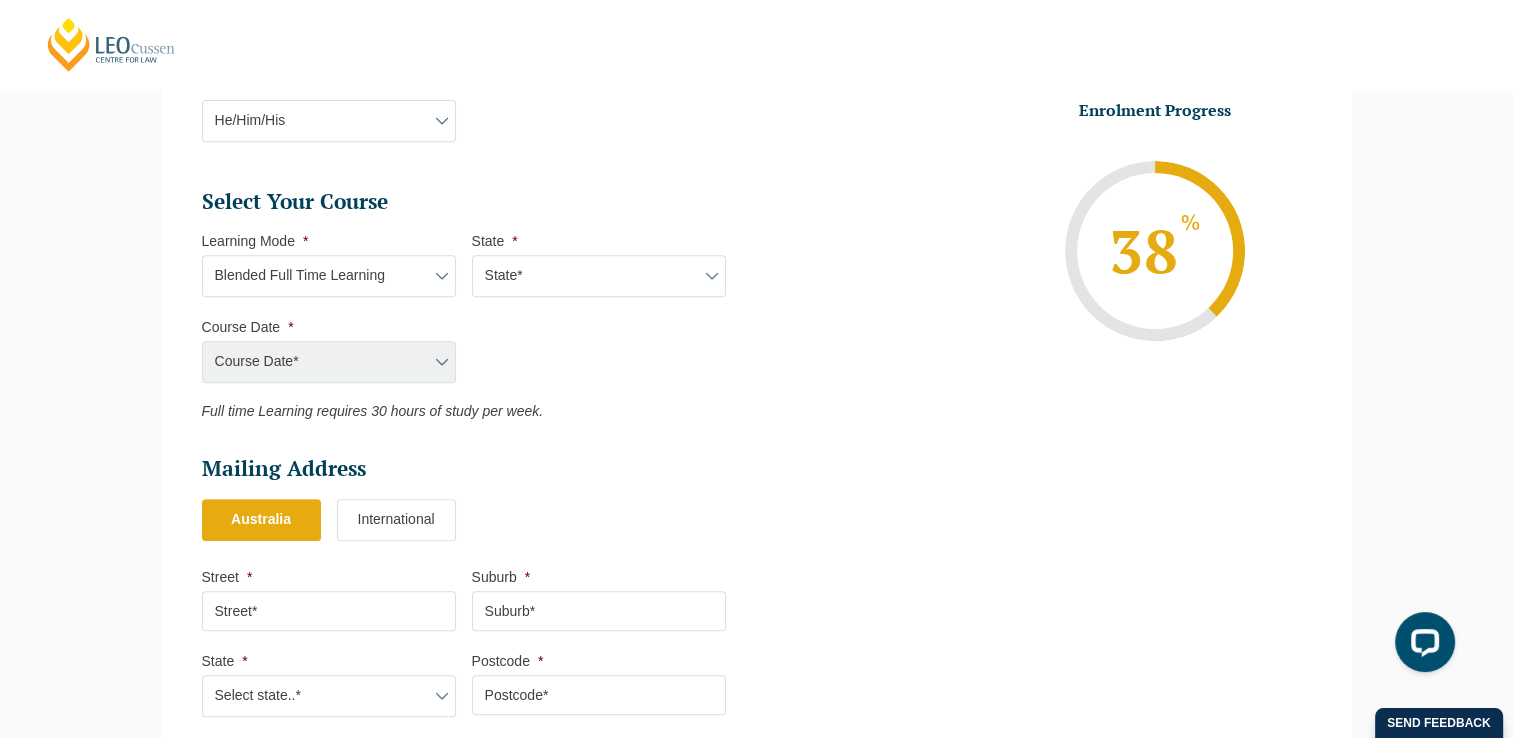 select on "VIC" 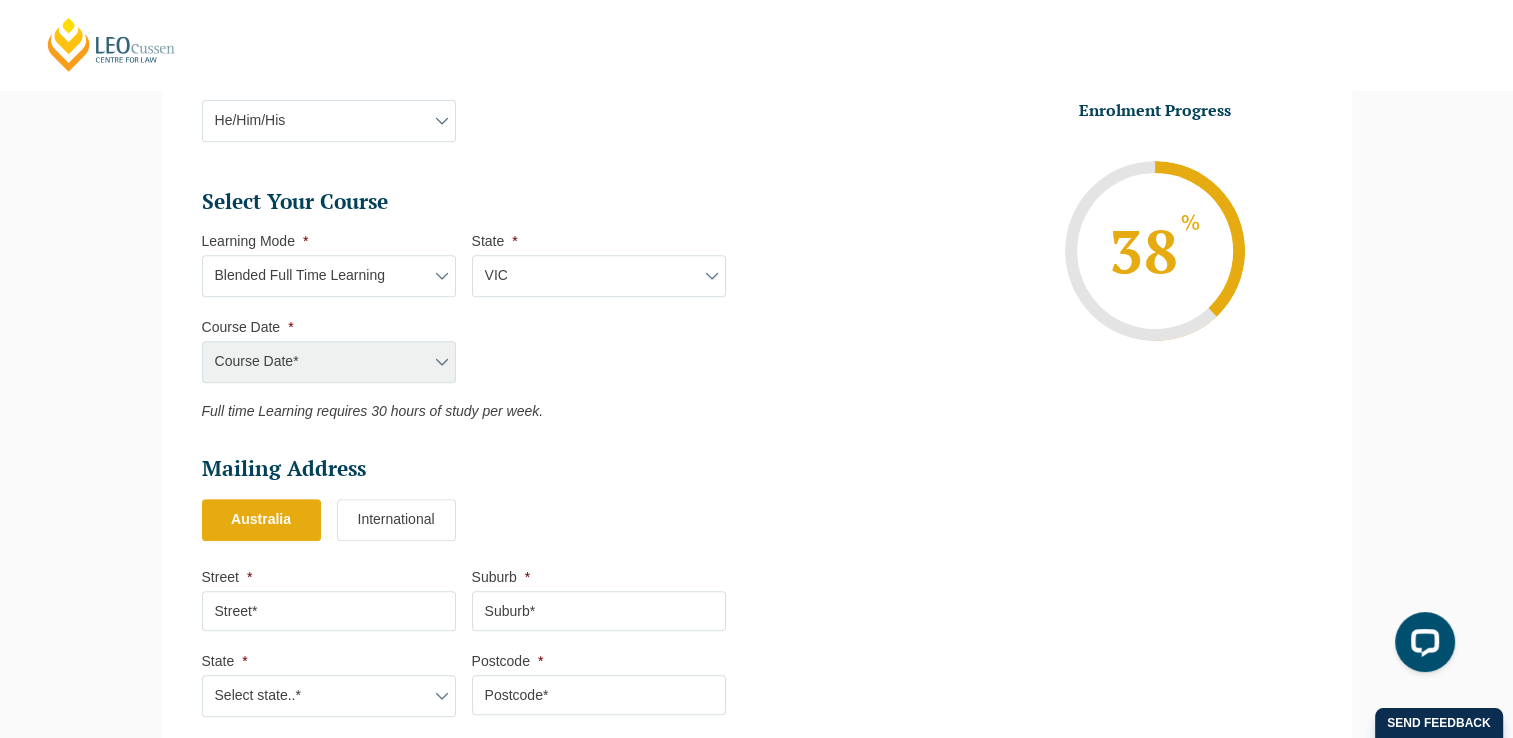 click on "State* ACT/NSW QLD SA VIC WA" at bounding box center [599, 276] 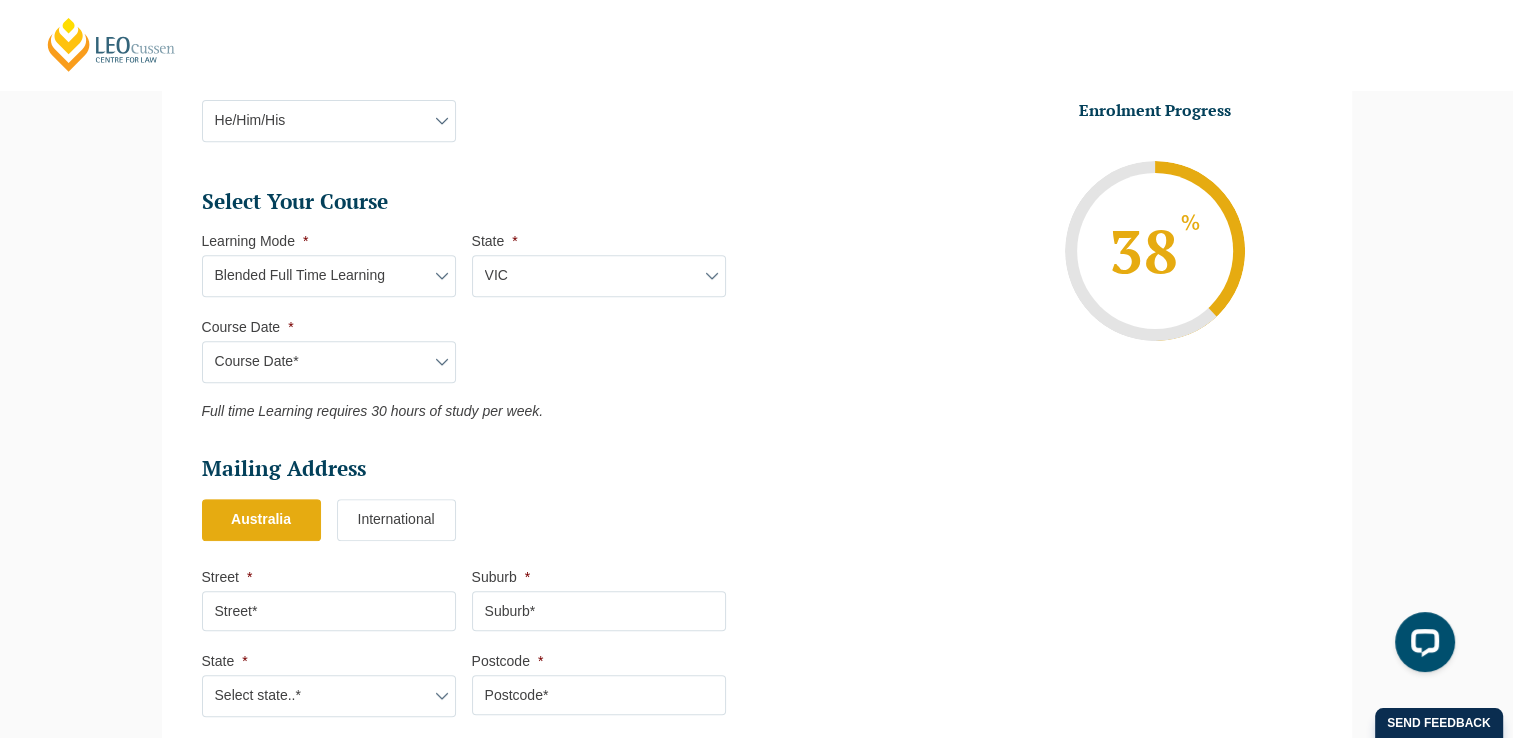 click on "Course Date* September 2025 (22-Sep-2025 to 20-Feb-2026) December 2025 (08-Dec-2025 to 16-May-2026) January 2026 (27-Jan-2026 to 12-Jun-2026) February 2026 (16-Feb-2026 to 03-Jul-2026) March 2026 (23-Mar-2026 to 07-Aug-2026) June 2026 (22-Jun-2026 to 06-Nov-2026) August 2026 (03-Aug-2026 to 18-Dec-2026) September 2026 (21-Sep-2026 to 19-Feb-2027) December 2026 (07-Dec-2026 to 07-May-2027)" at bounding box center (329, 362) 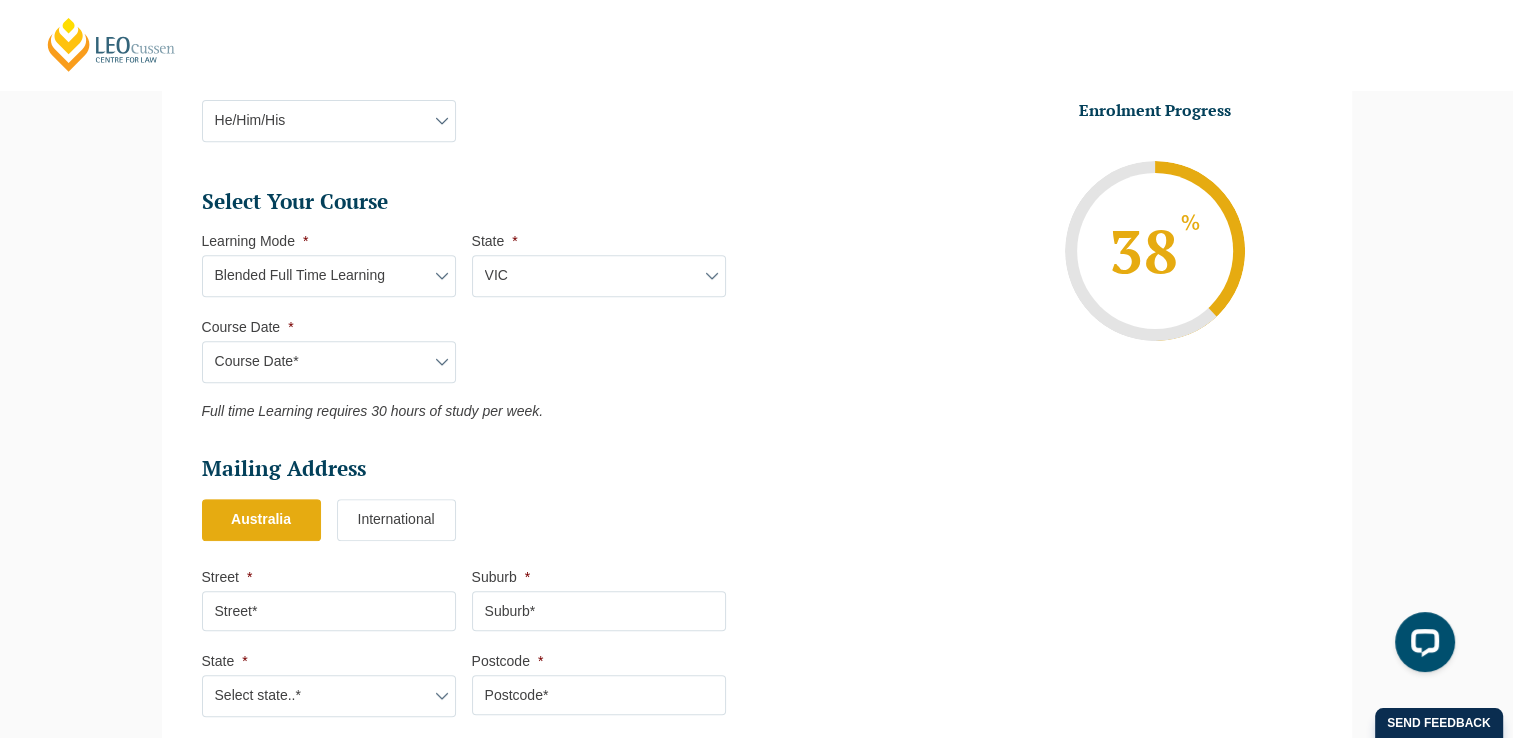 select on "September 2025 (22-Sep-2025 to 20-Feb-2026)" 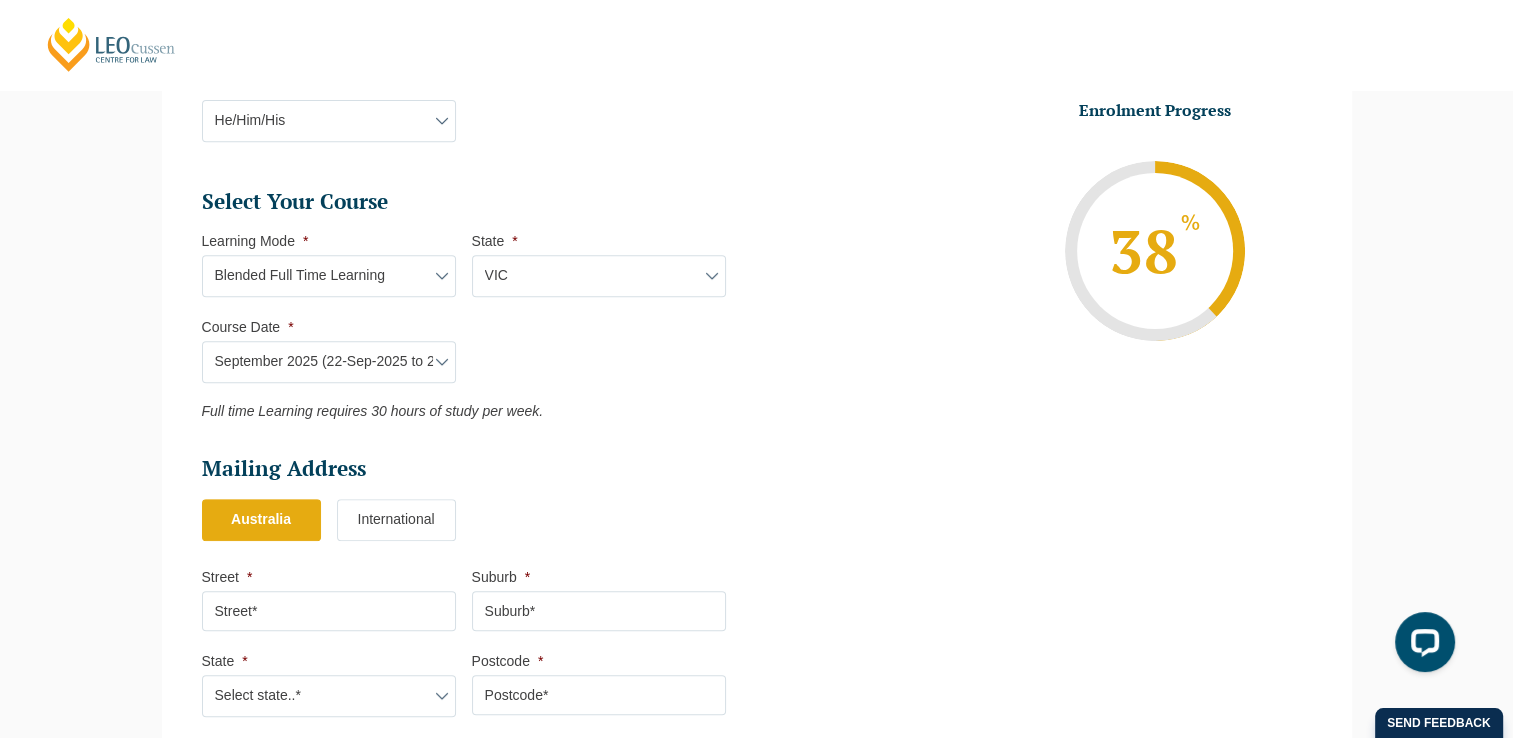 click on "Course Date* September 2025 (22-Sep-2025 to 20-Feb-2026) December 2025 (08-Dec-2025 to 16-May-2026) January 2026 (27-Jan-2026 to 12-Jun-2026) February 2026 (16-Feb-2026 to 03-Jul-2026) March 2026 (23-Mar-2026 to 07-Aug-2026) June 2026 (22-Jun-2026 to 06-Nov-2026) August 2026 (03-Aug-2026 to 18-Dec-2026) September 2026 (21-Sep-2026 to 19-Feb-2027) December 2026 (07-Dec-2026 to 07-May-2027)" at bounding box center (329, 362) 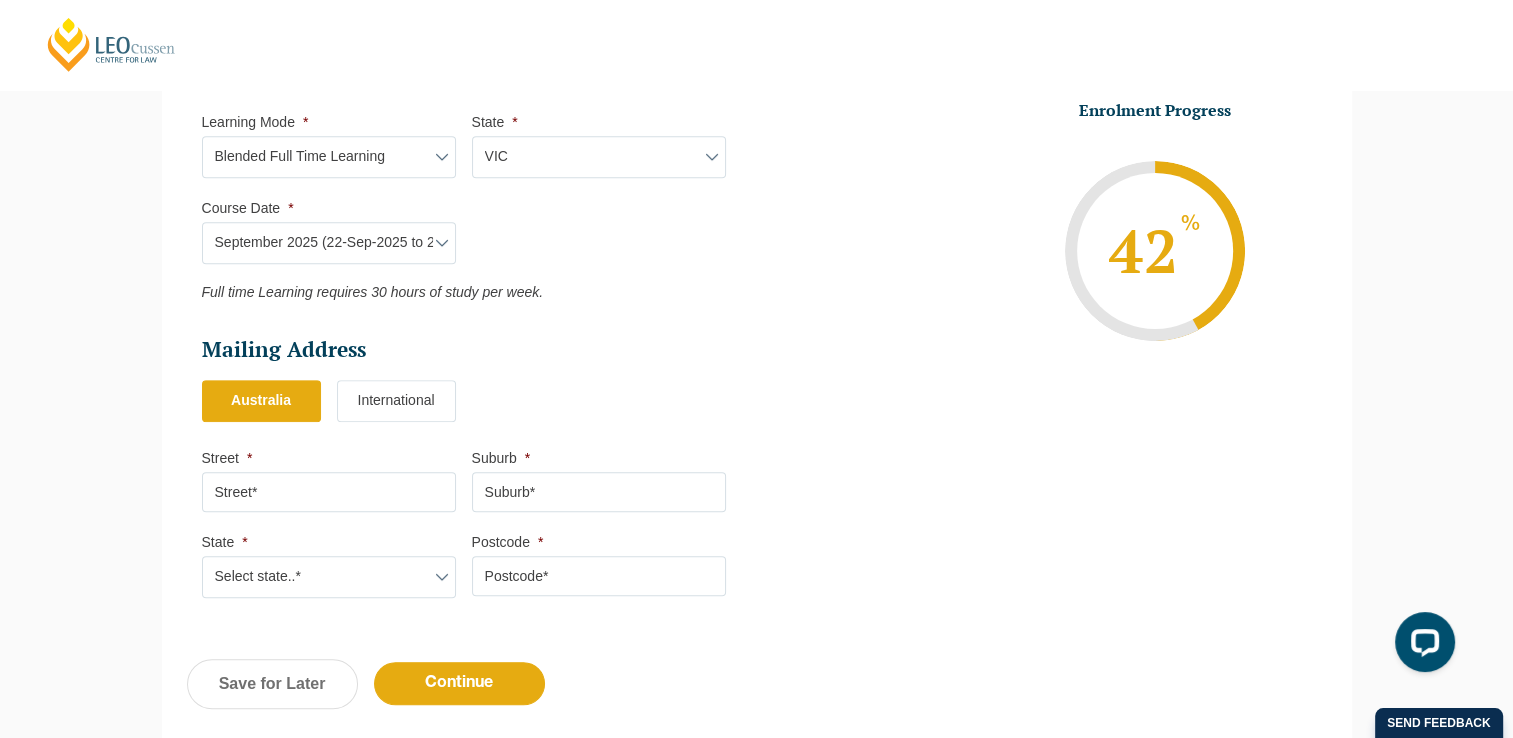 scroll, scrollTop: 937, scrollLeft: 0, axis: vertical 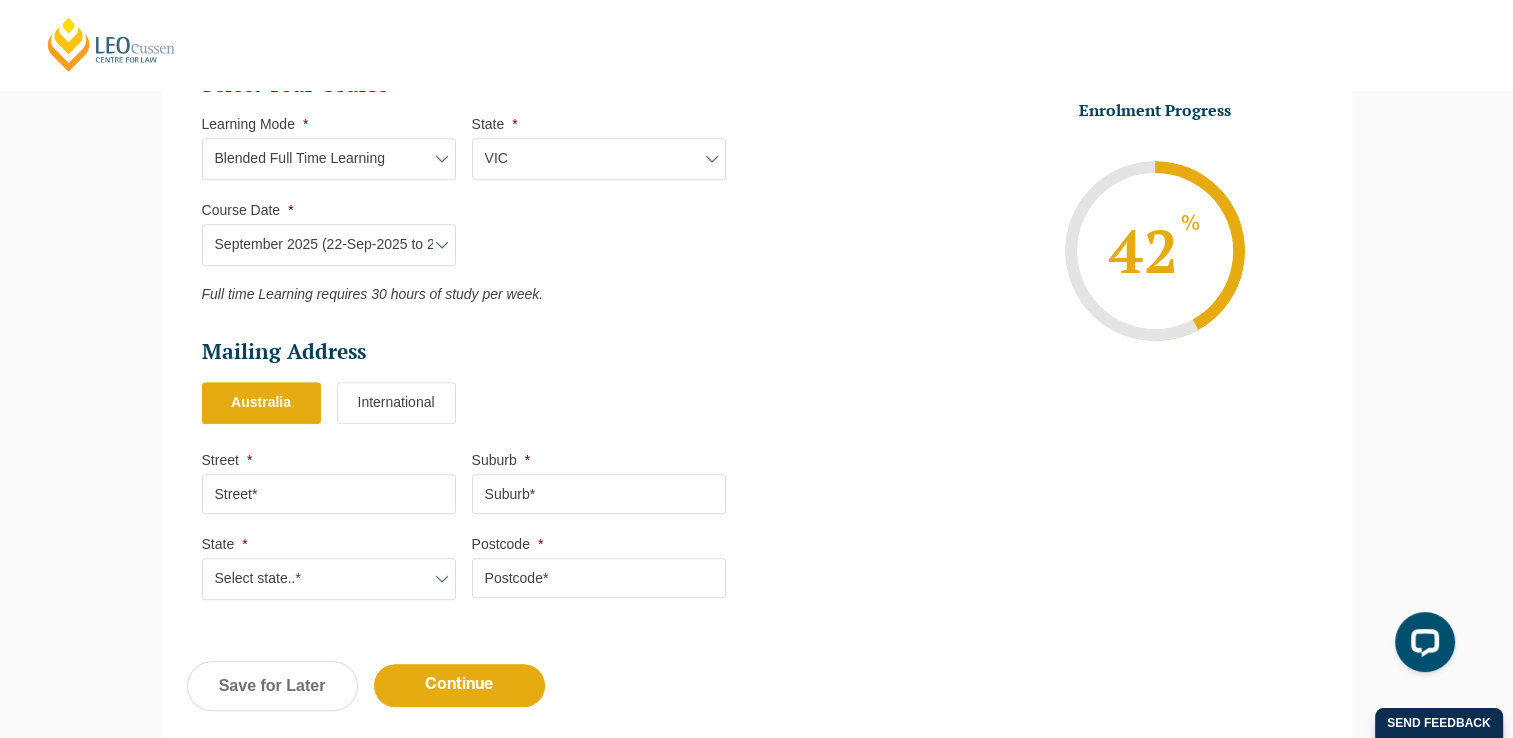 click on "Street *" at bounding box center [329, 494] 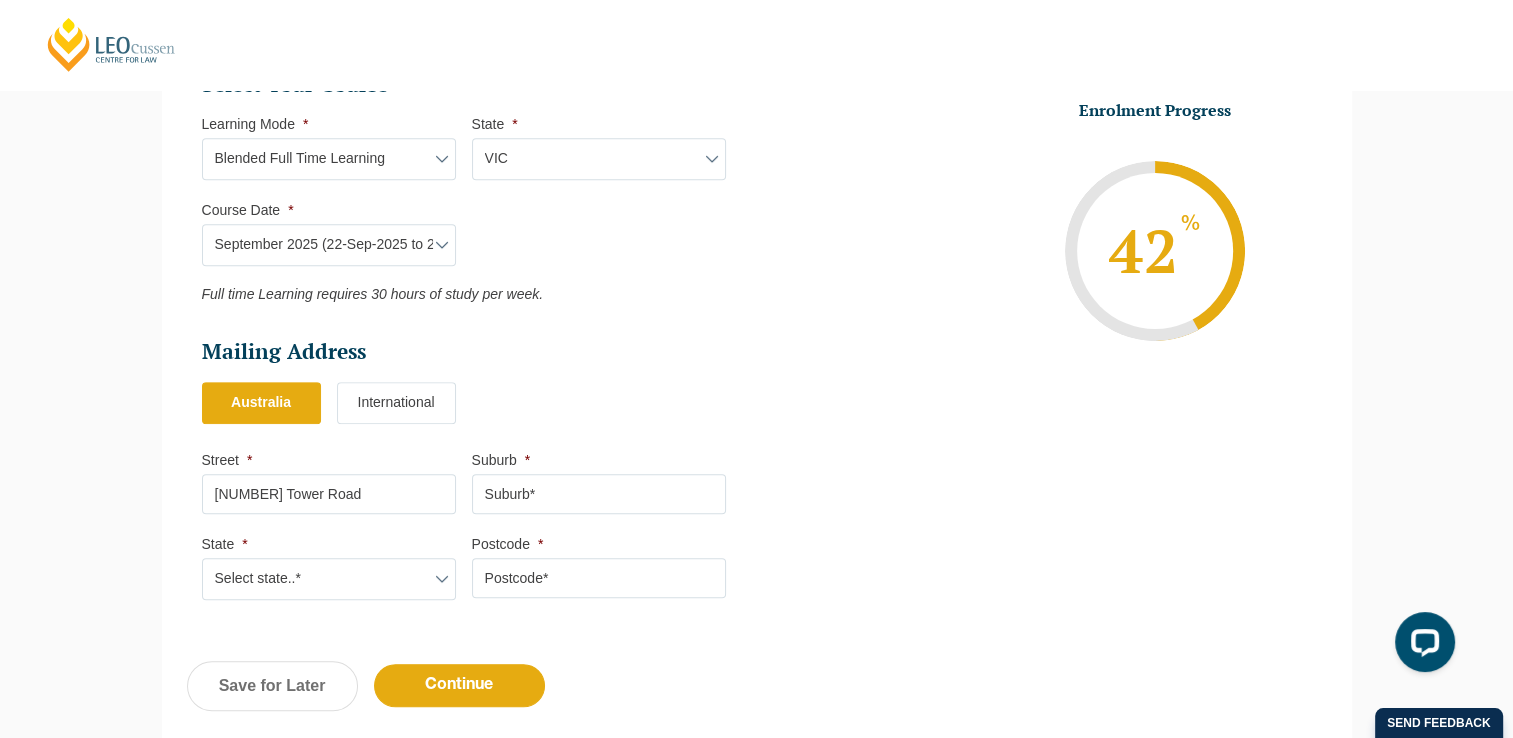 type on "25 Tower Road" 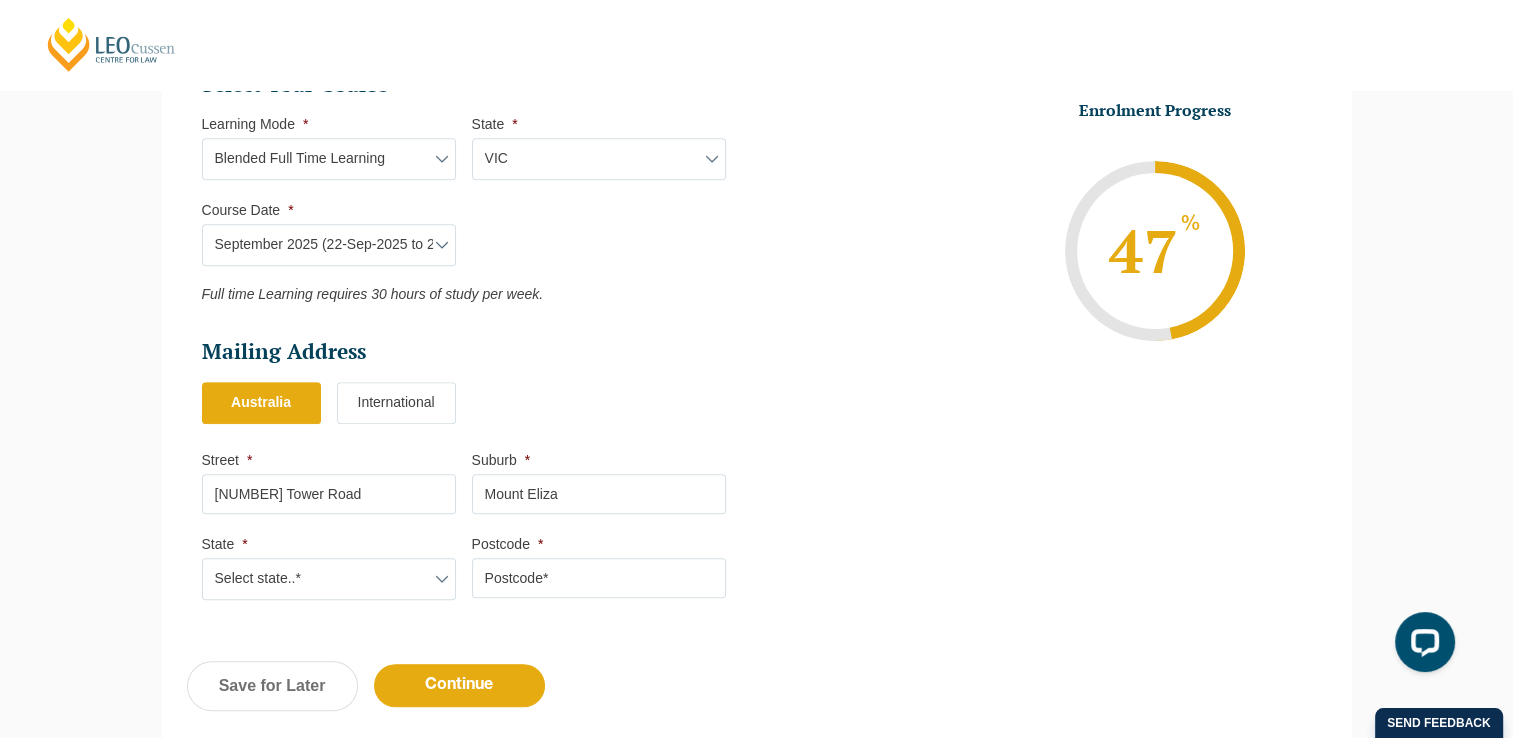 type on "Mount Eliza" 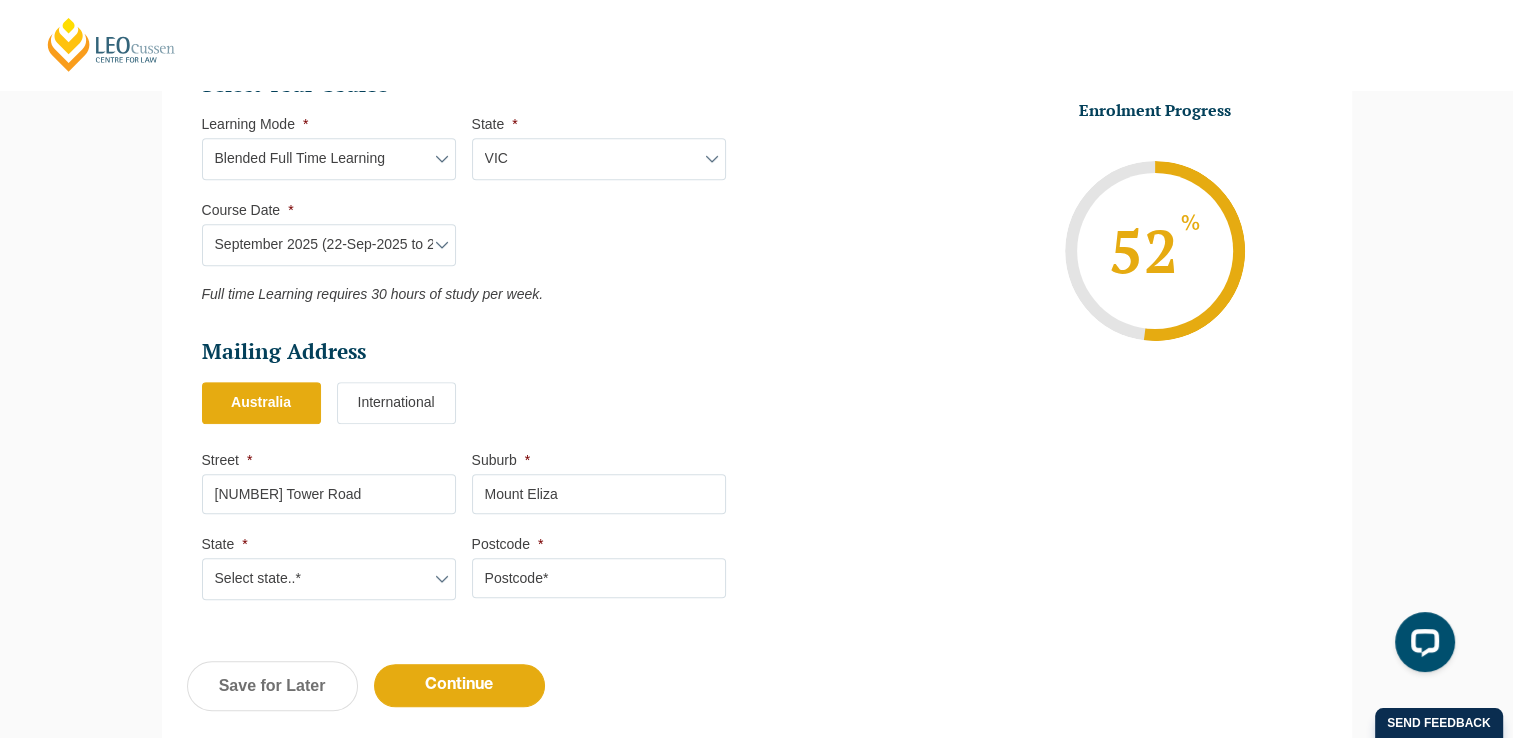 click on "Select state..* VIC WA QLD SA NSW NT ACT TAS" at bounding box center [329, 579] 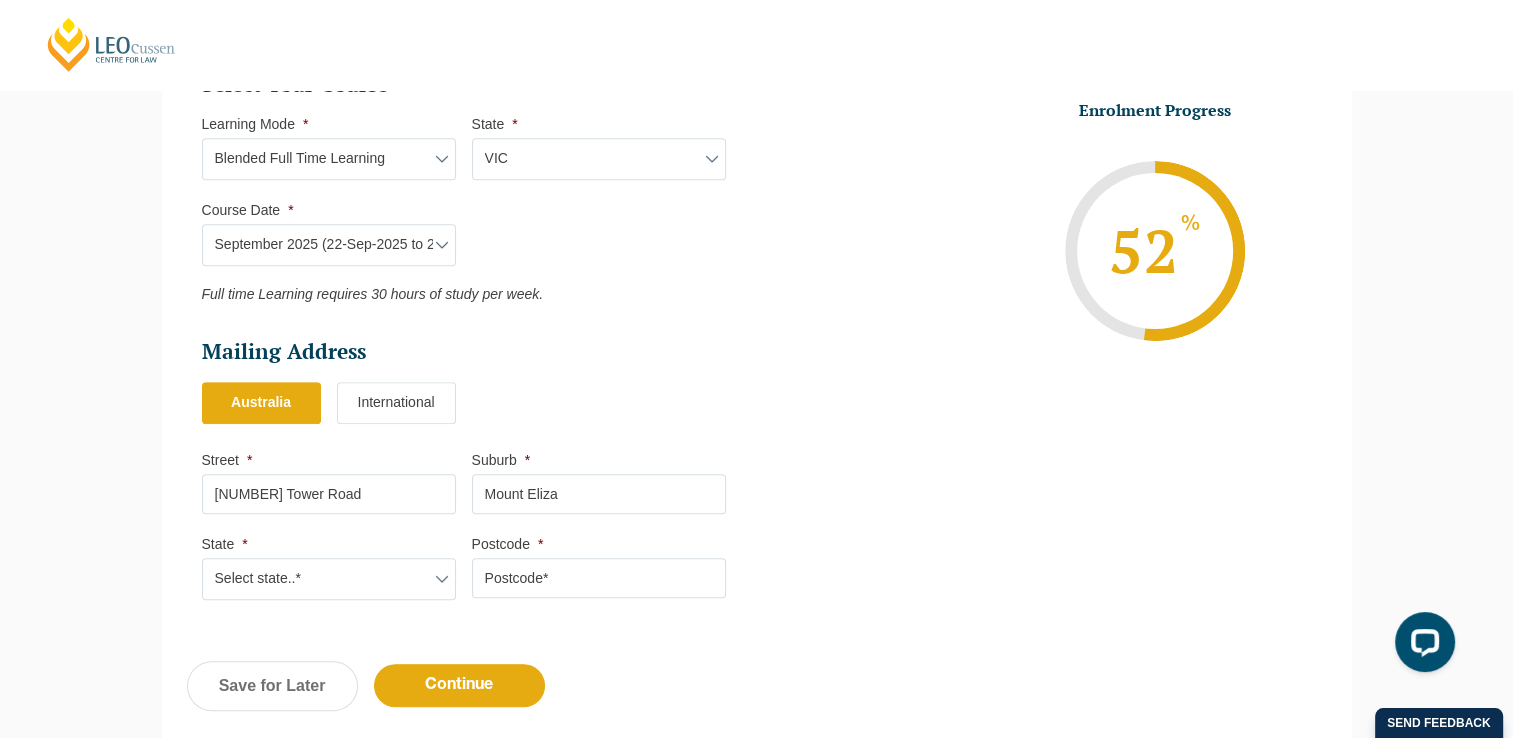 select on "VIC" 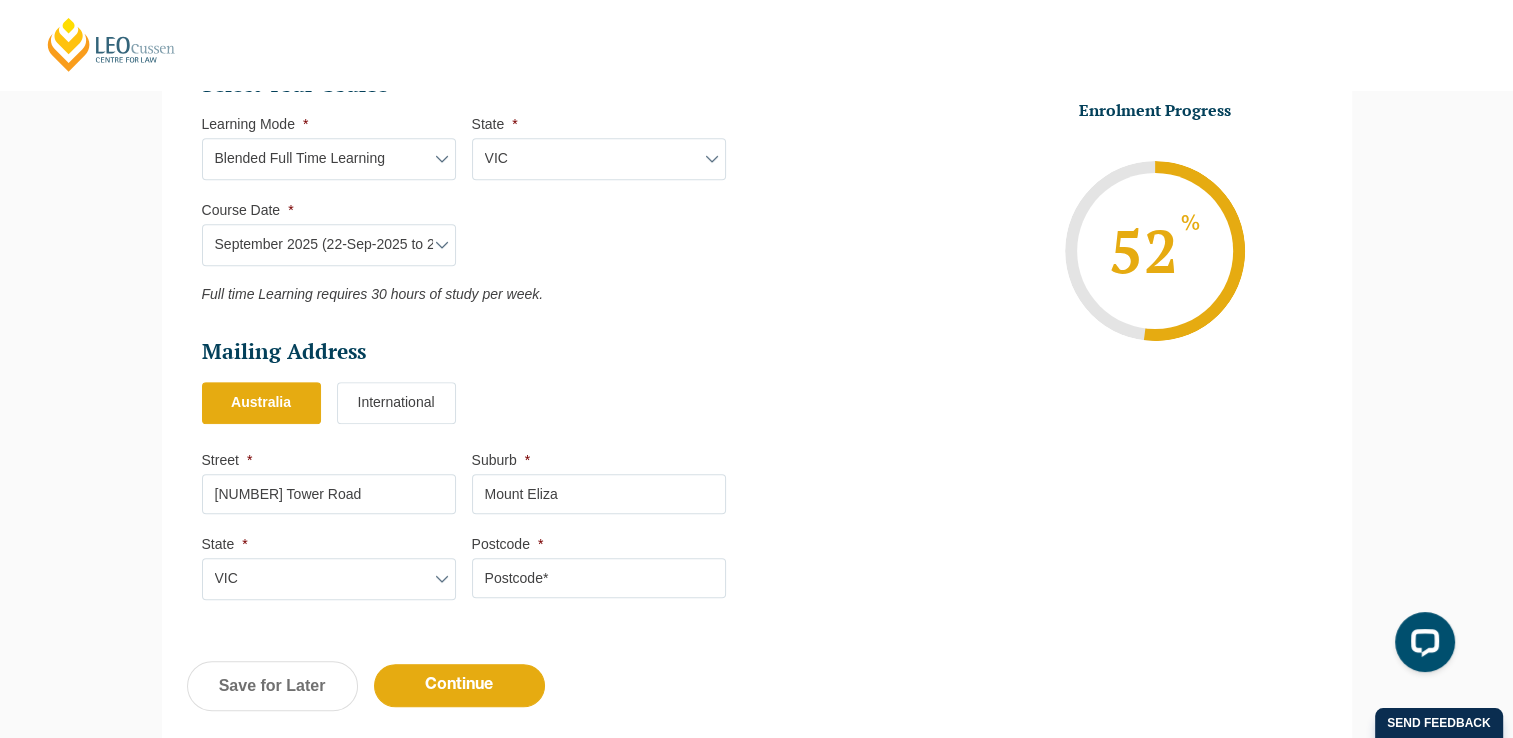 click on "Select state..* VIC WA QLD SA NSW NT ACT TAS" at bounding box center (329, 579) 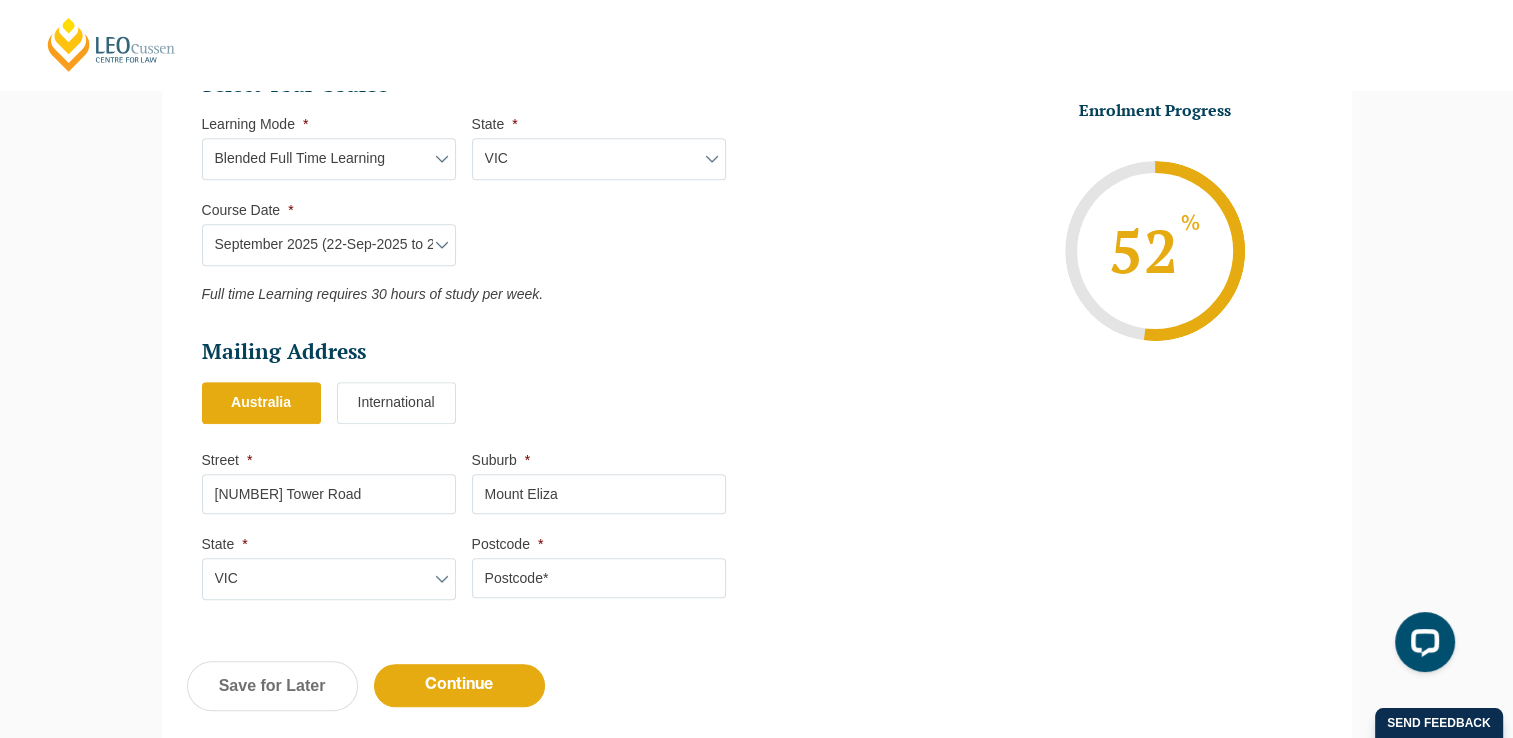 click on "Postcode *" at bounding box center [599, 578] 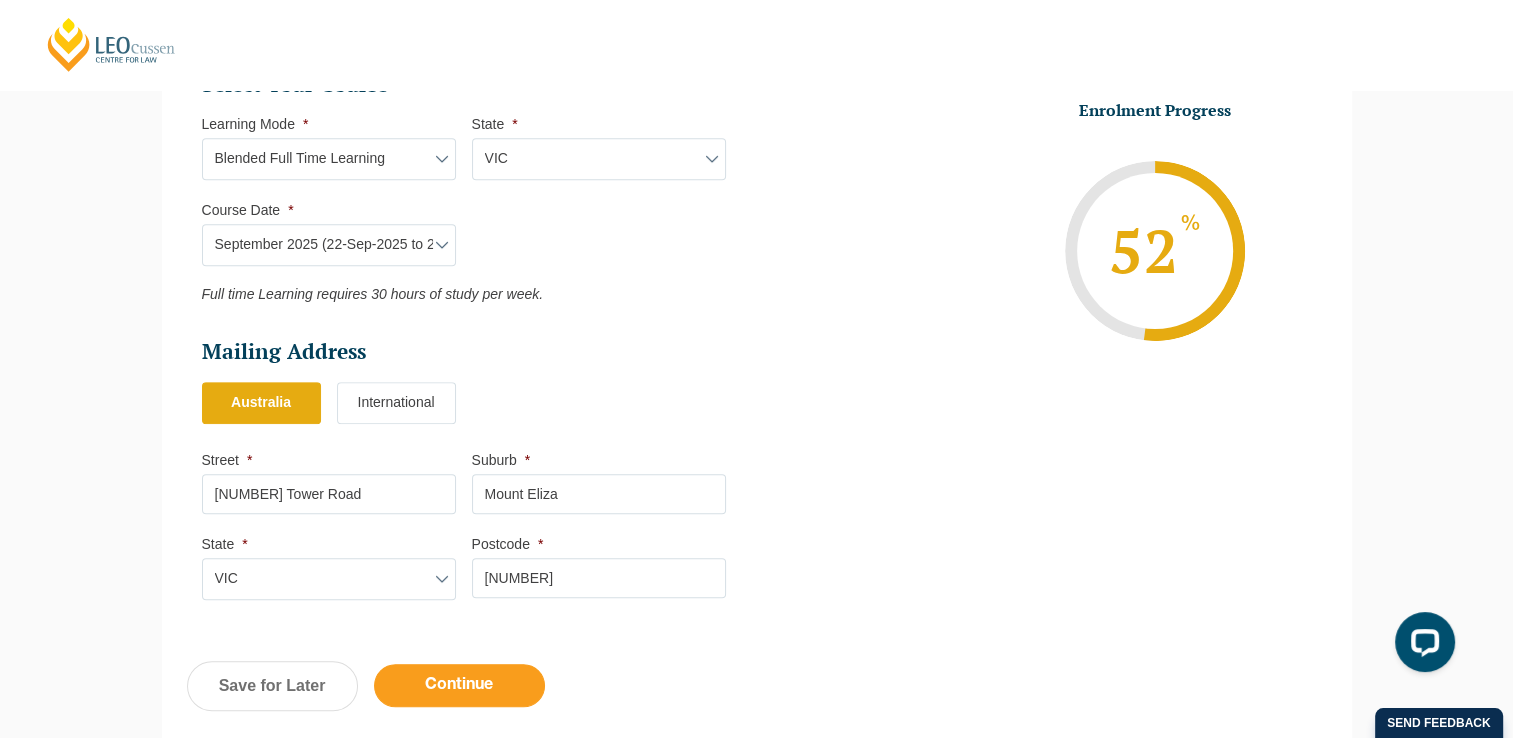 type on "3930" 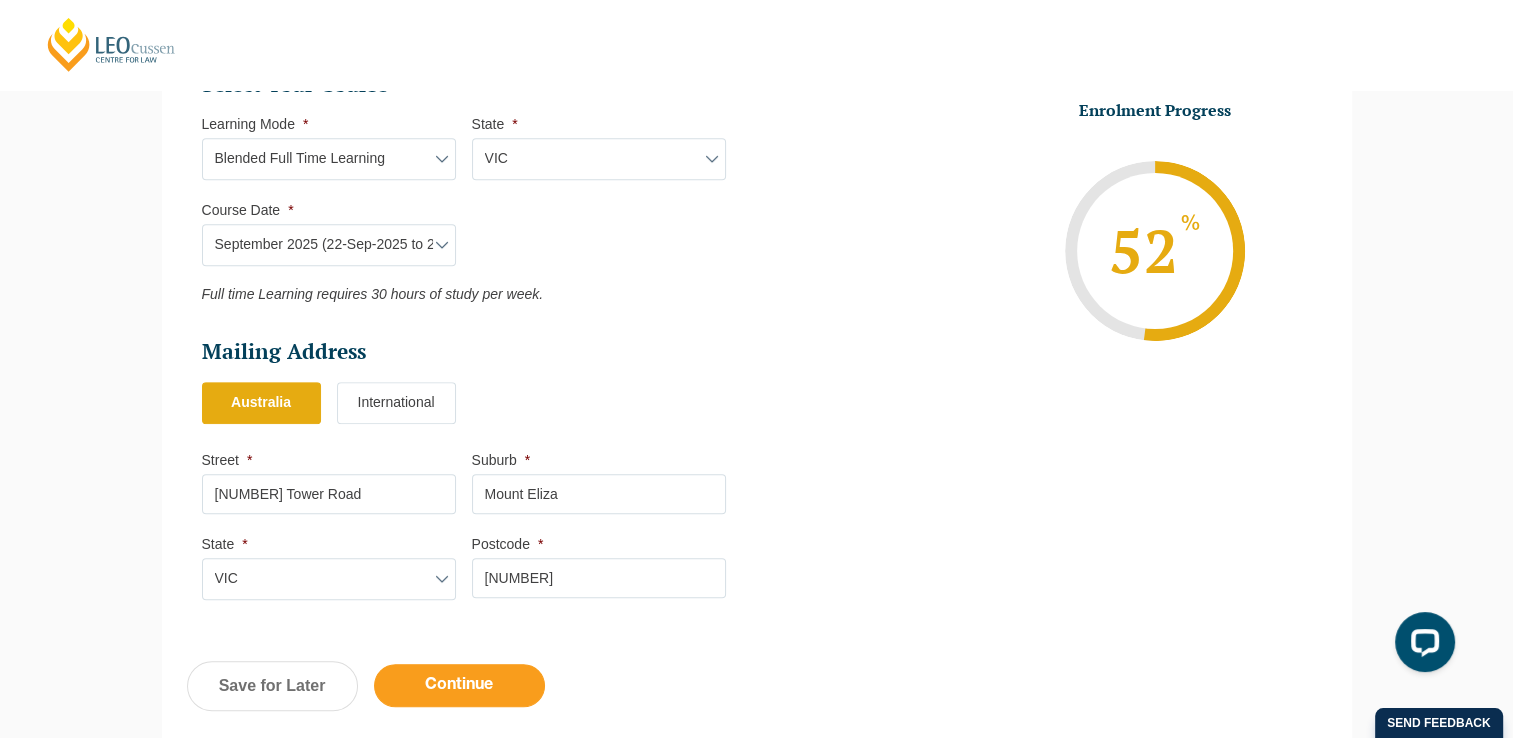 click on "Continue" at bounding box center (459, 685) 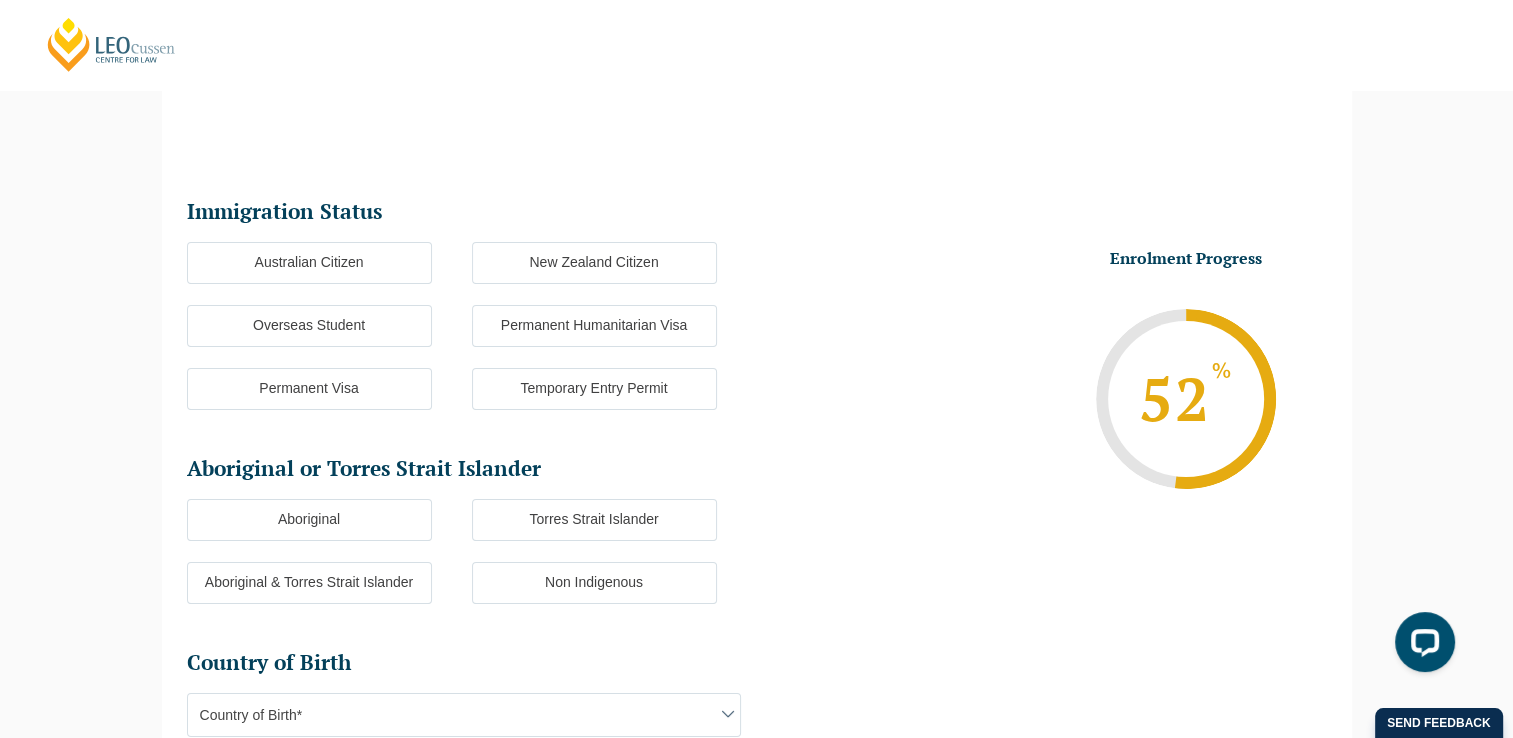 scroll, scrollTop: 187, scrollLeft: 0, axis: vertical 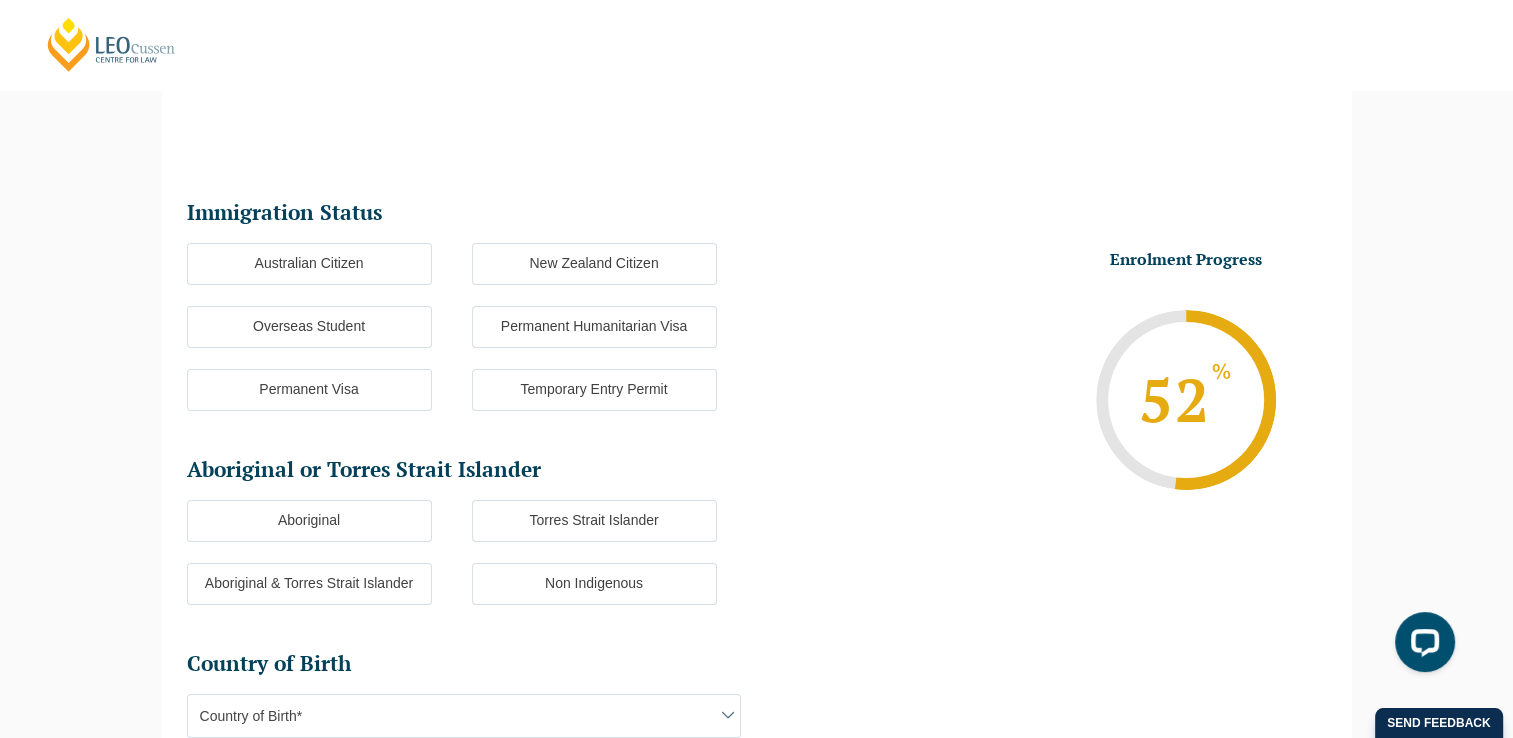click on "Australian Citizen" at bounding box center (309, 264) 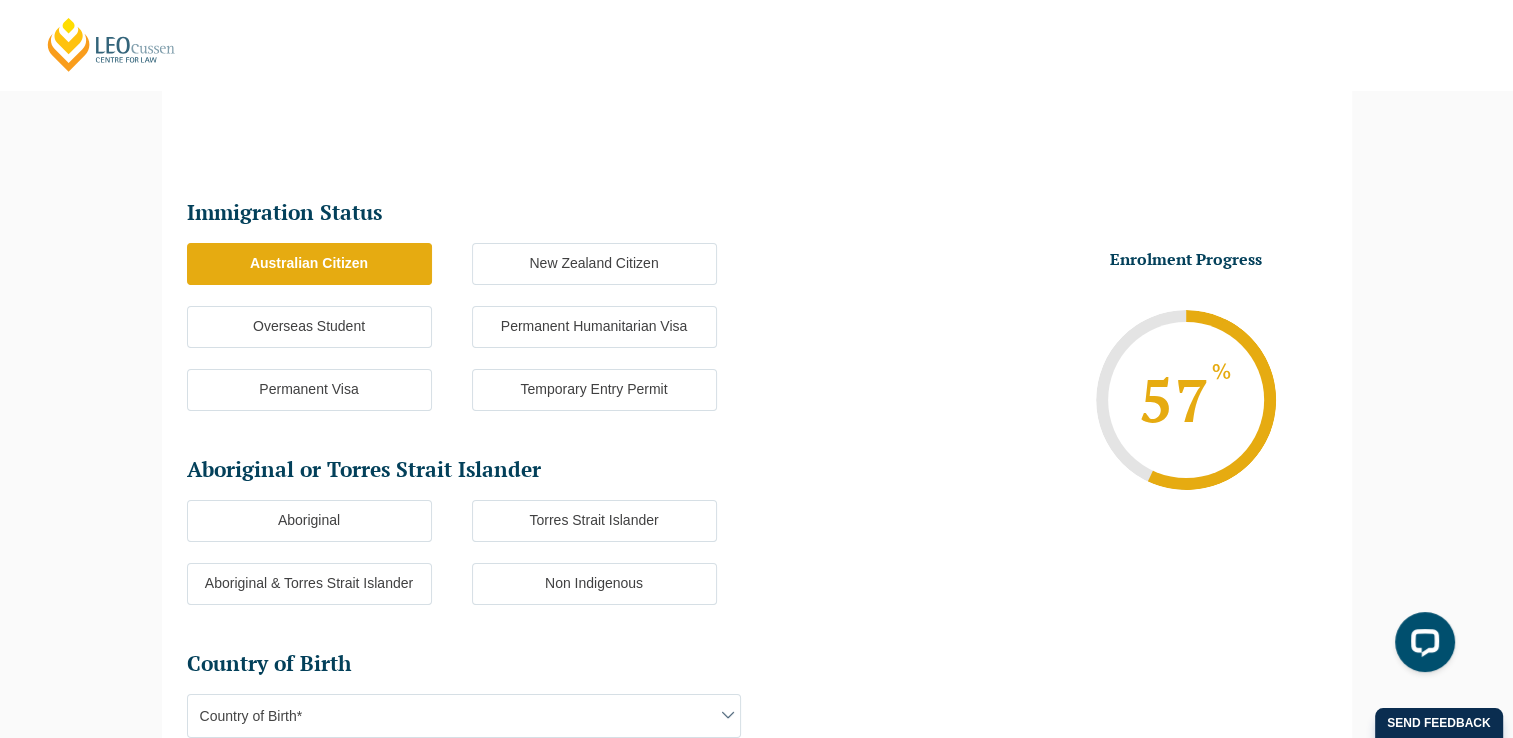 scroll, scrollTop: 307, scrollLeft: 0, axis: vertical 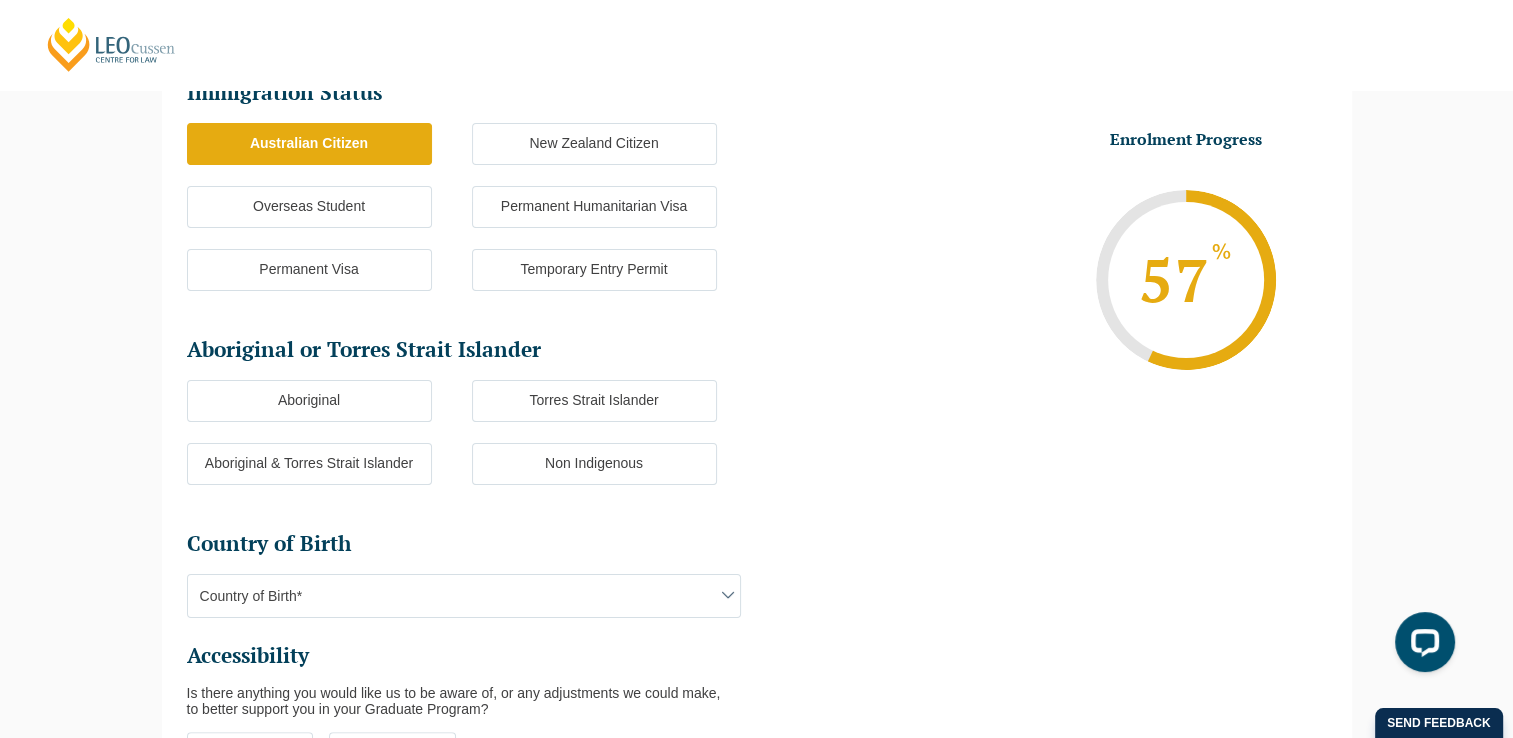 click on "Non Indigenous" at bounding box center (594, 464) 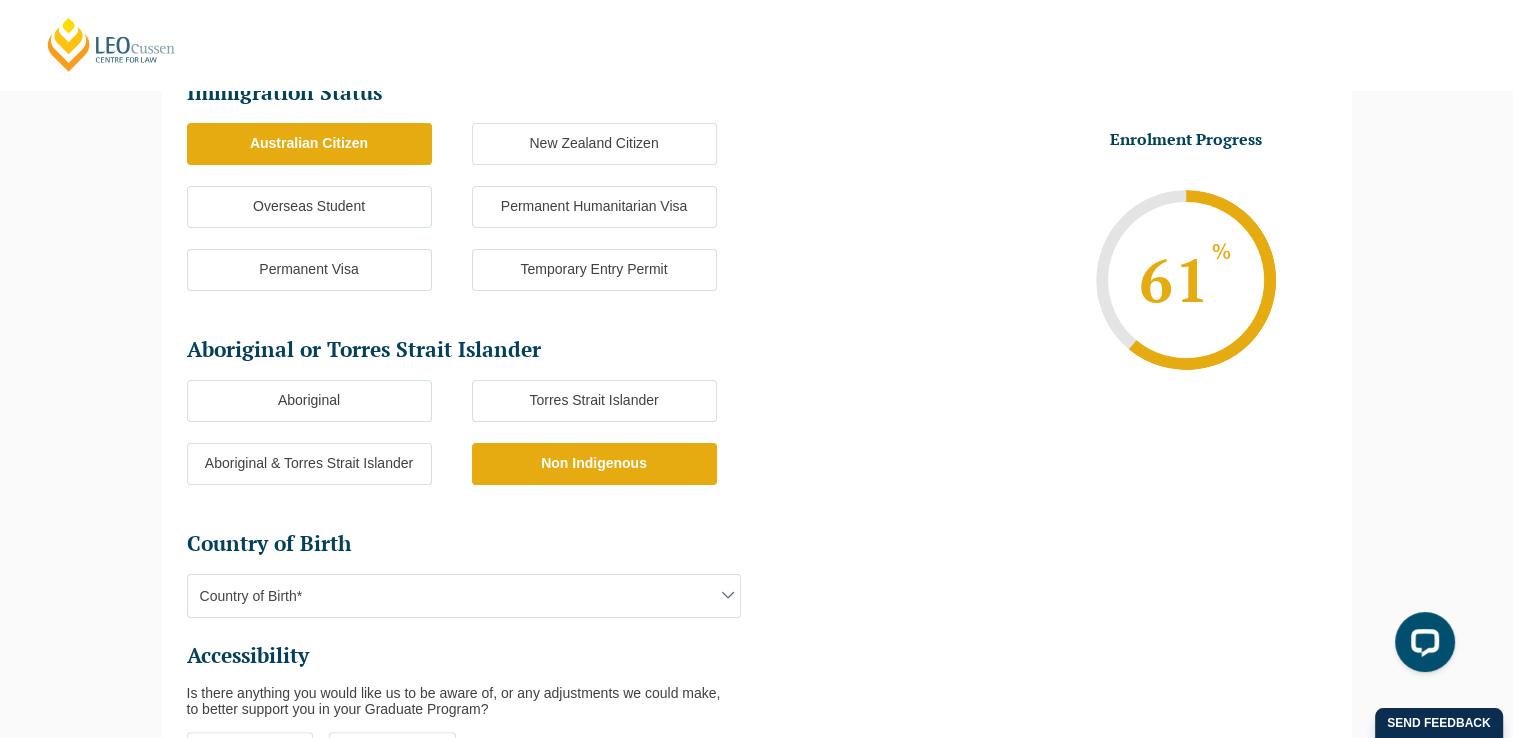 scroll, scrollTop: 453, scrollLeft: 0, axis: vertical 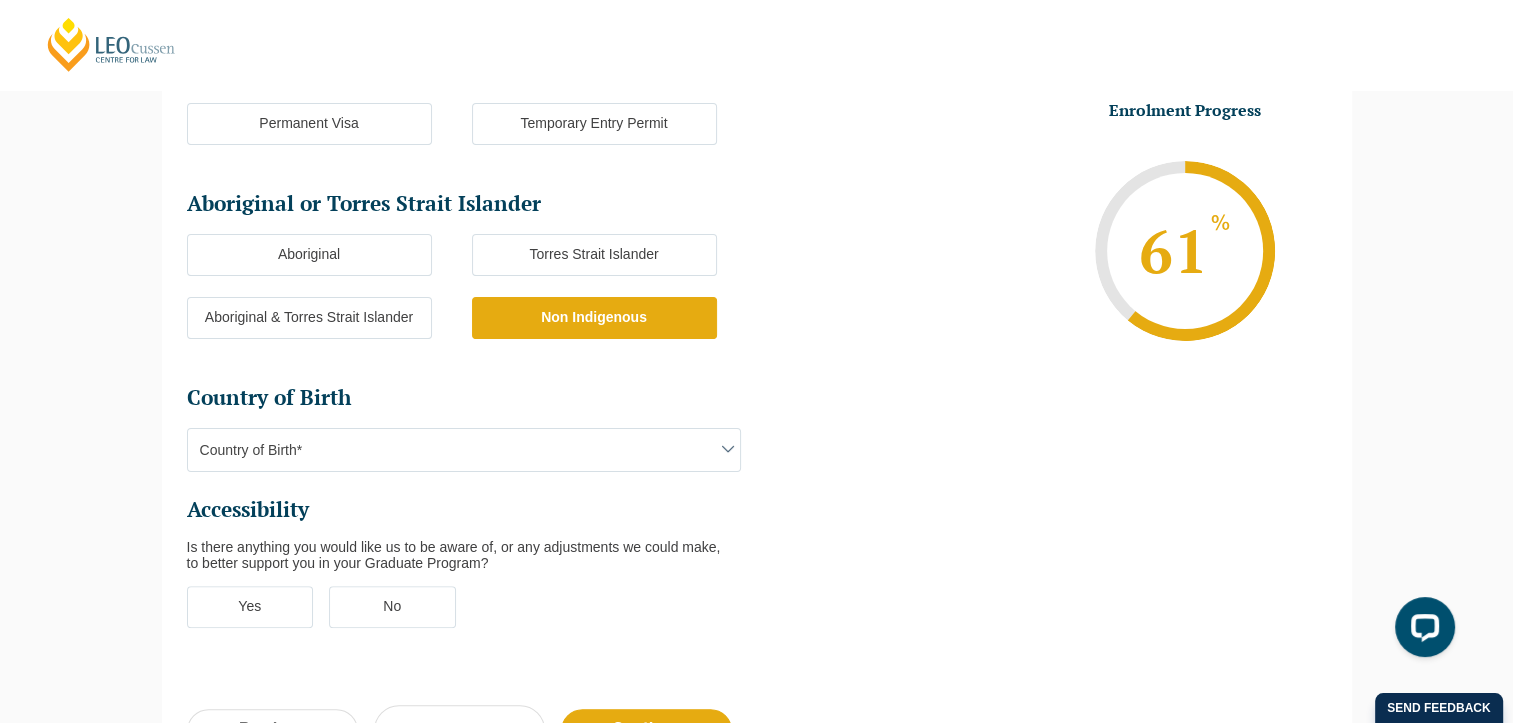 click on "Country of Birth*" at bounding box center [464, 450] 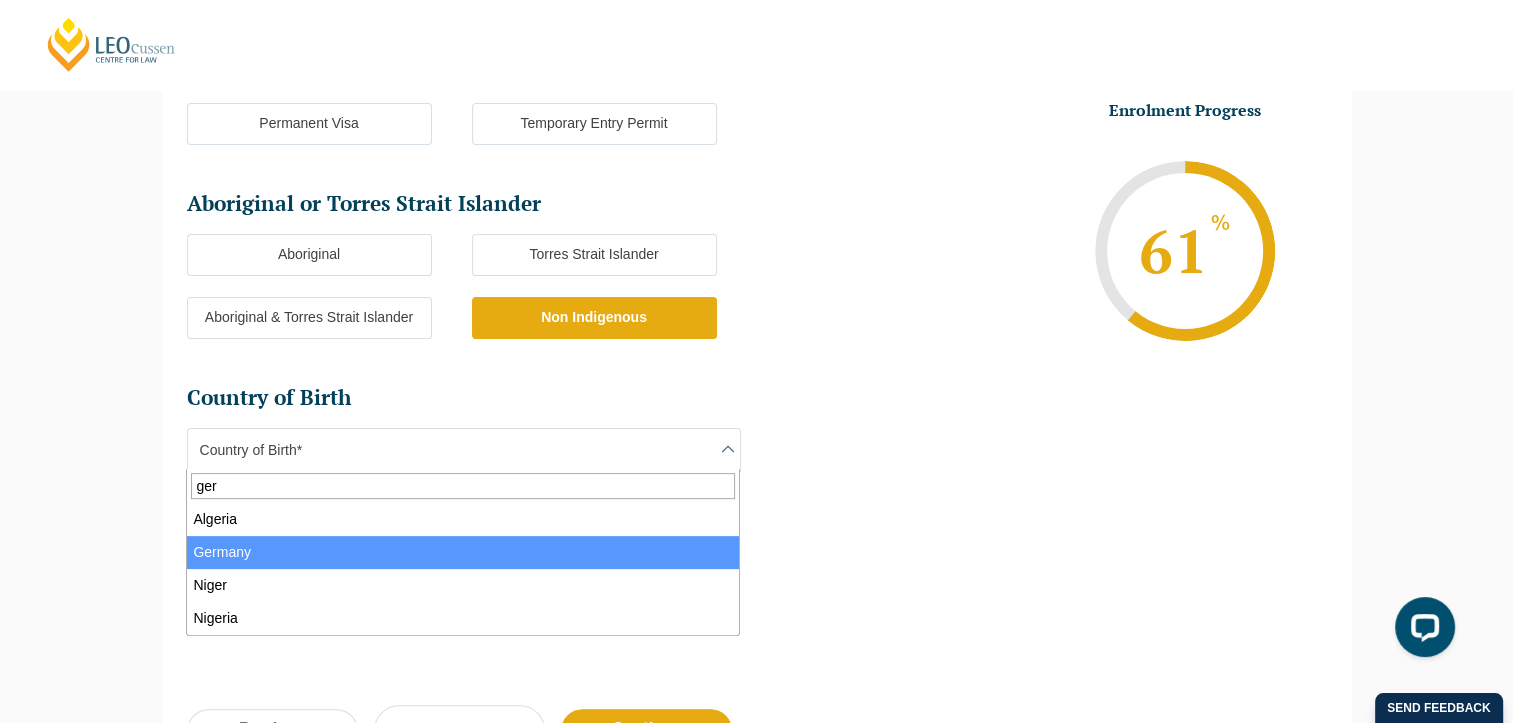 type on "ger" 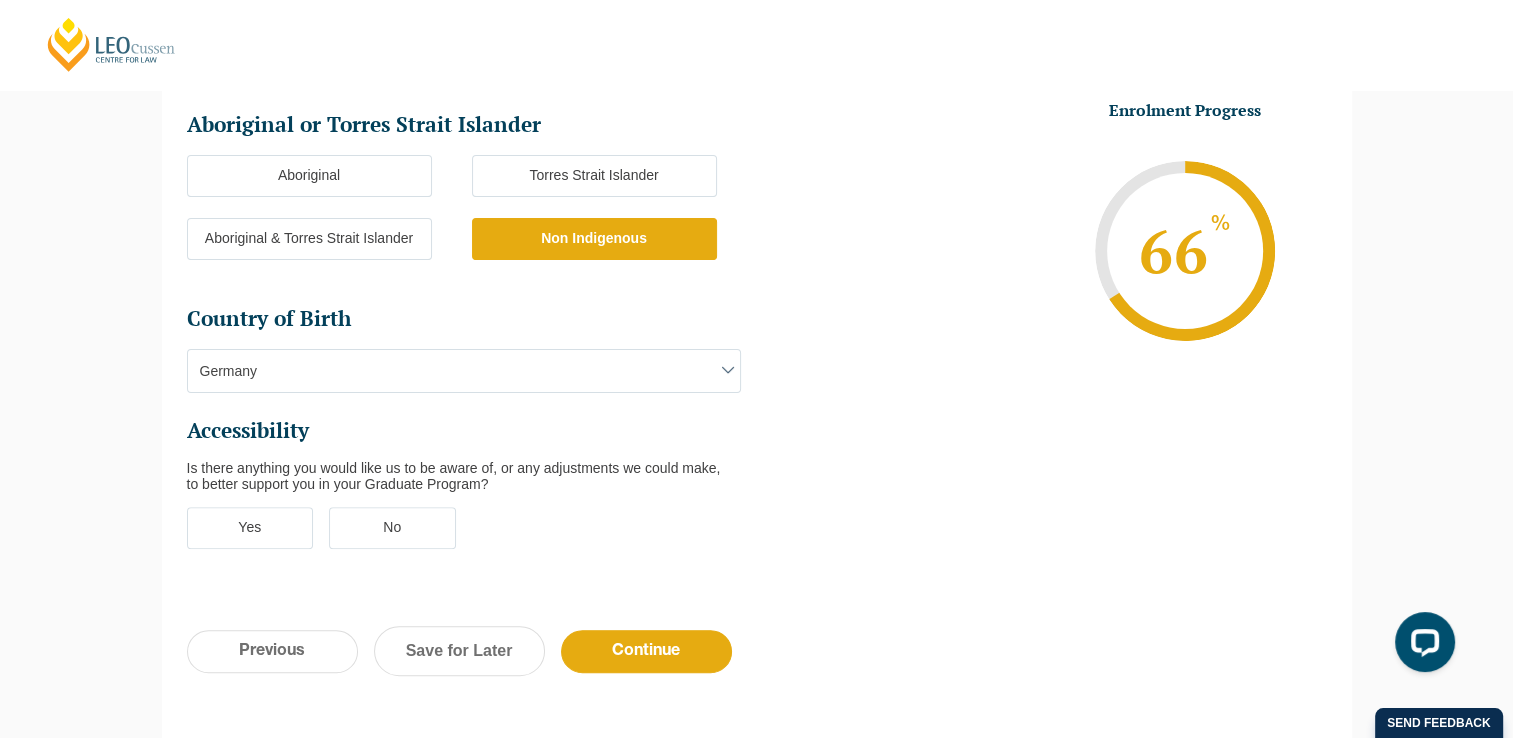 scroll, scrollTop: 587, scrollLeft: 0, axis: vertical 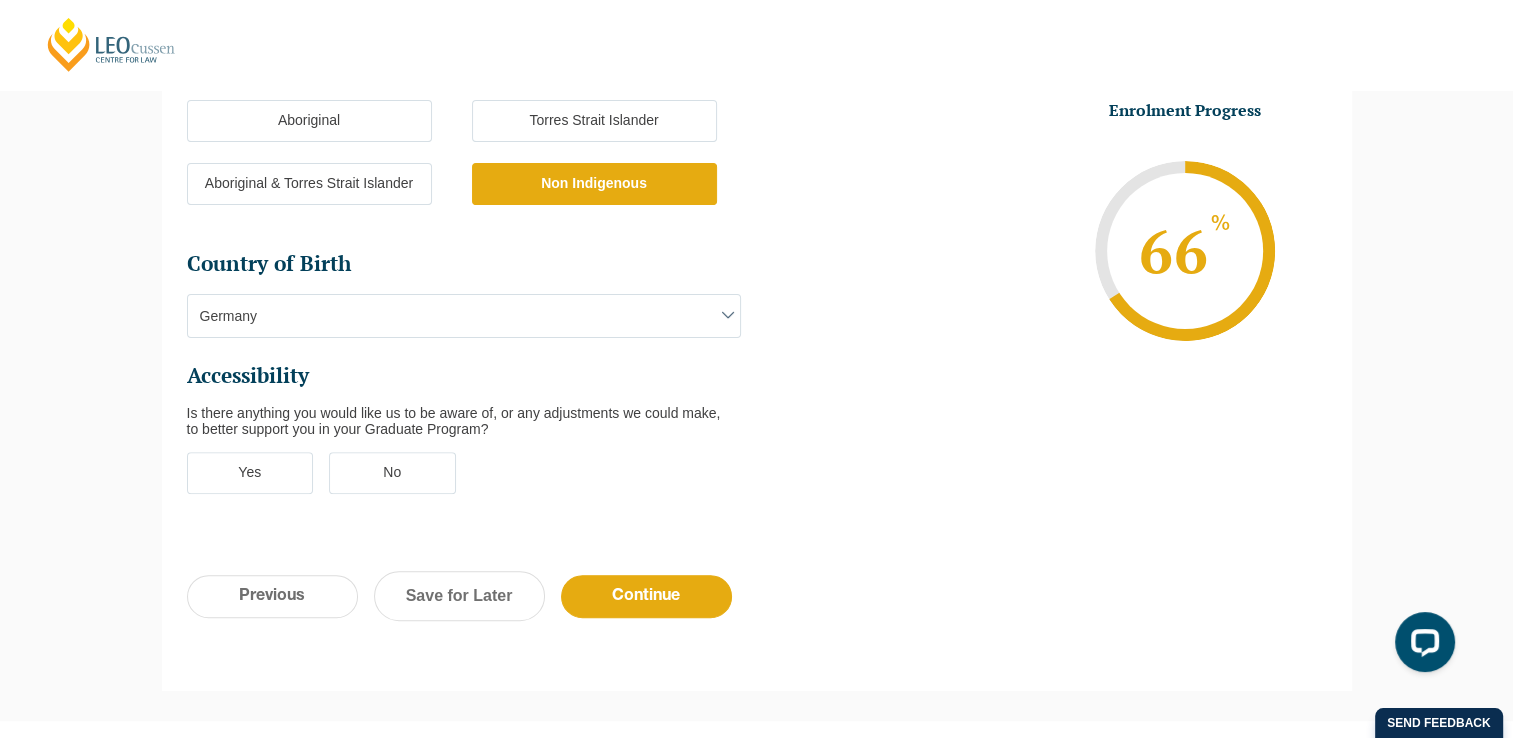 click on "No" at bounding box center (392, 473) 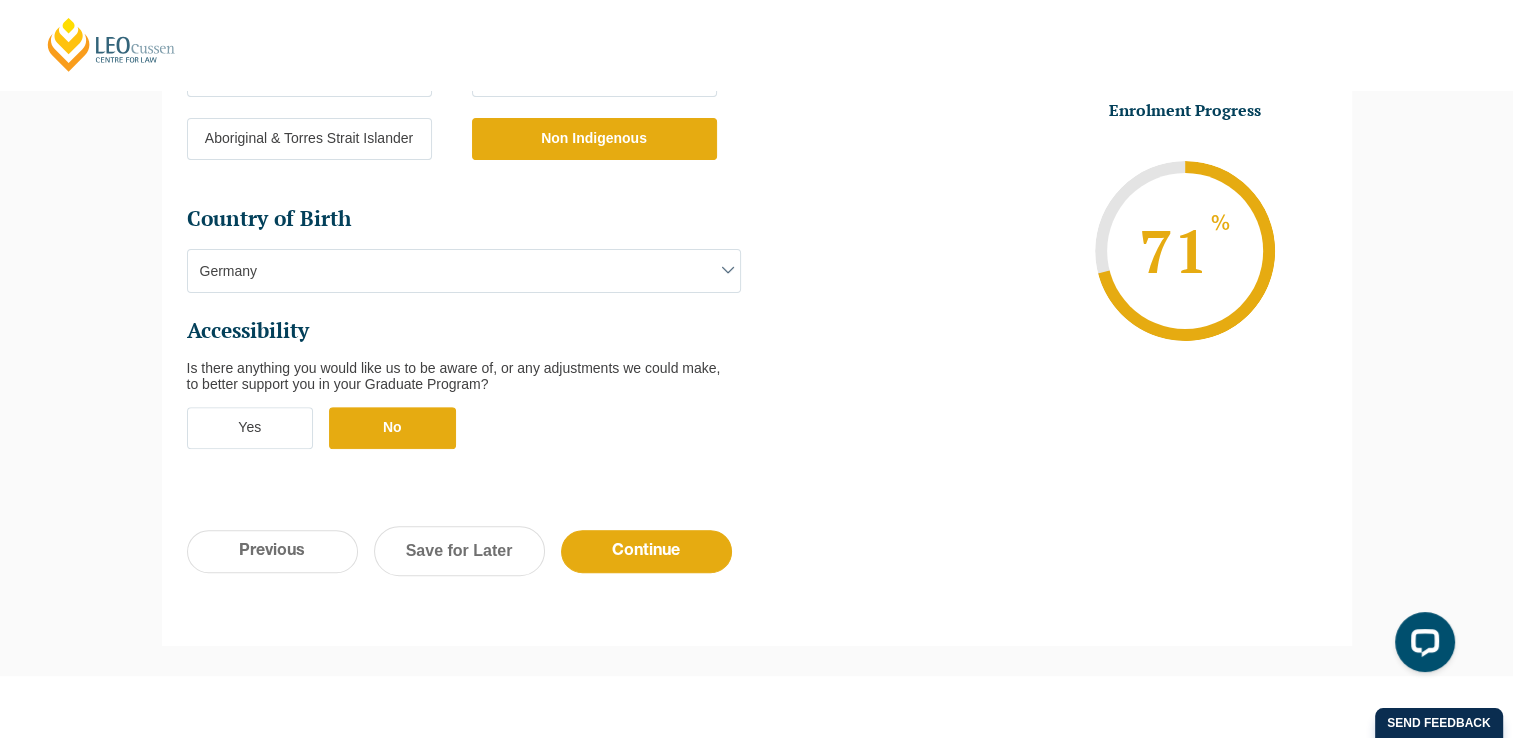scroll, scrollTop: 633, scrollLeft: 0, axis: vertical 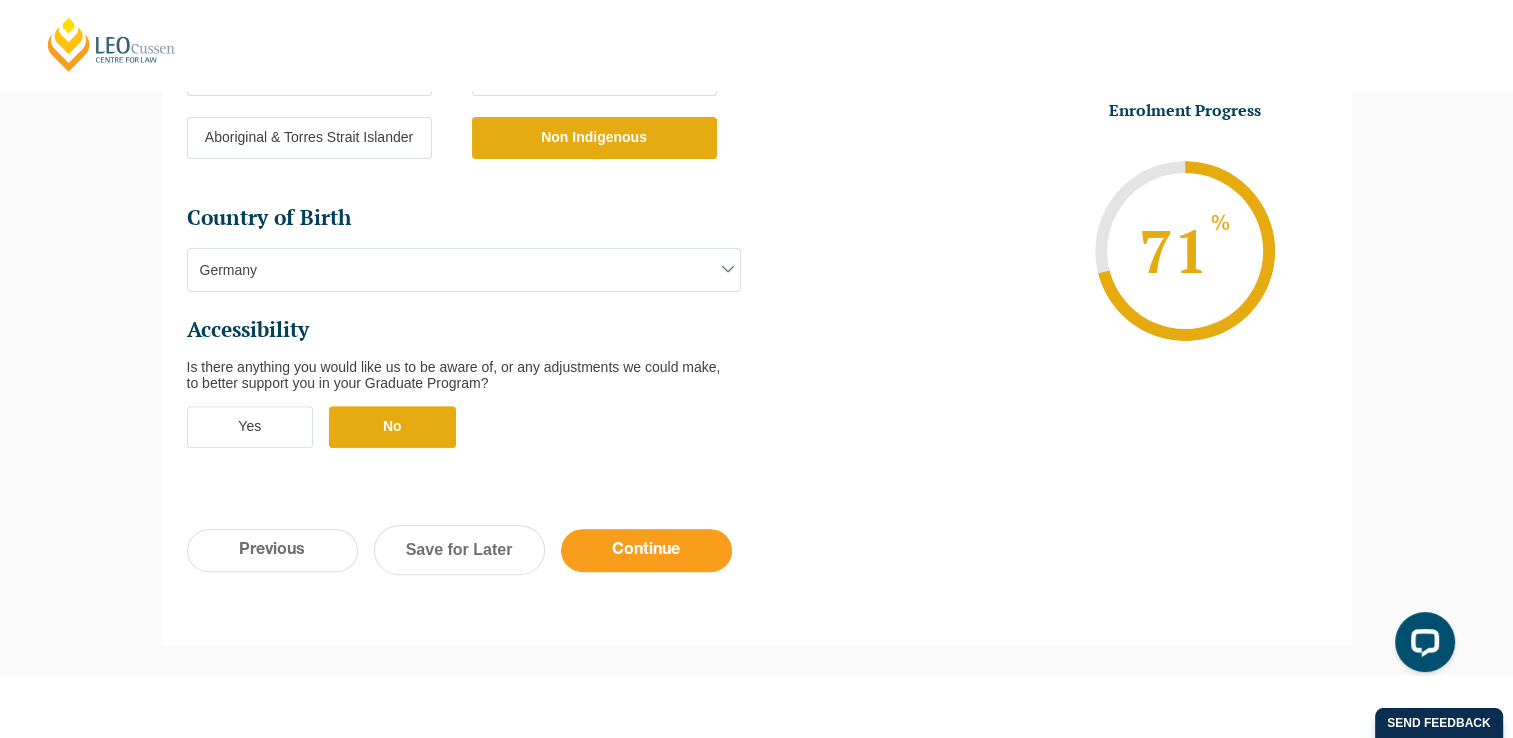 click on "Continue" at bounding box center (646, 550) 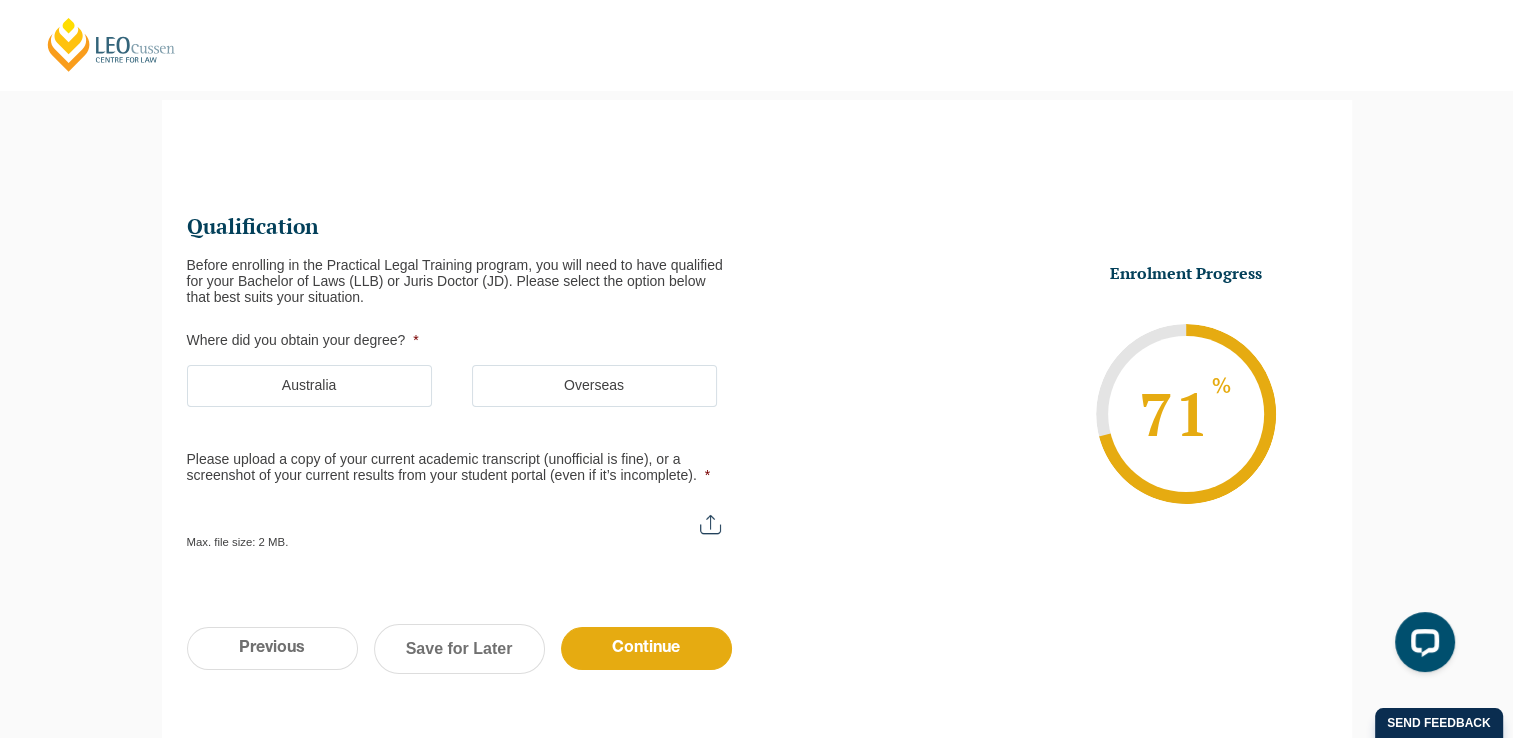 scroll, scrollTop: 172, scrollLeft: 0, axis: vertical 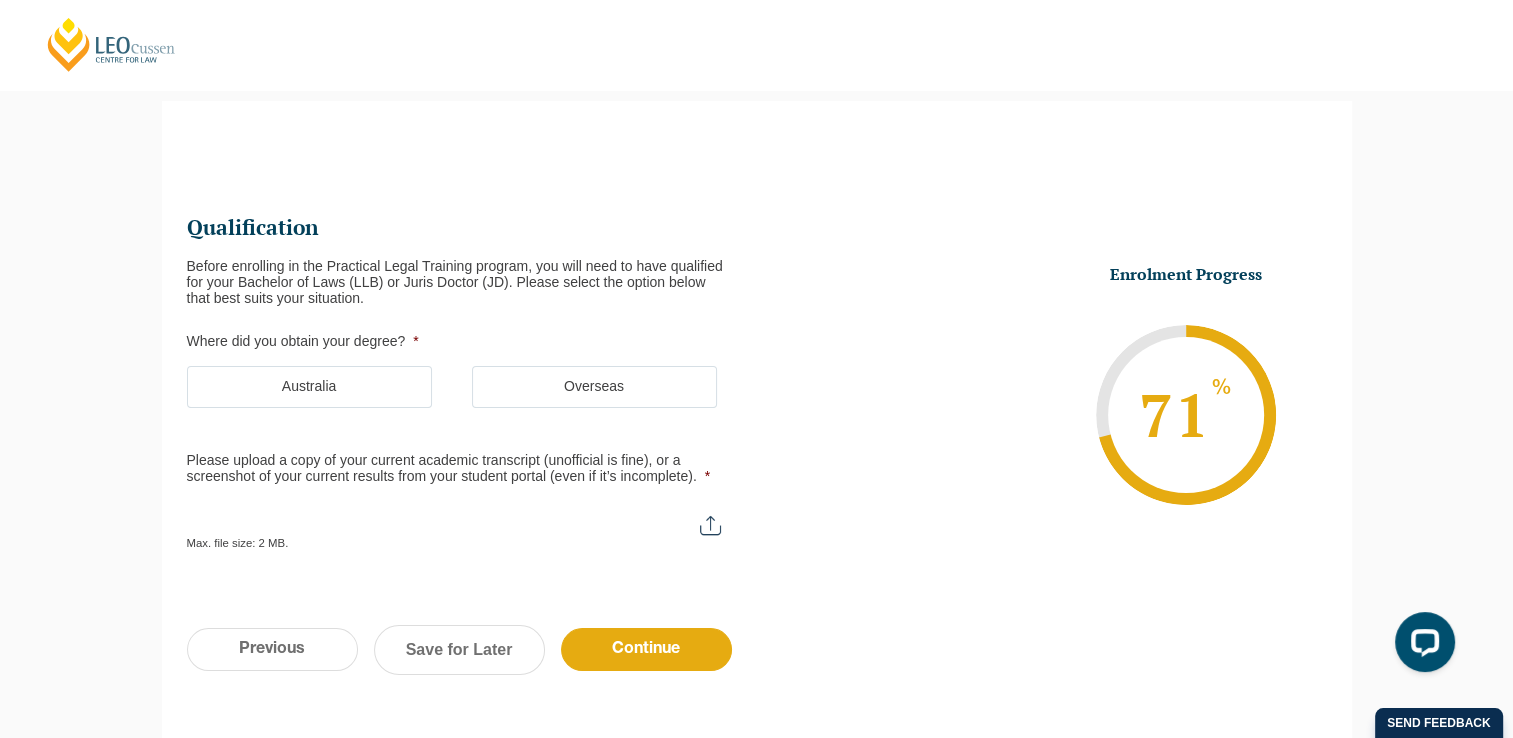 click on "Australia" at bounding box center (309, 387) 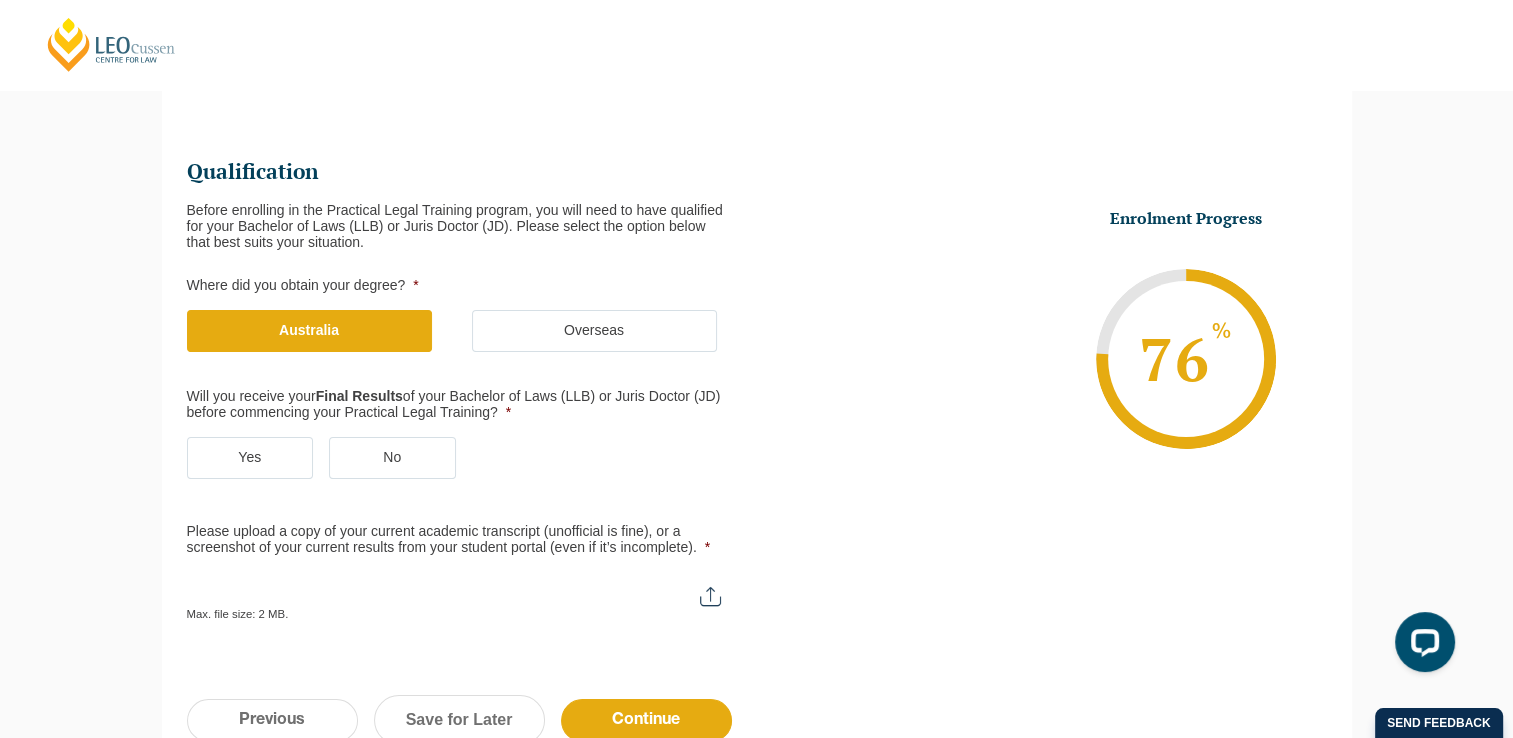 scroll, scrollTop: 240, scrollLeft: 0, axis: vertical 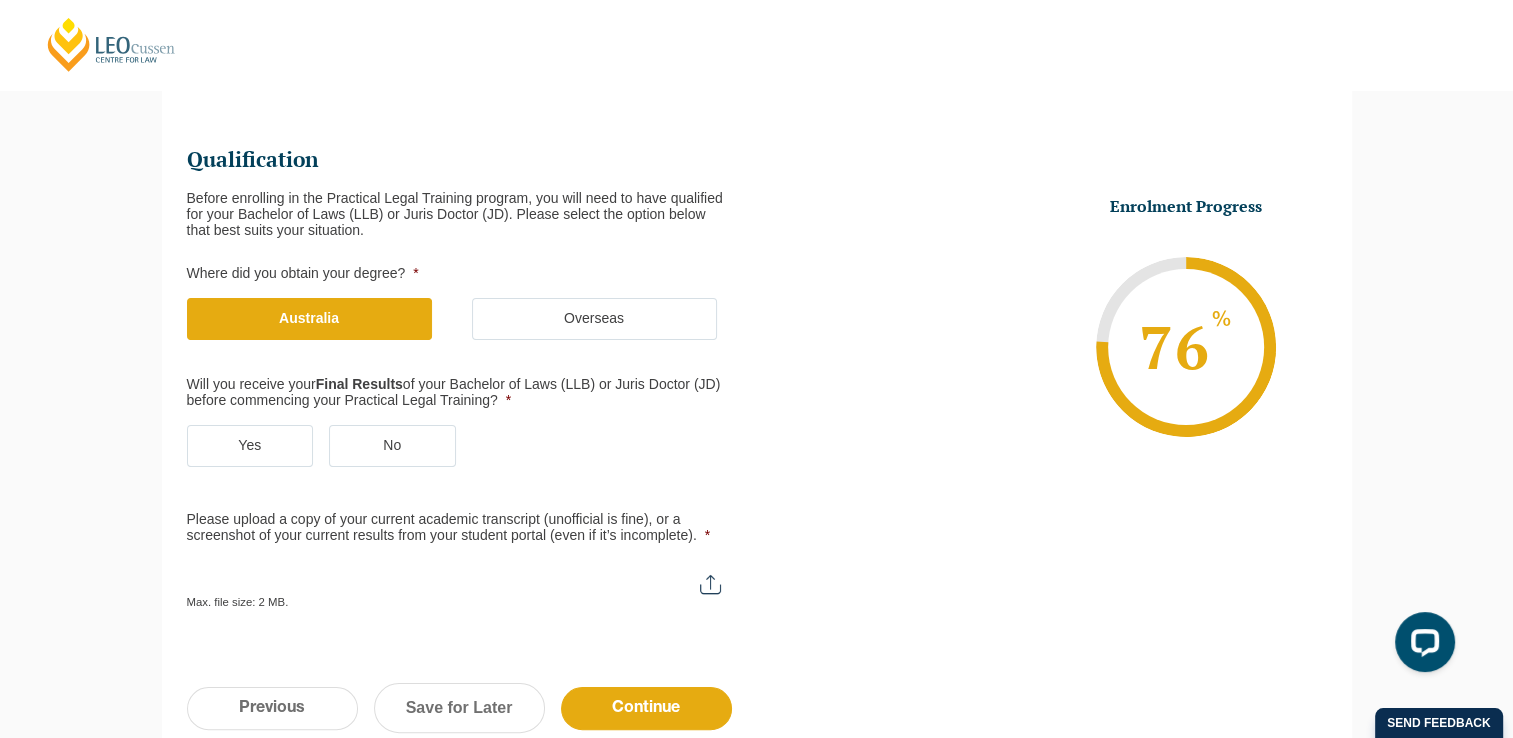 click on "No" at bounding box center (392, 446) 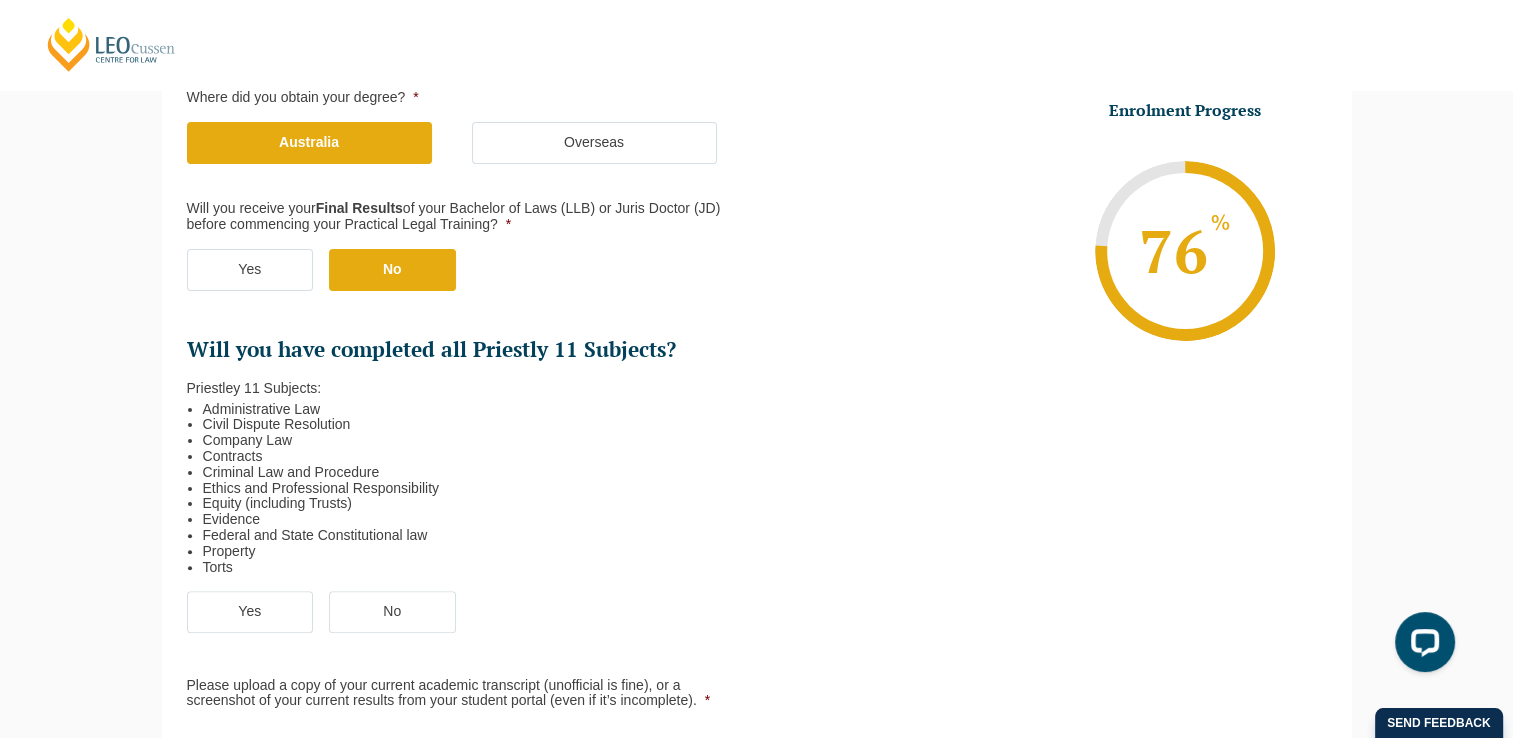 scroll, scrollTop: 417, scrollLeft: 0, axis: vertical 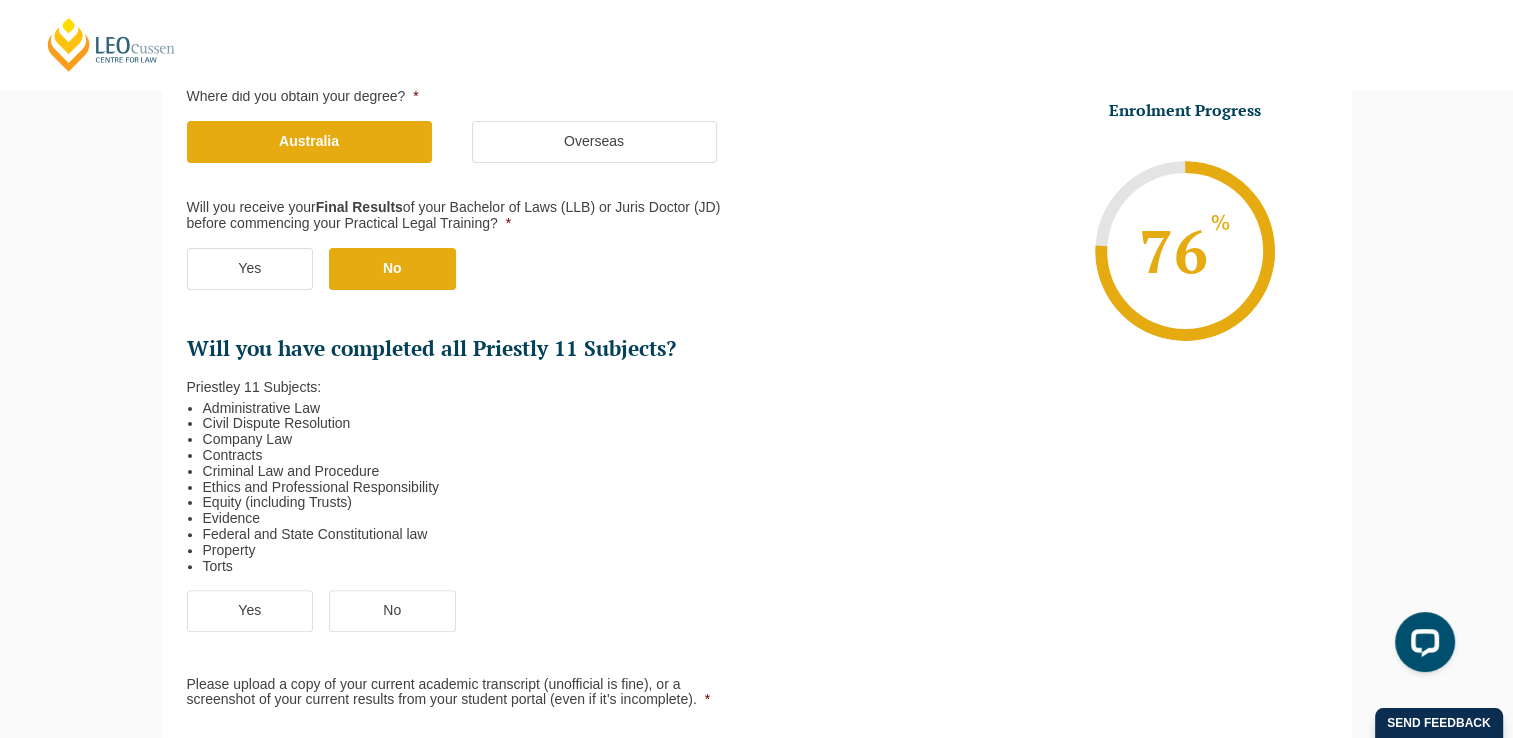 click on "Yes" at bounding box center (250, 611) 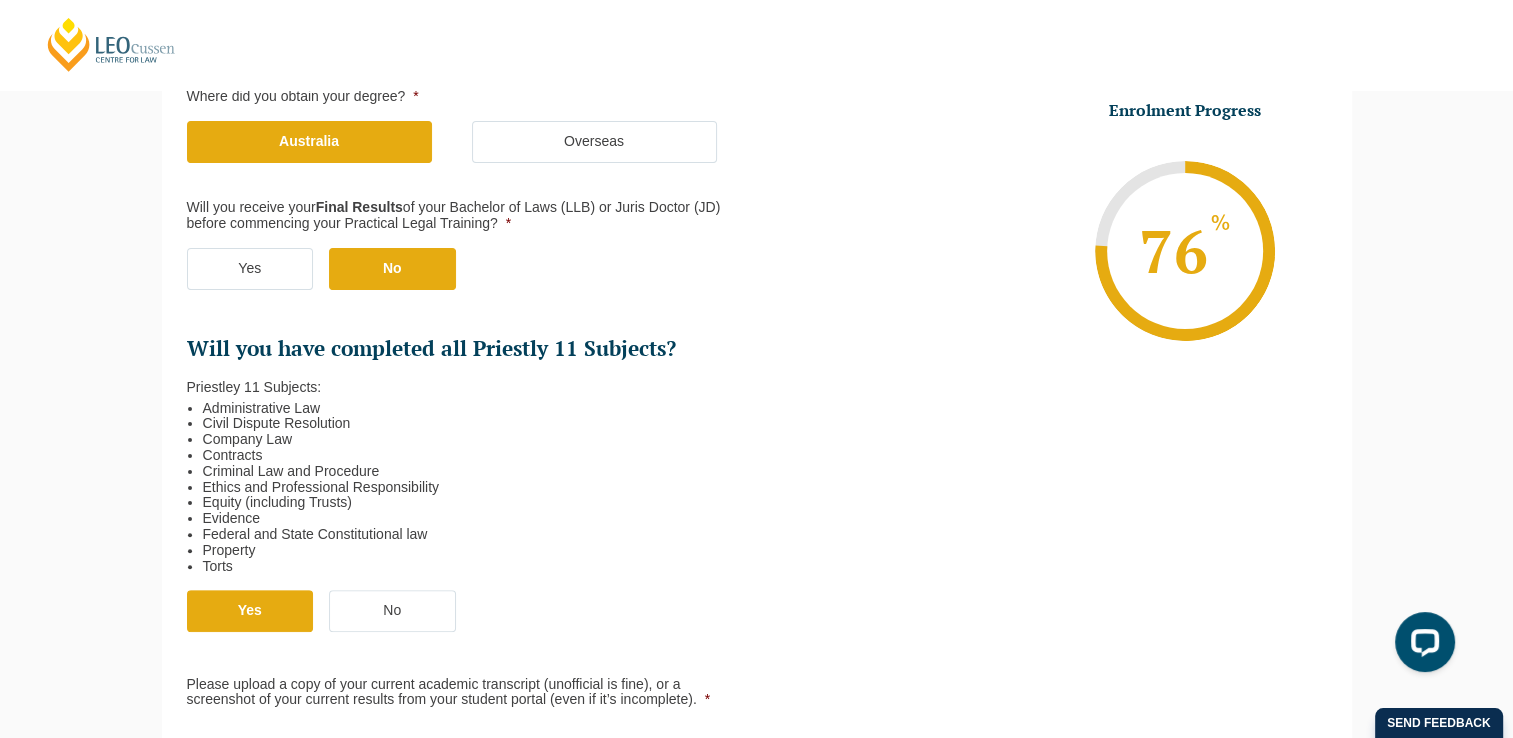 scroll, scrollTop: 783, scrollLeft: 0, axis: vertical 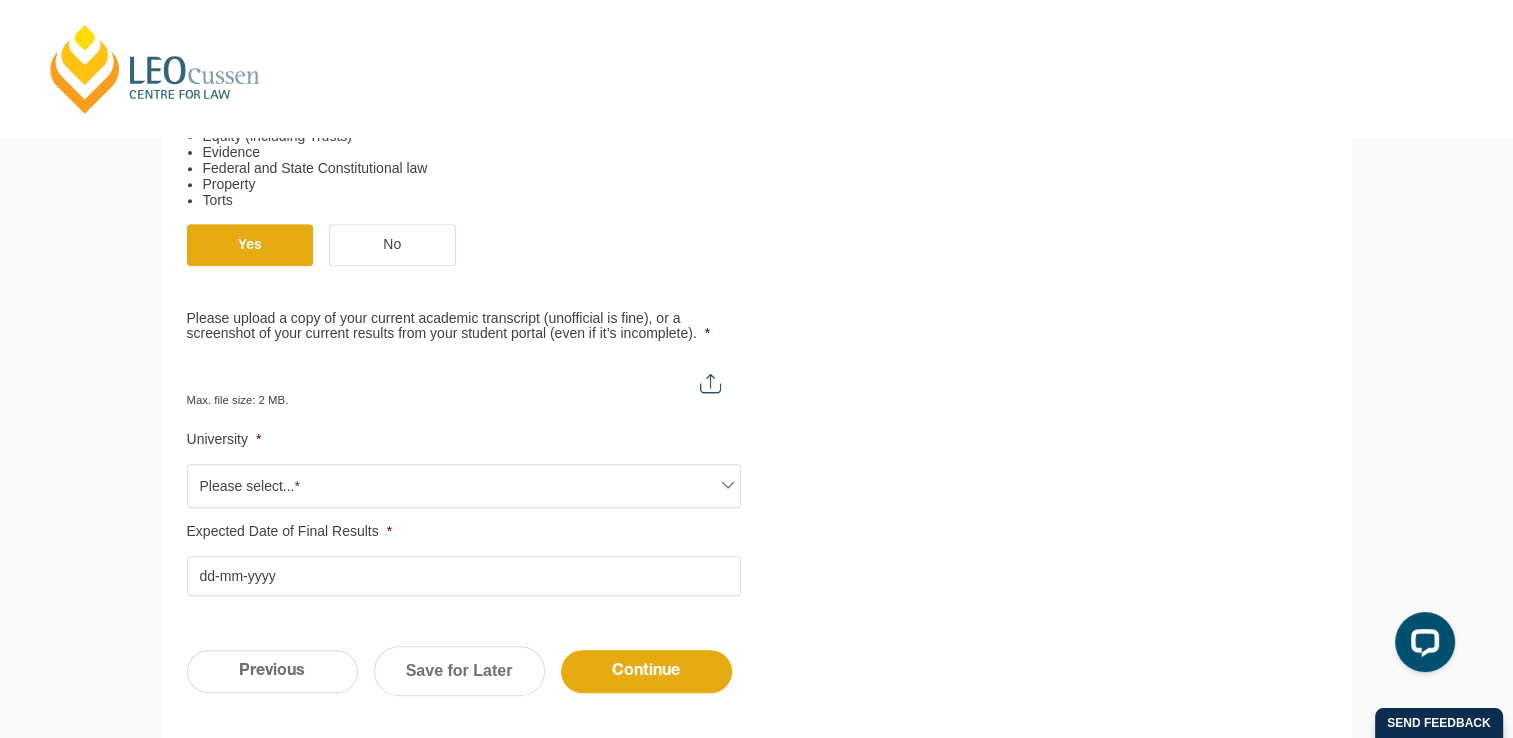 click on "Please upload a copy of your current academic transcript (unofficial is fine), or a screenshot of your current results from your student portal (even if it’s incomplete). *" at bounding box center (464, 375) 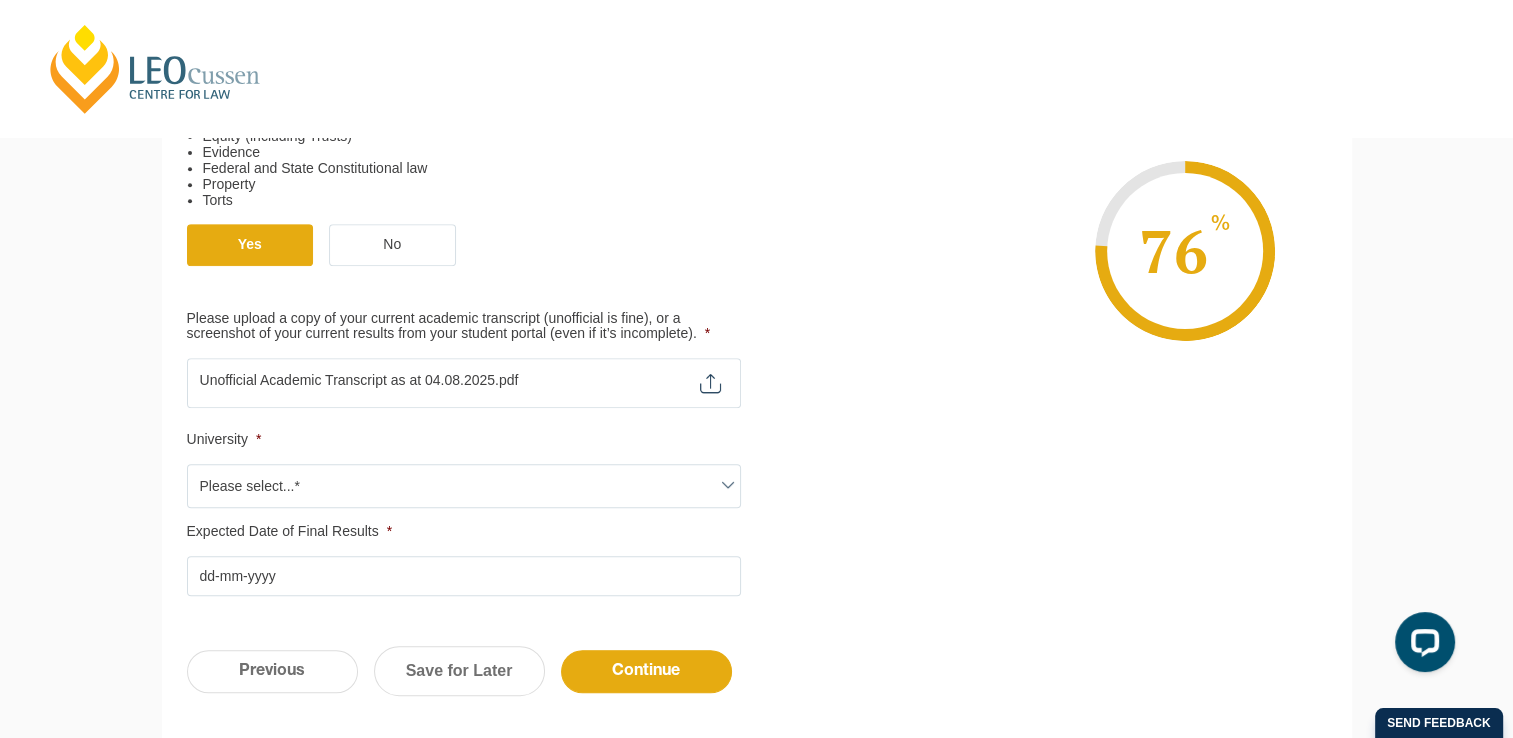 click on "Please select...*" at bounding box center (464, 486) 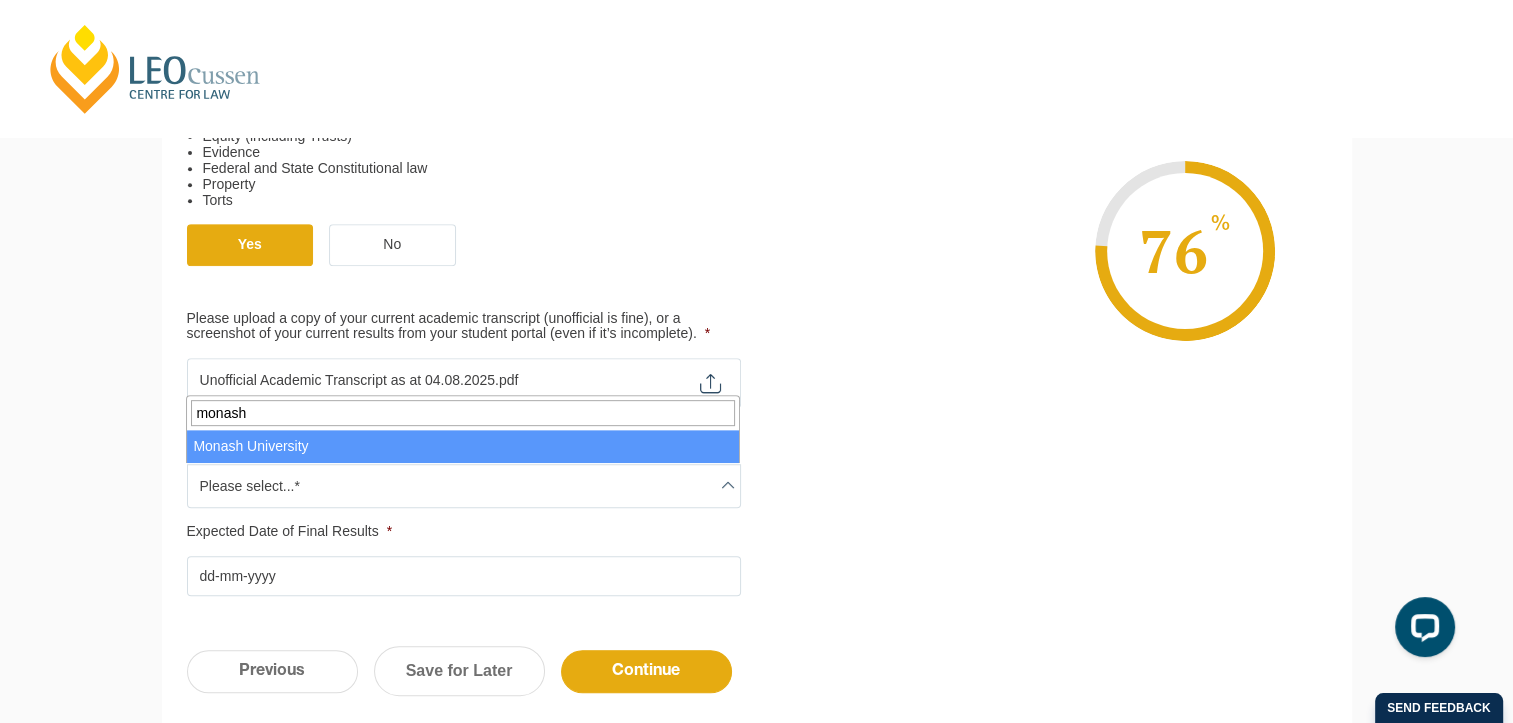 type on "monash" 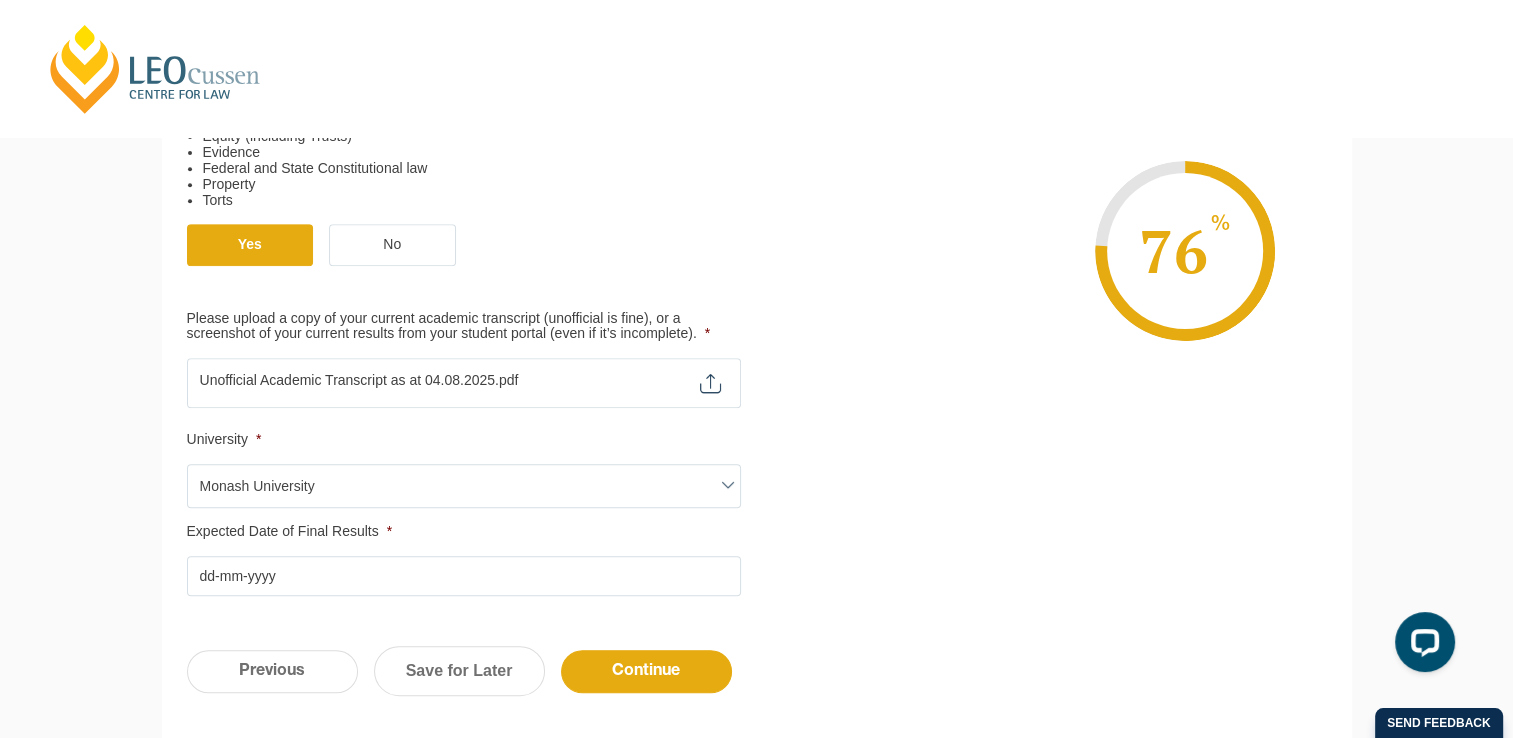 scroll, scrollTop: 872, scrollLeft: 0, axis: vertical 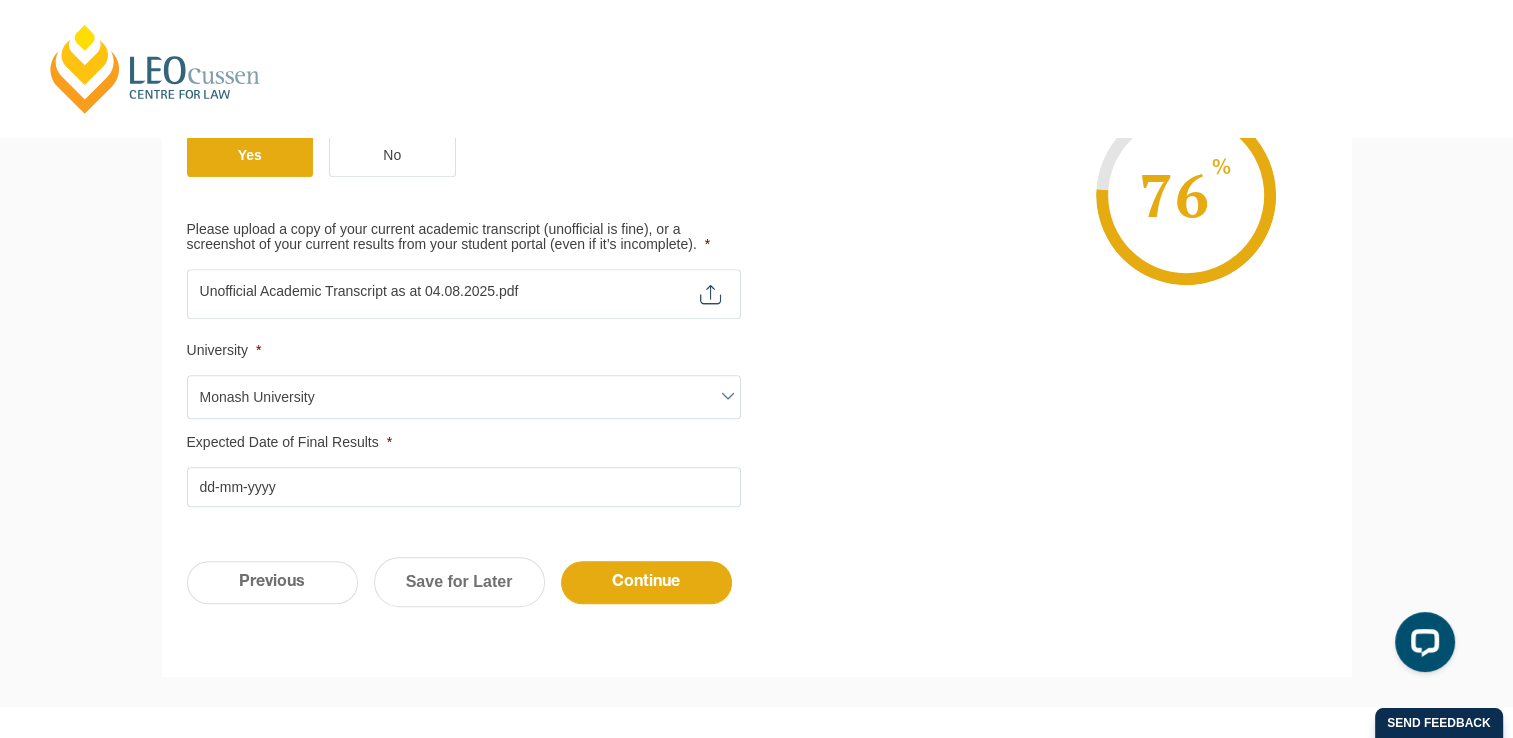 click on "Expected Date of Final Results *" at bounding box center (464, 487) 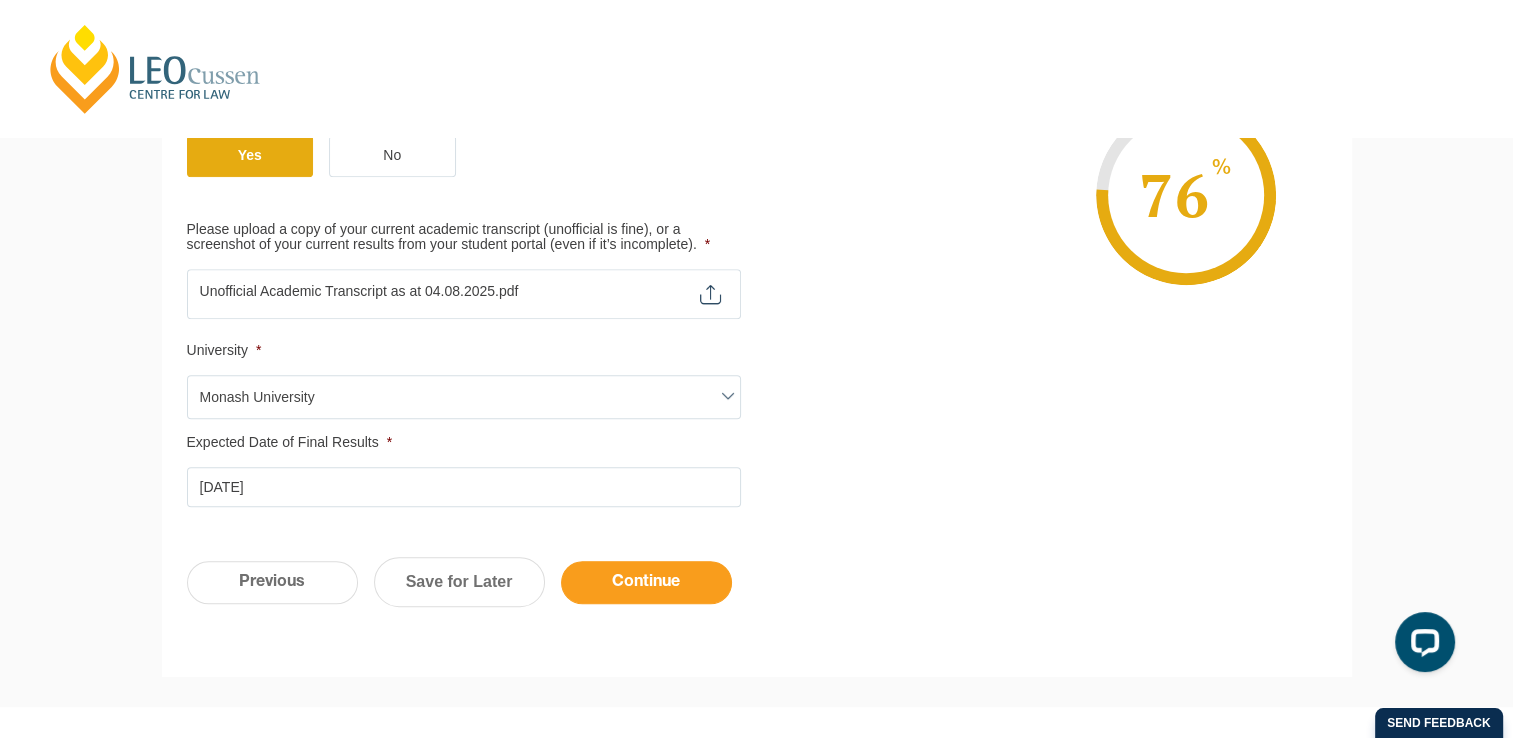 type on "04-12-2025" 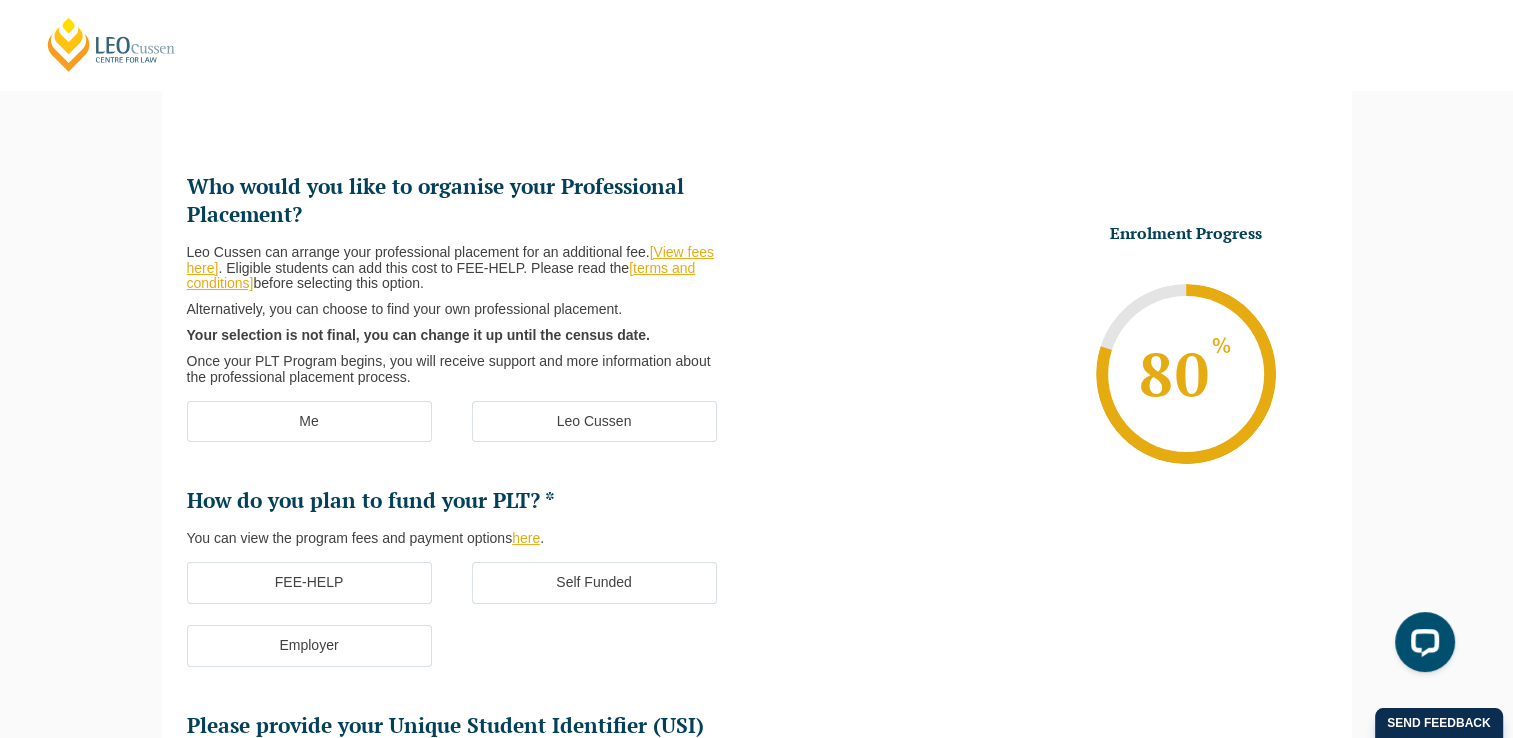 scroll, scrollTop: 240, scrollLeft: 0, axis: vertical 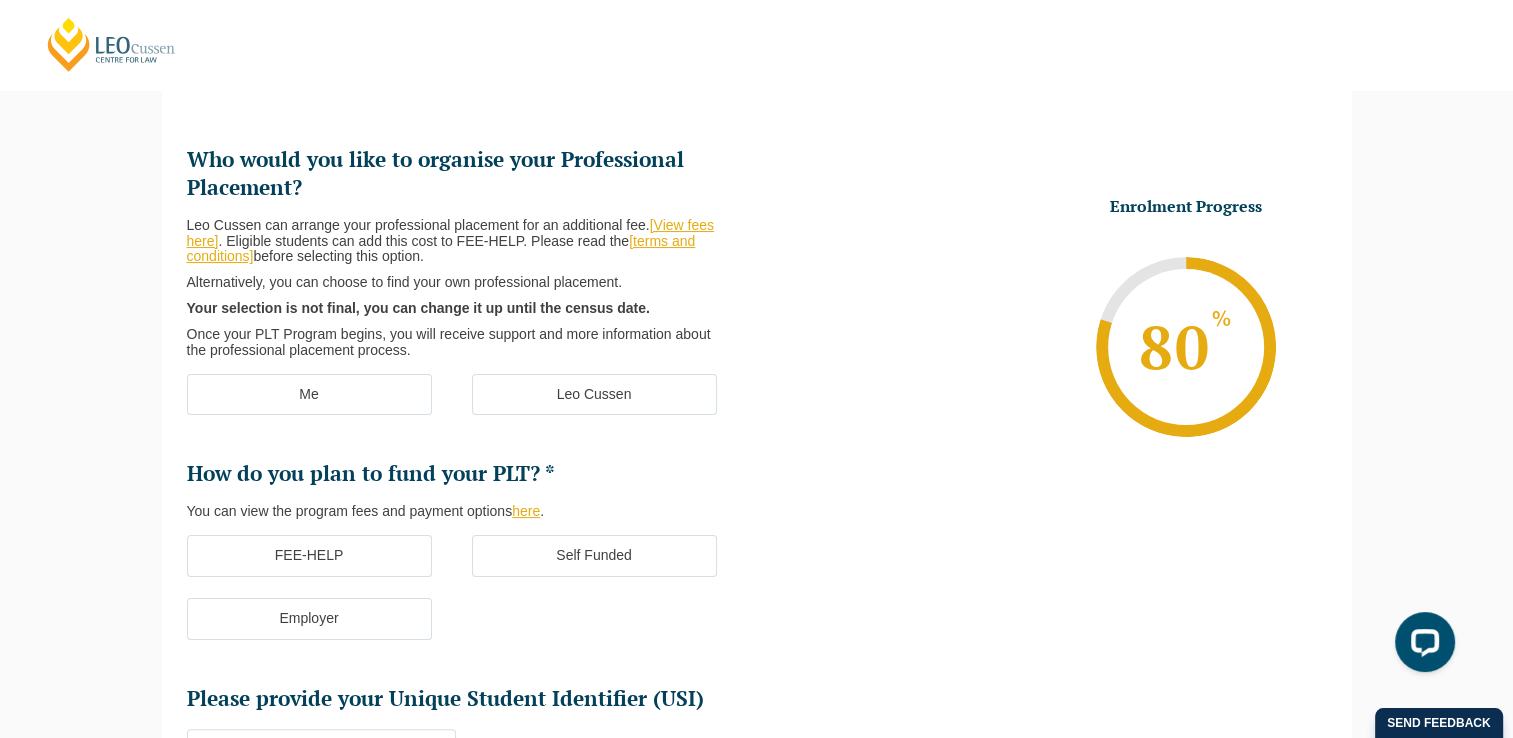 click on "Leo Cussen" at bounding box center (594, 395) 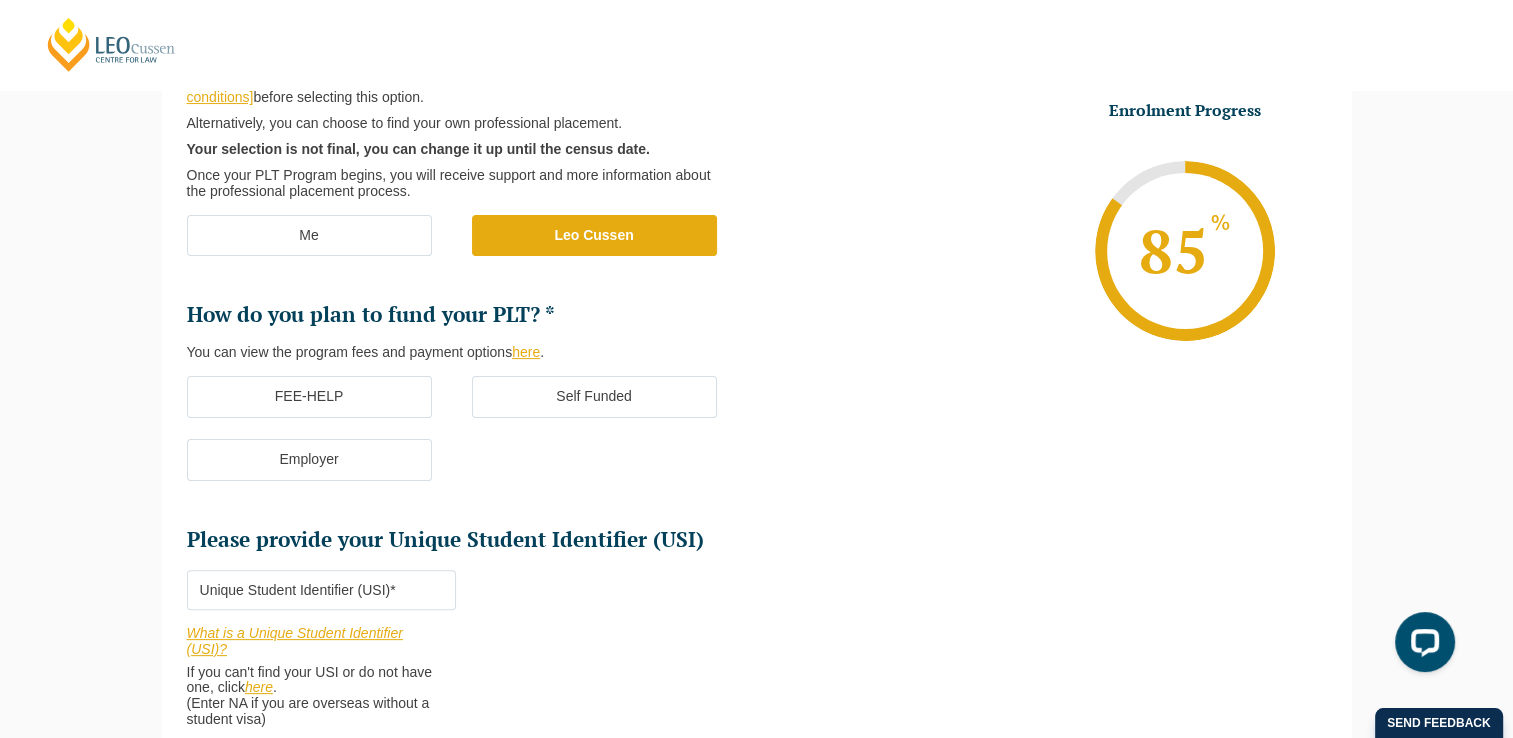 scroll, scrollTop: 400, scrollLeft: 0, axis: vertical 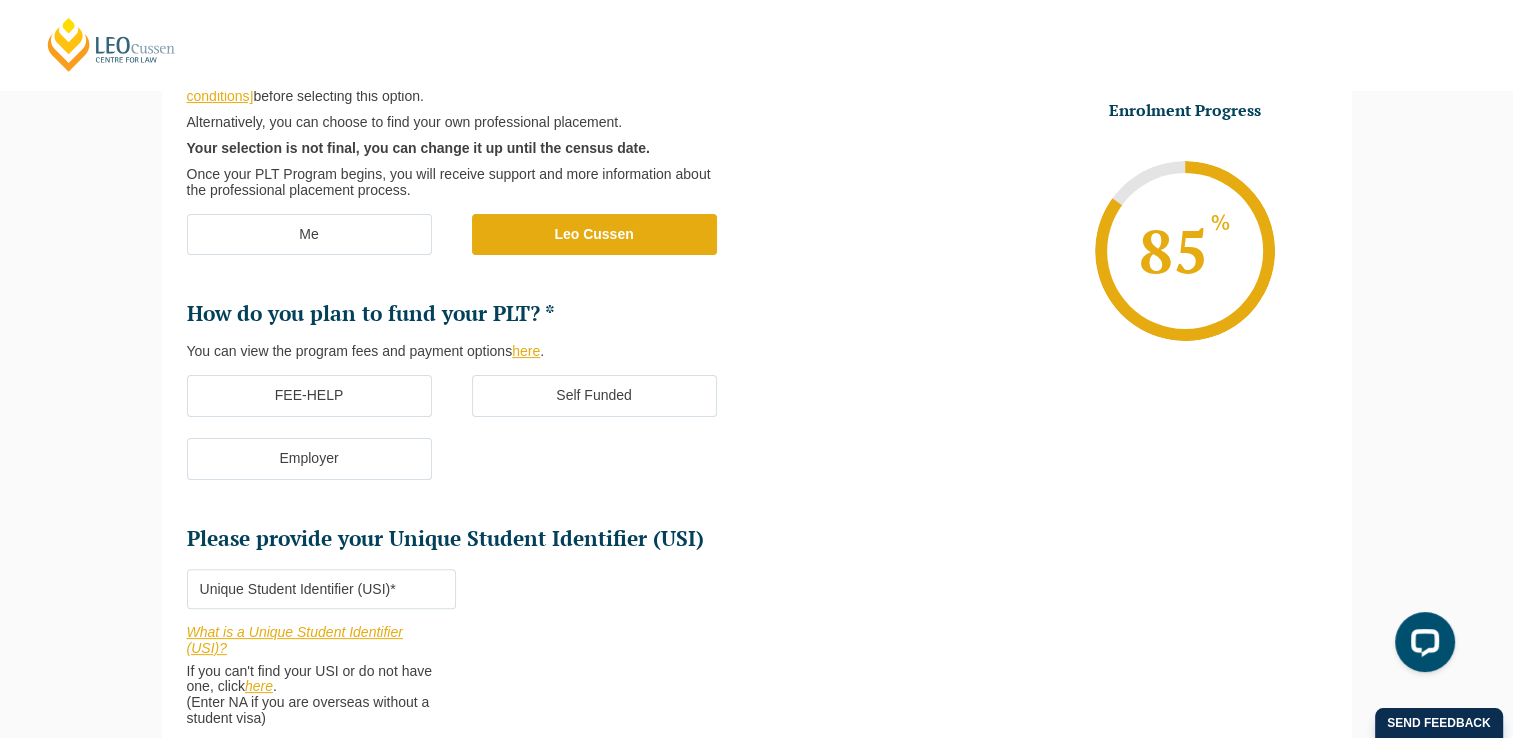 click on "FEE-HELP" at bounding box center (309, 396) 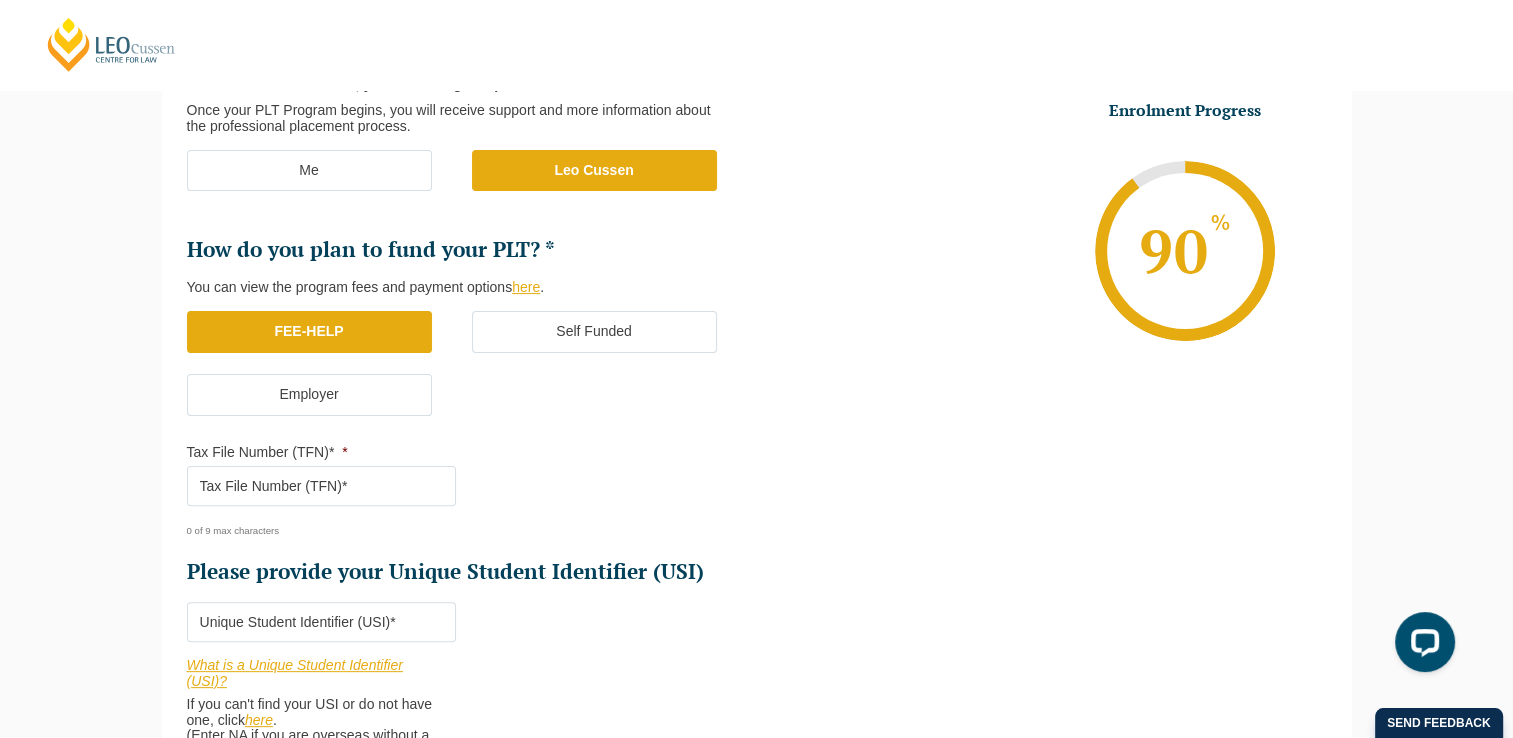 scroll, scrollTop: 524, scrollLeft: 0, axis: vertical 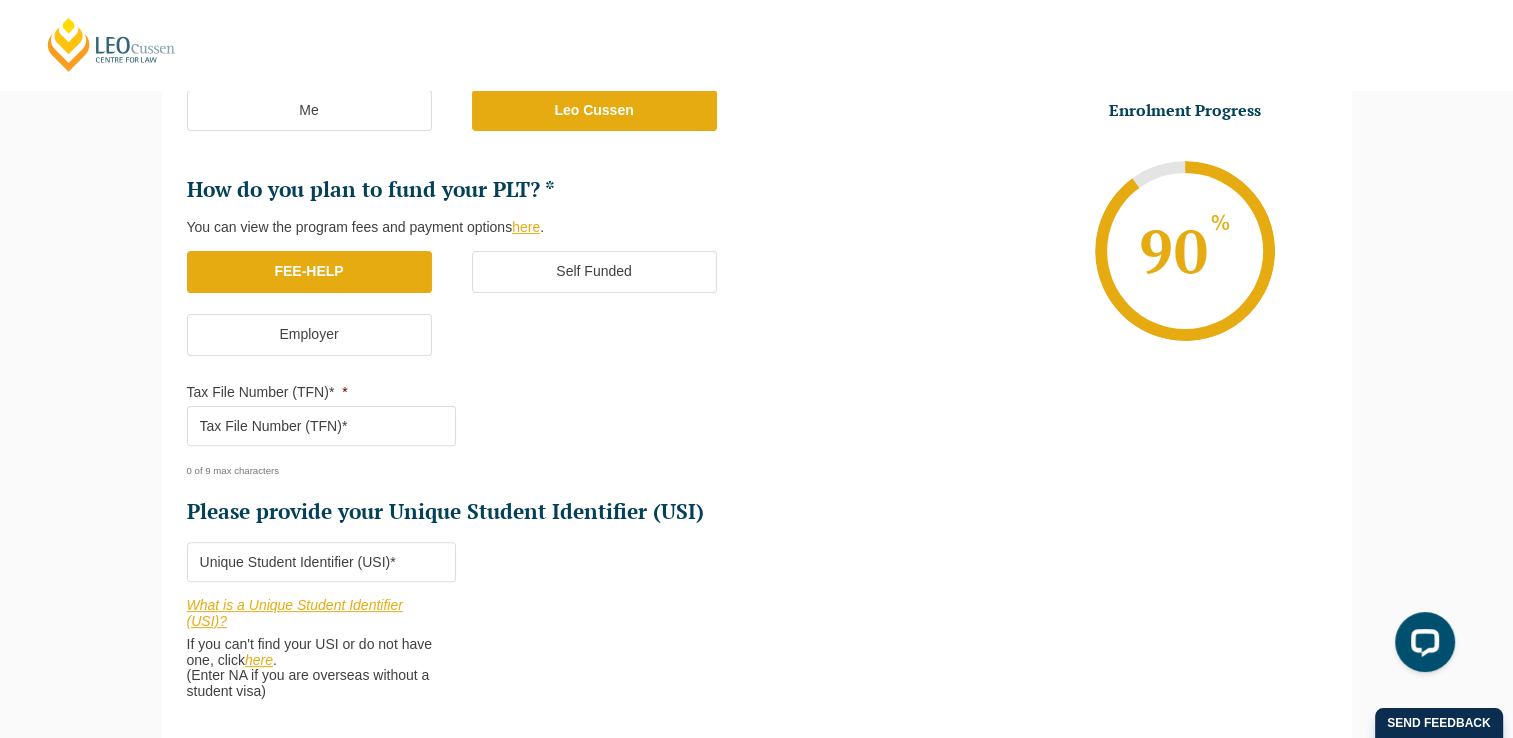 click on "Tax File Number (TFN)* *" at bounding box center [321, 426] 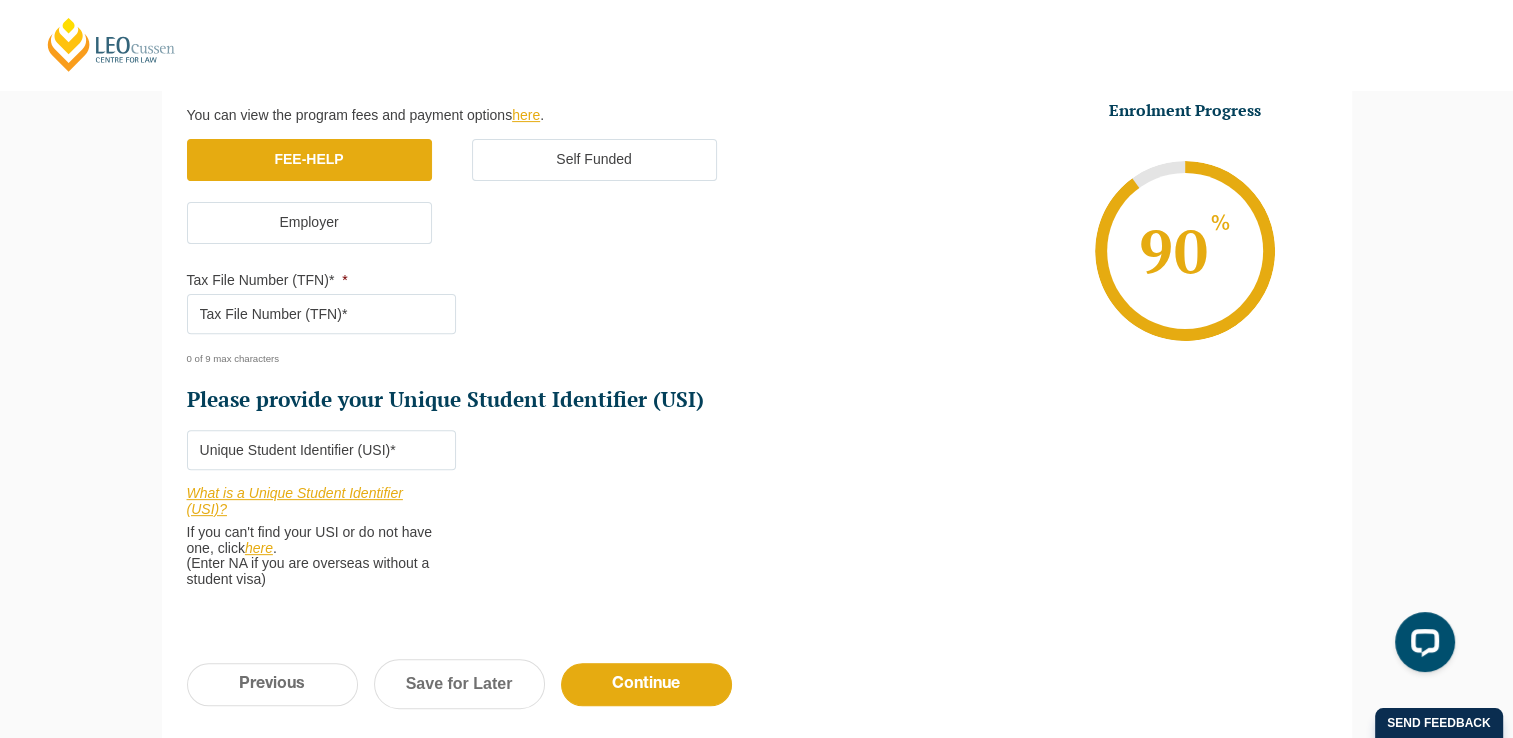 scroll, scrollTop: 636, scrollLeft: 0, axis: vertical 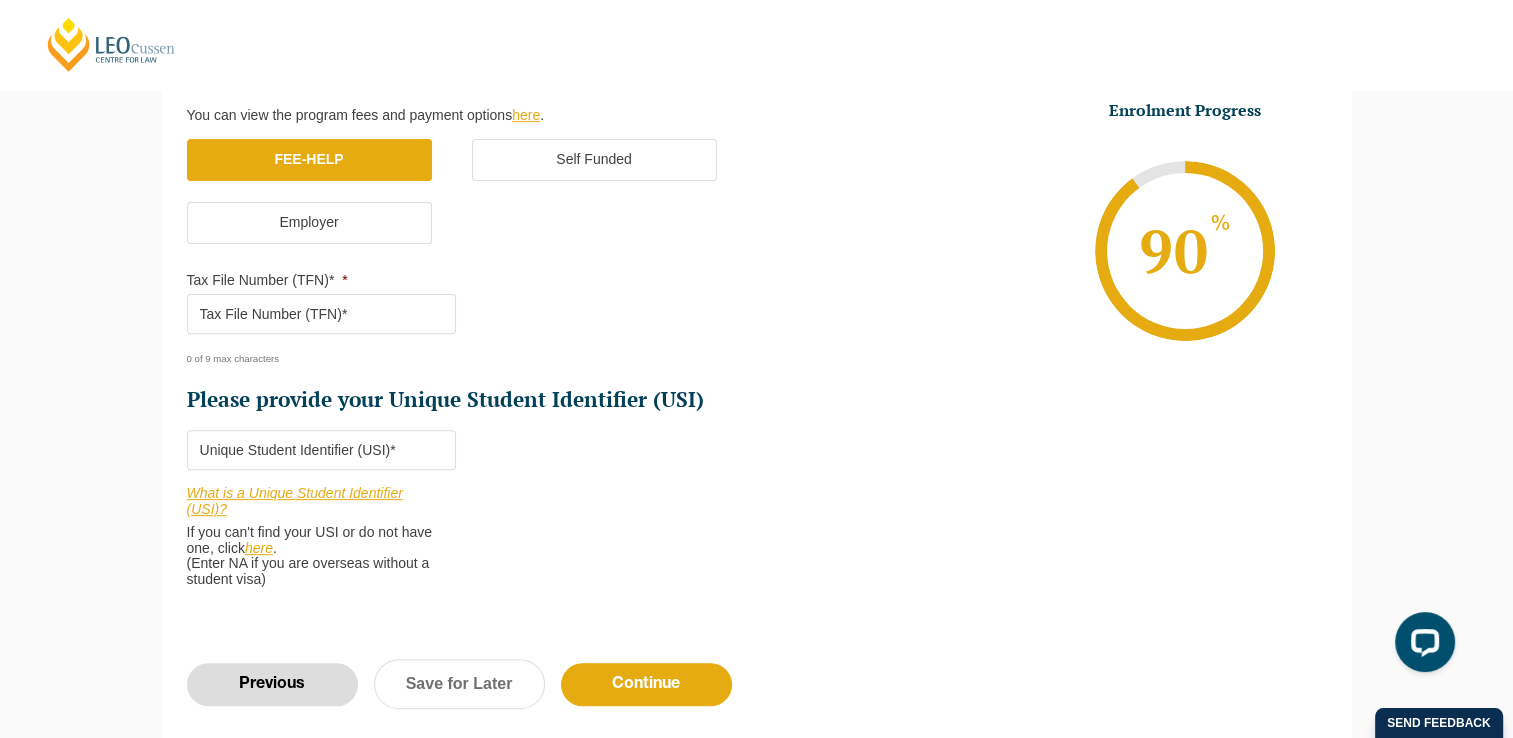 click on "Previous" at bounding box center (272, 684) 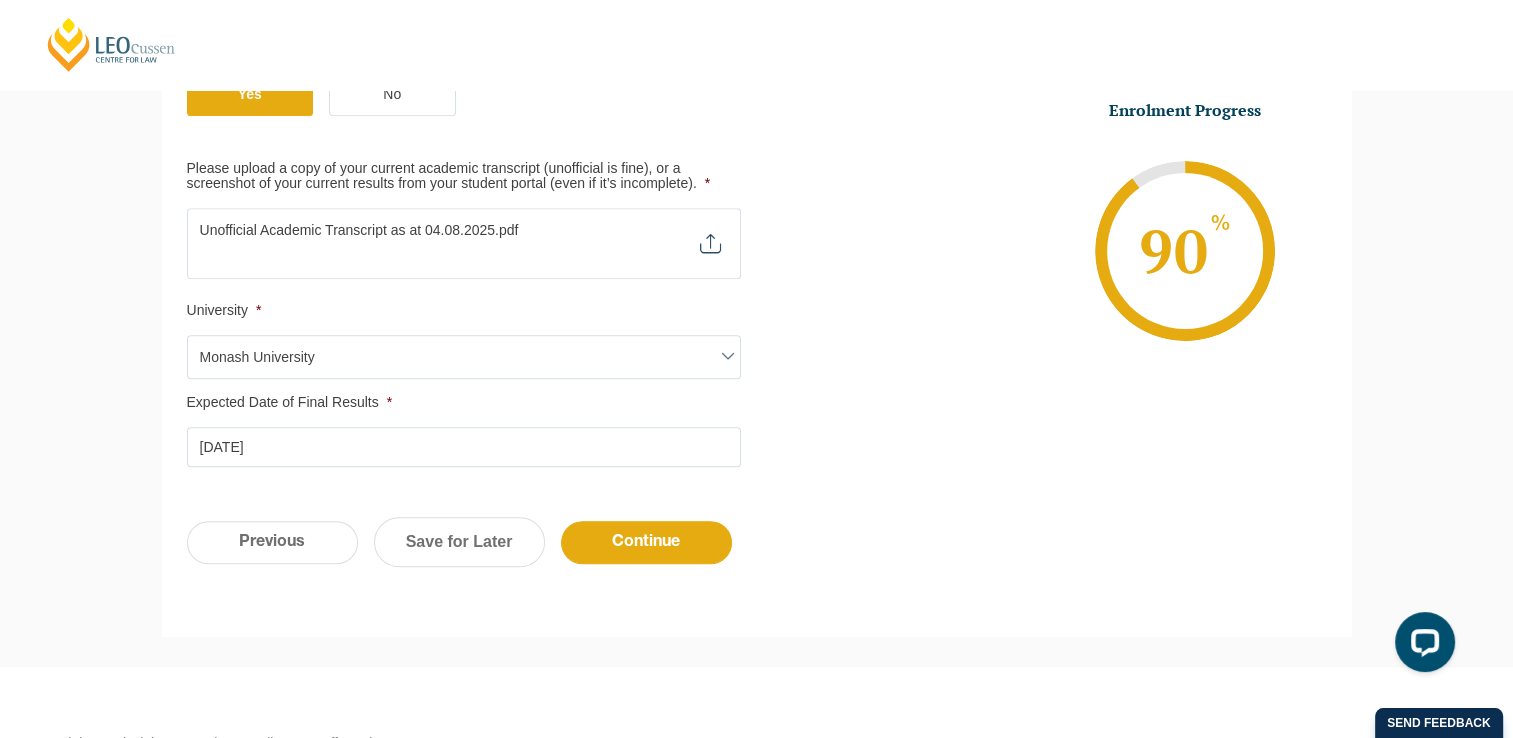 scroll, scrollTop: 936, scrollLeft: 0, axis: vertical 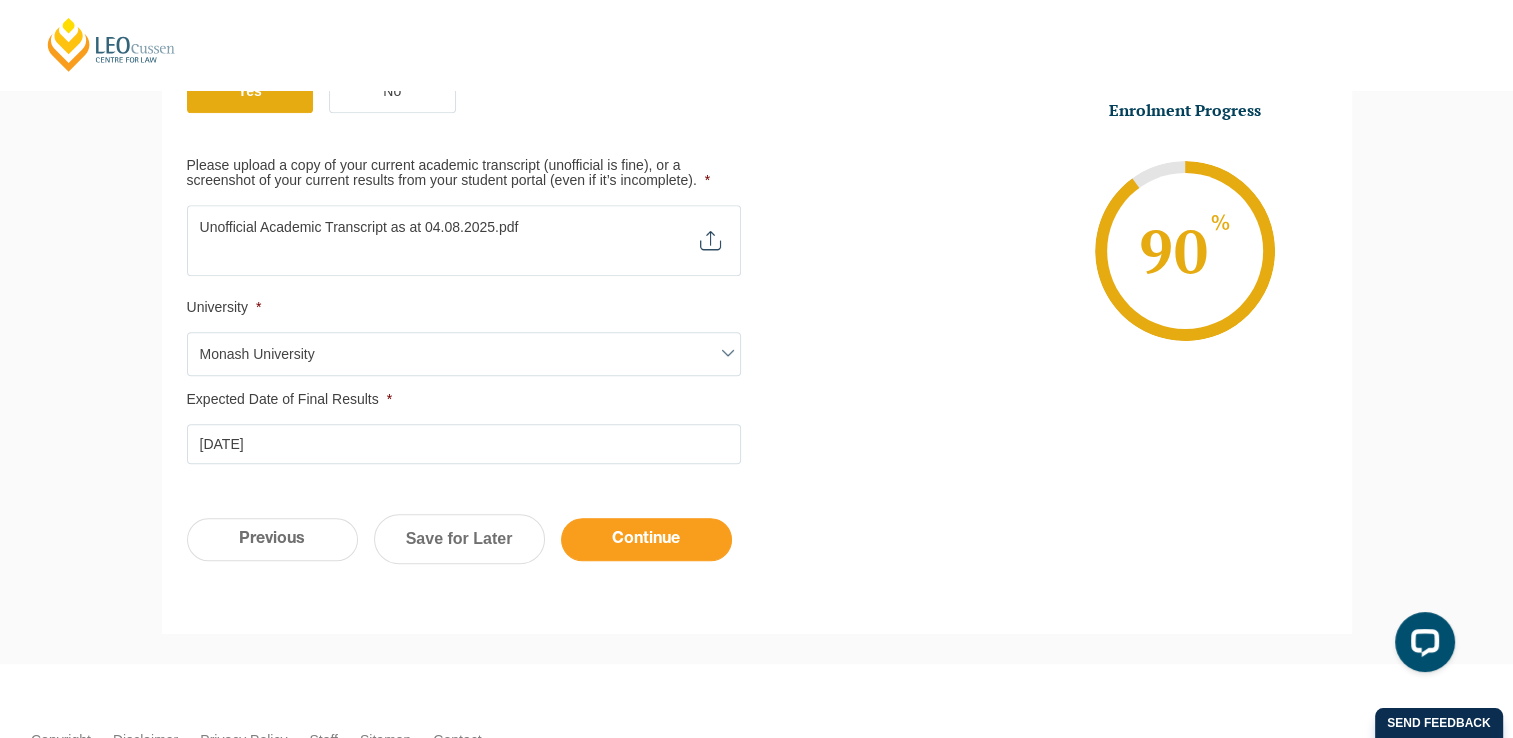click on "Continue" at bounding box center [646, 539] 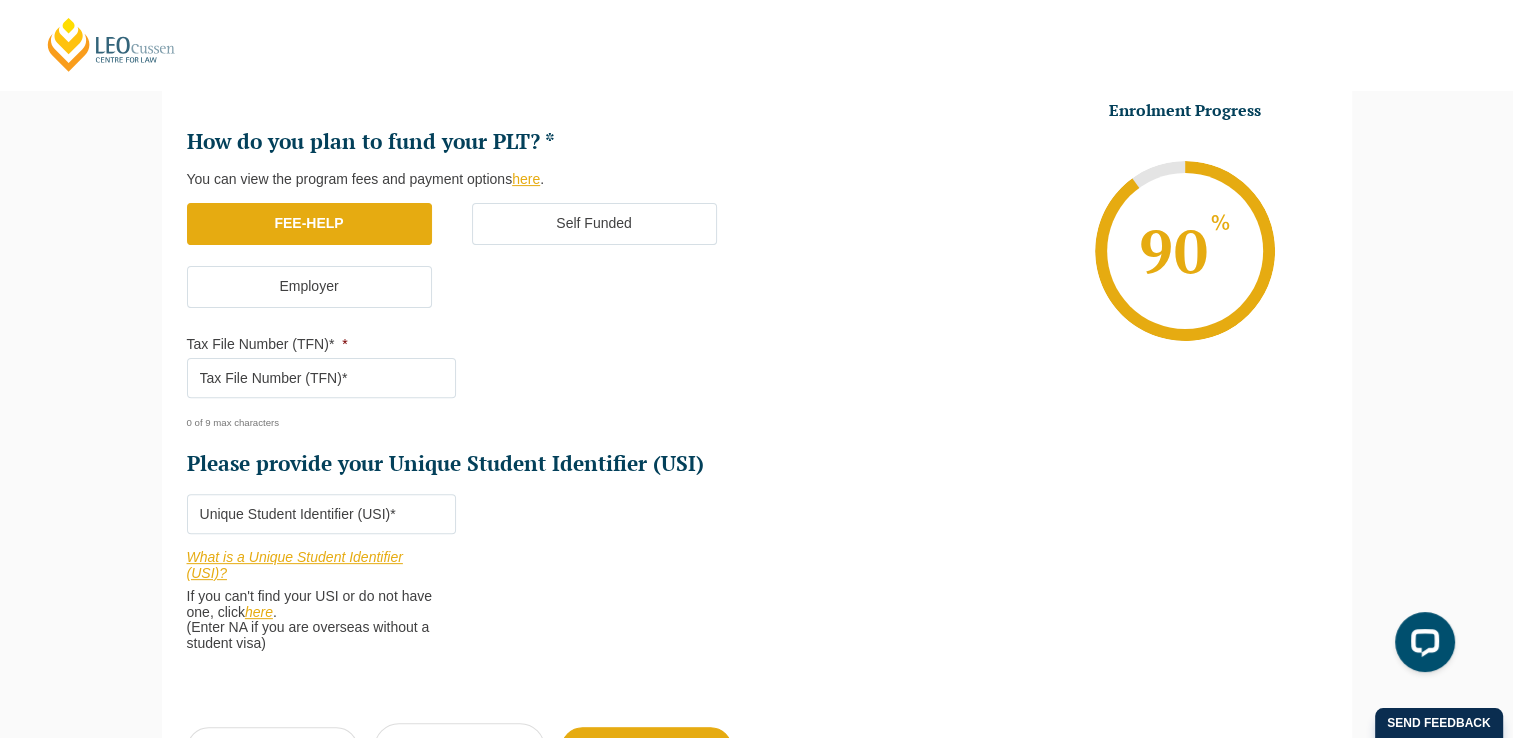scroll, scrollTop: 572, scrollLeft: 0, axis: vertical 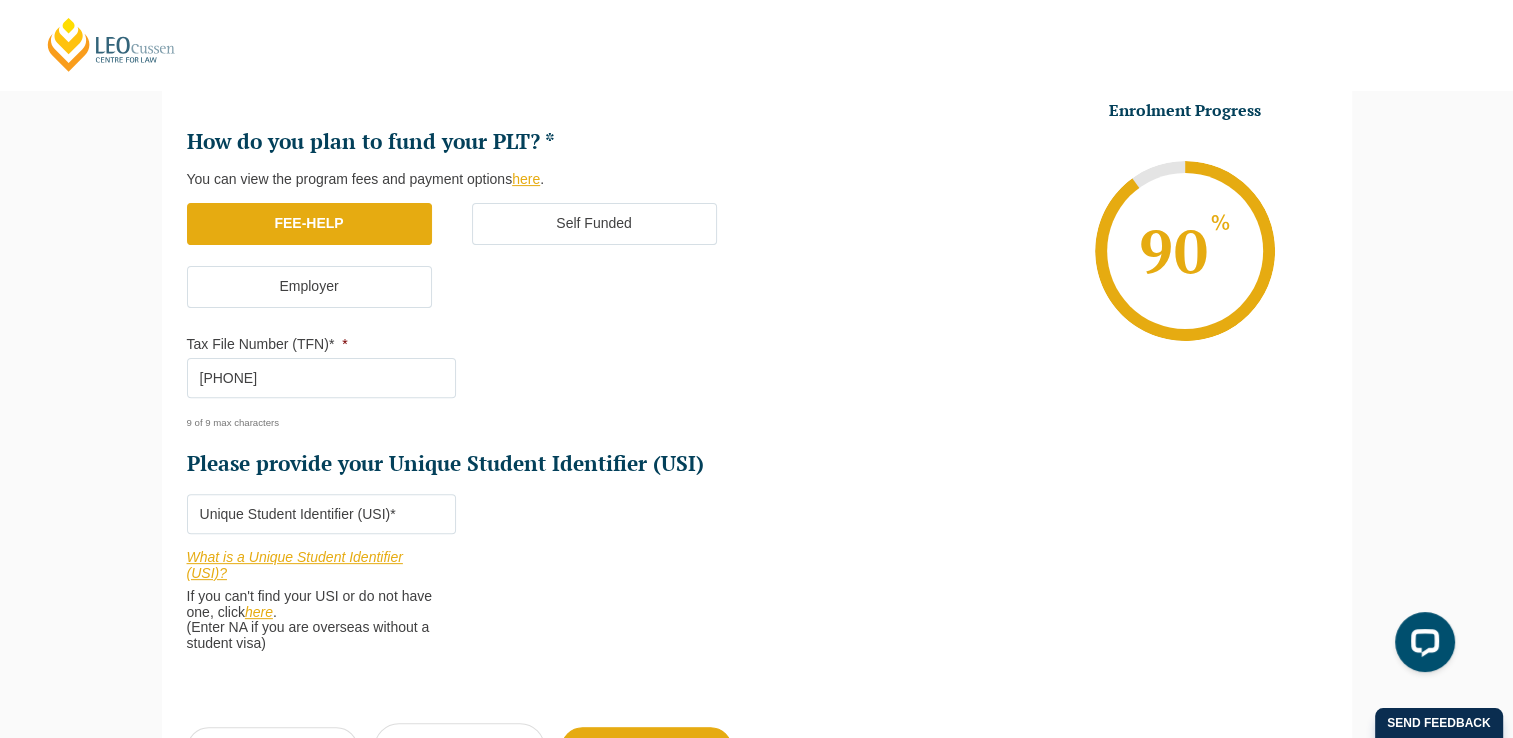 drag, startPoint x: 304, startPoint y: 374, endPoint x: 291, endPoint y: 294, distance: 81.04937 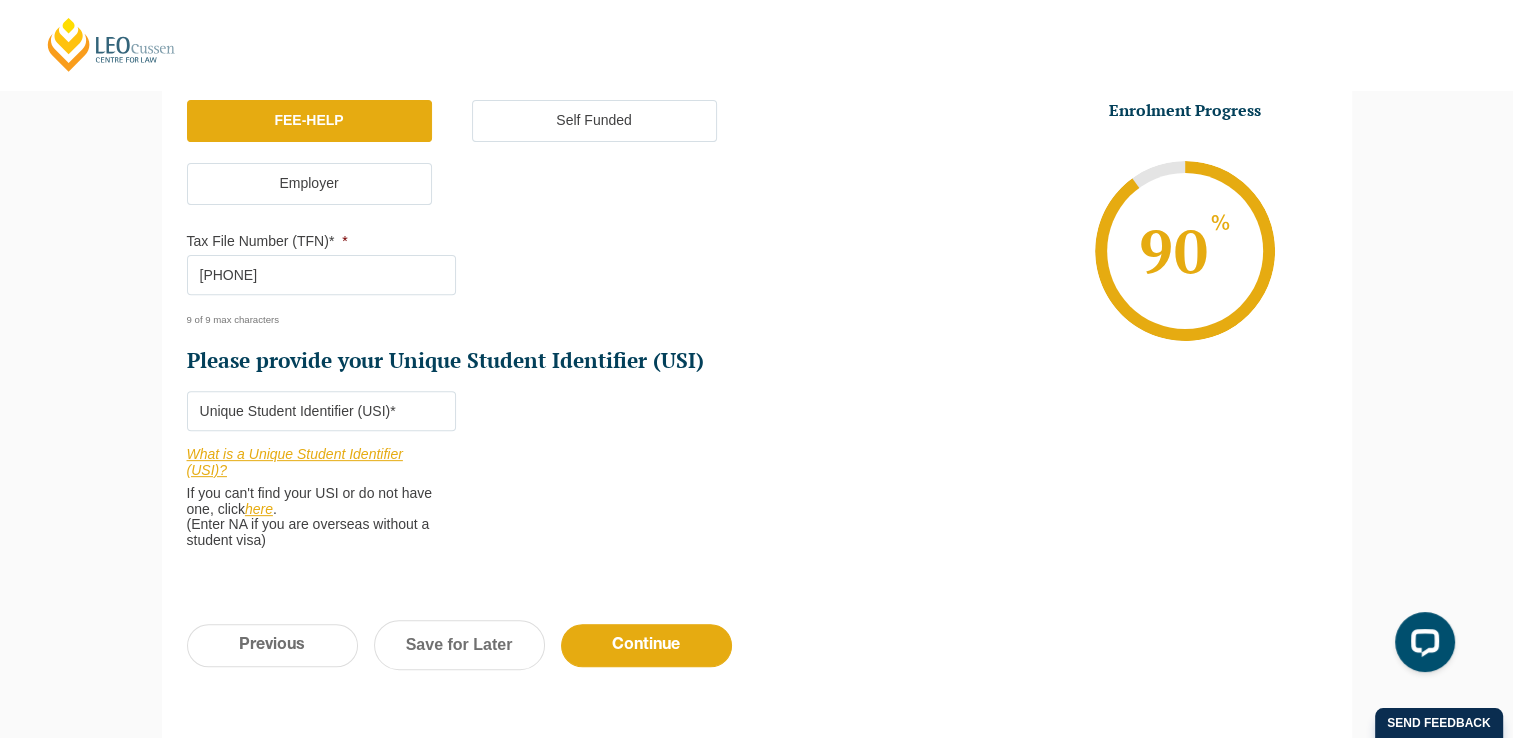 scroll, scrollTop: 692, scrollLeft: 0, axis: vertical 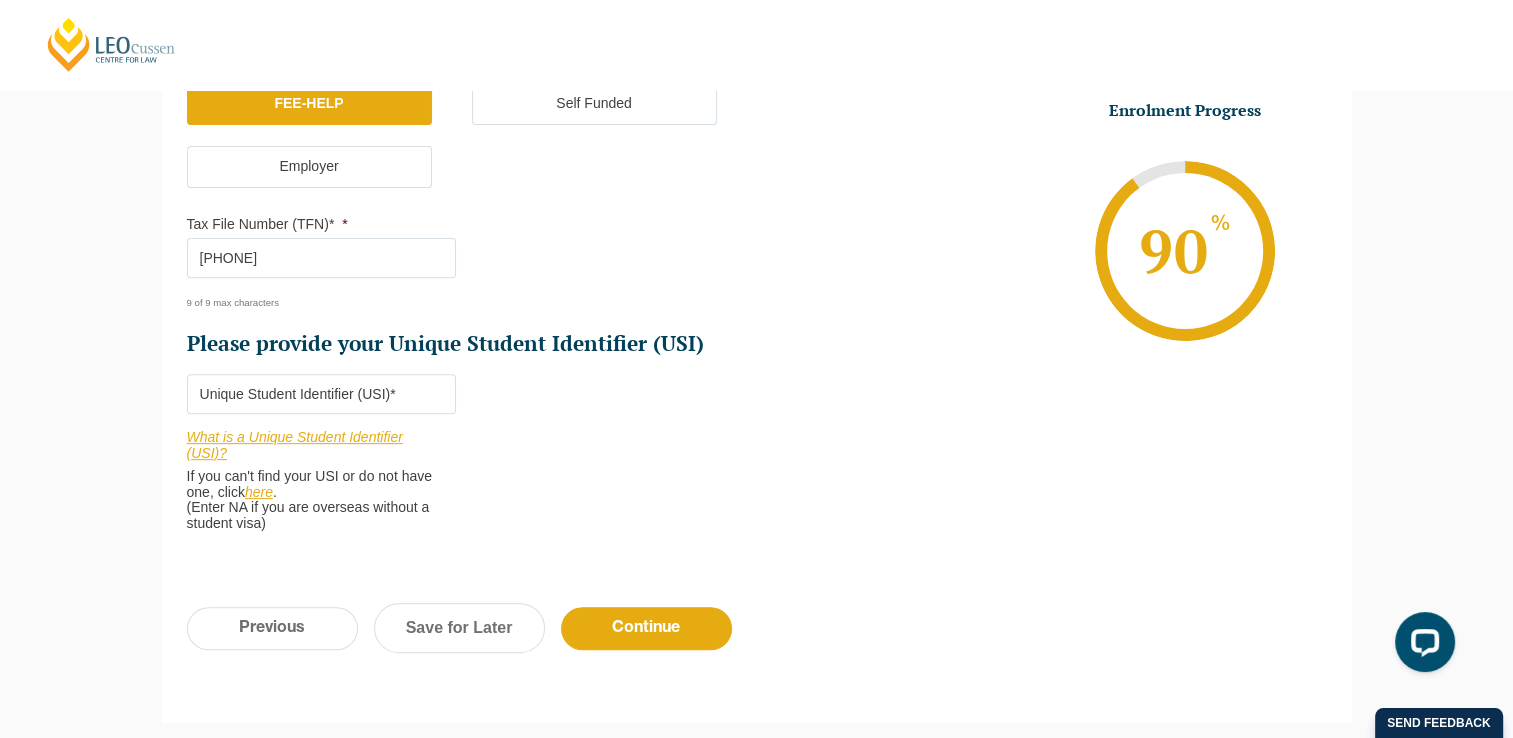type on "643360789" 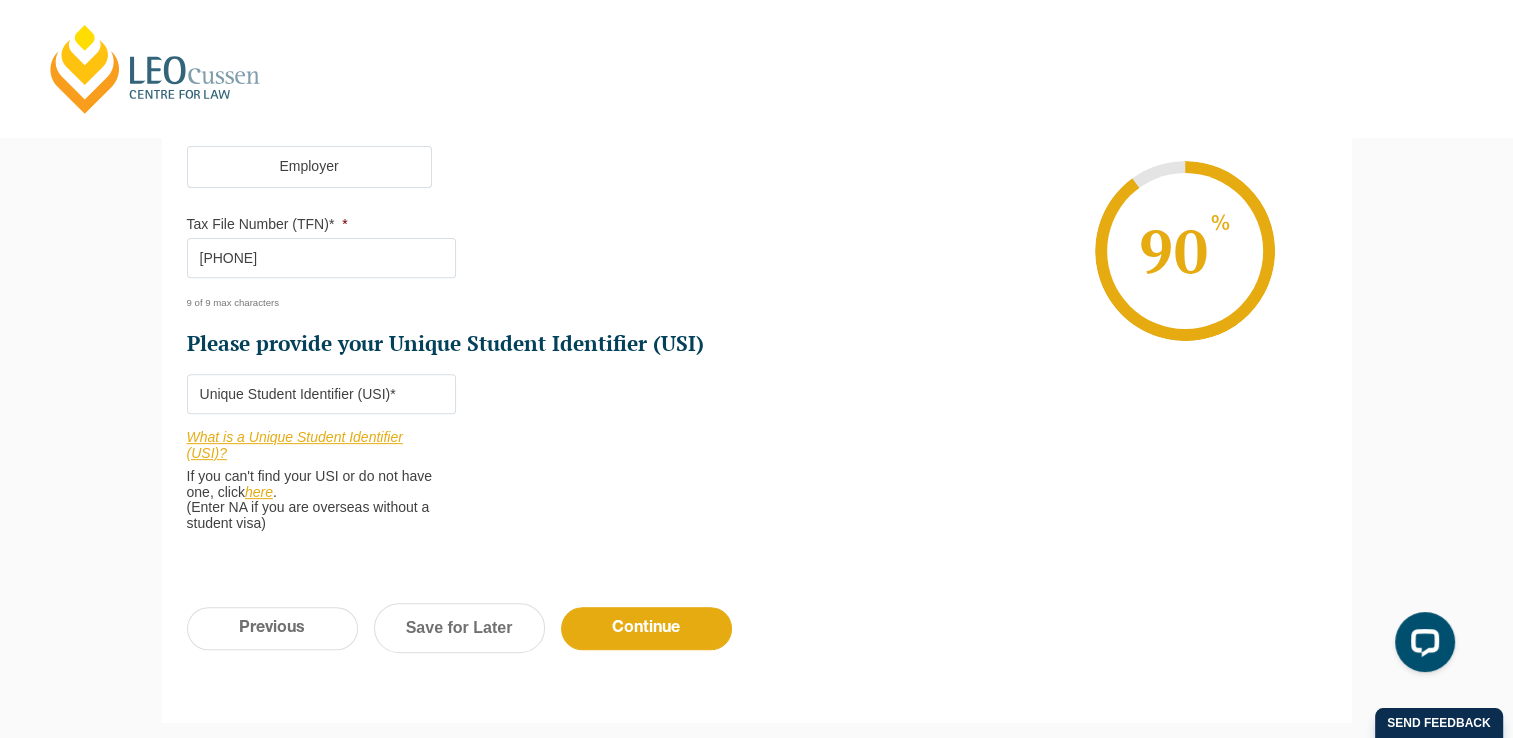 click on "Please provide your Unique Student Identifier (USI) *" at bounding box center [321, 394] 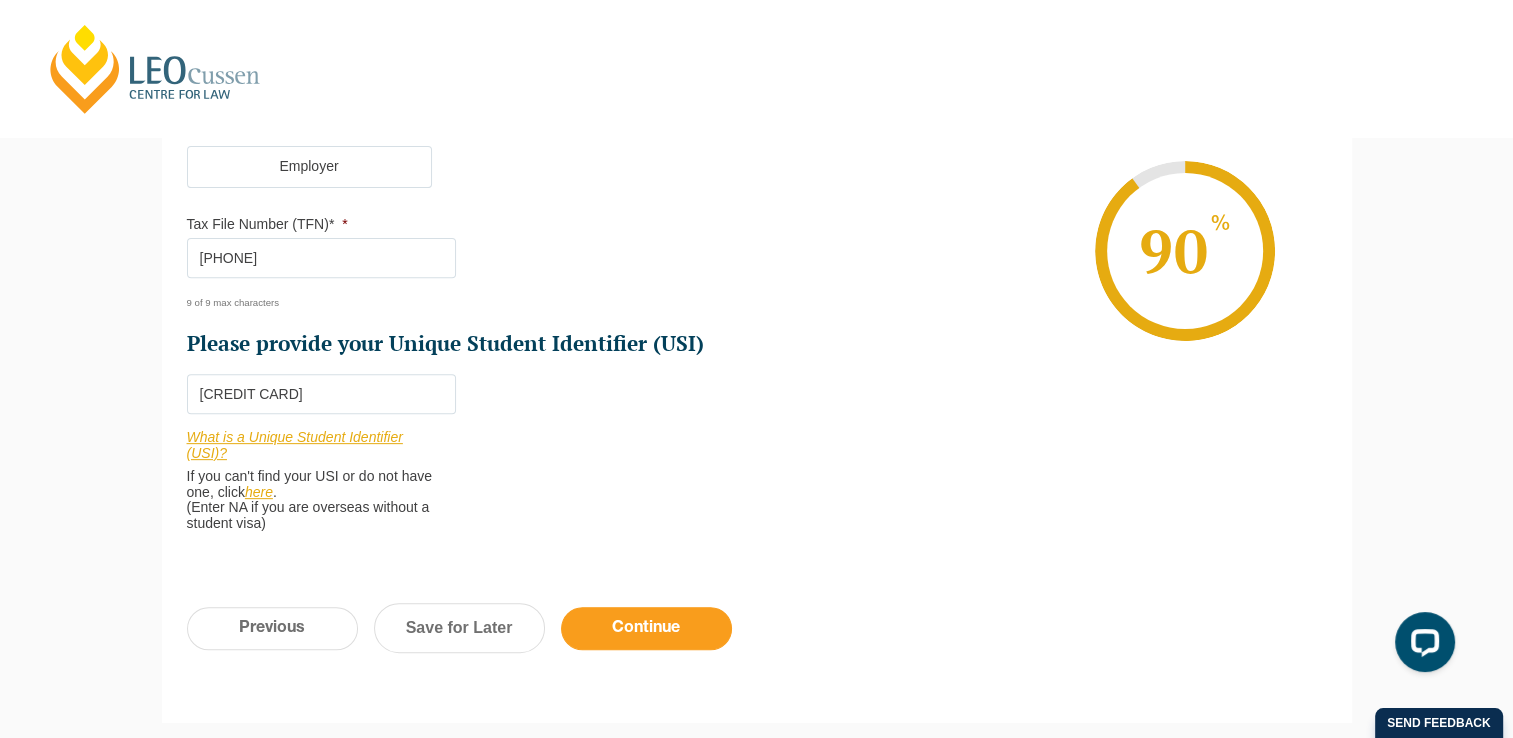 type on "QWCT54S8P2" 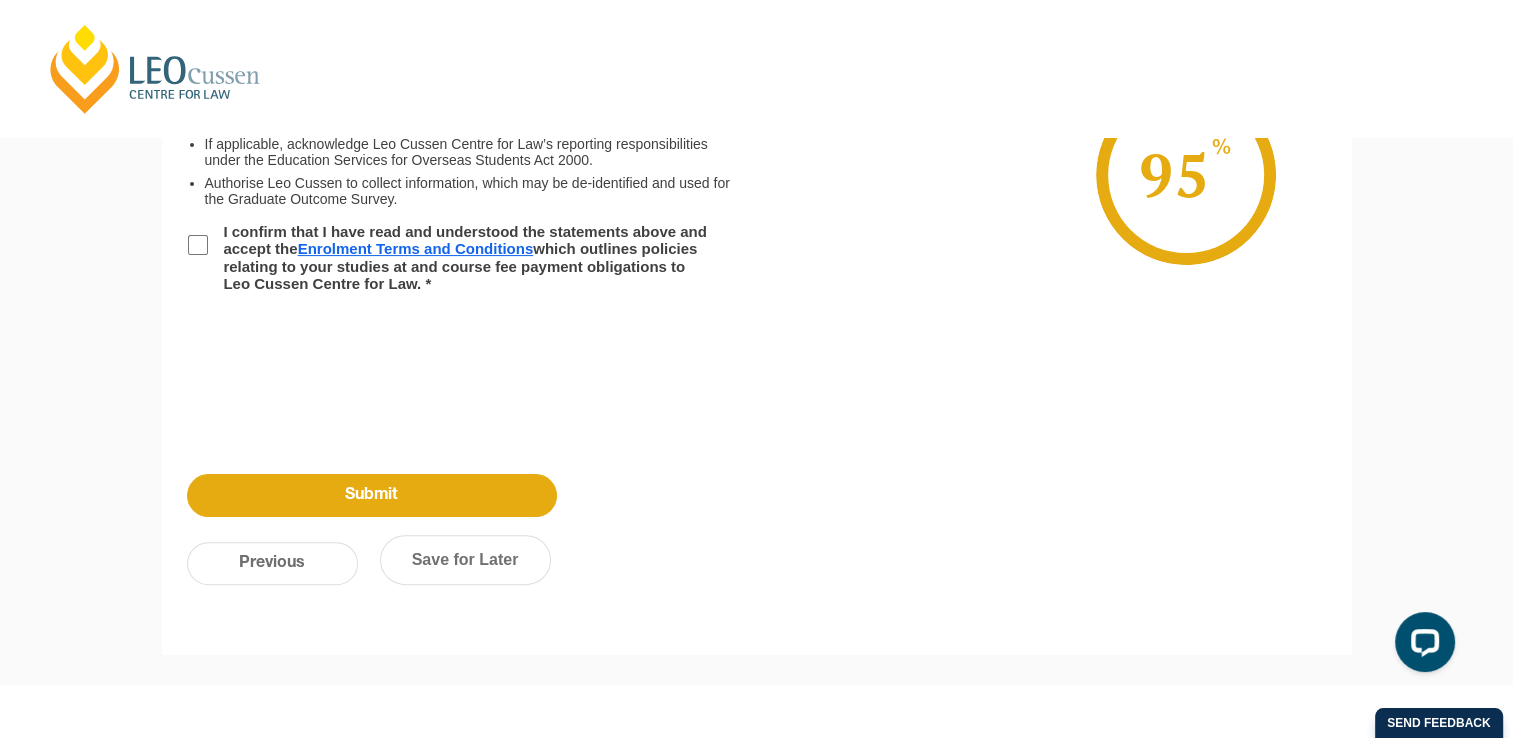 scroll, scrollTop: 172, scrollLeft: 0, axis: vertical 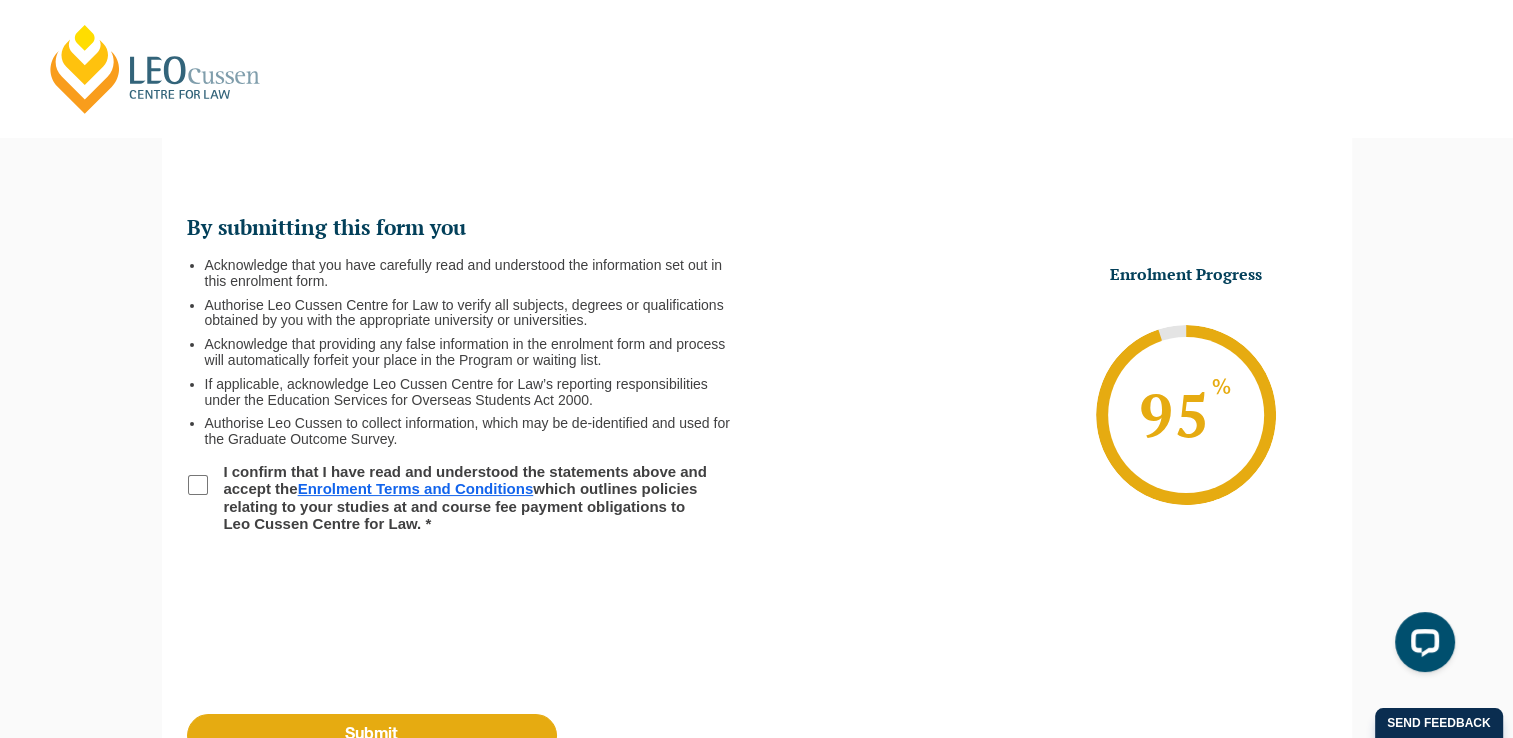 click on "I confirm that I have read and understood the statements above and accept the  Enrolment Terms and Conditions  which outlines policies relating to your studies at and course fee payment obligations to Leo Cussen Centre for Law. *" at bounding box center (472, 497) 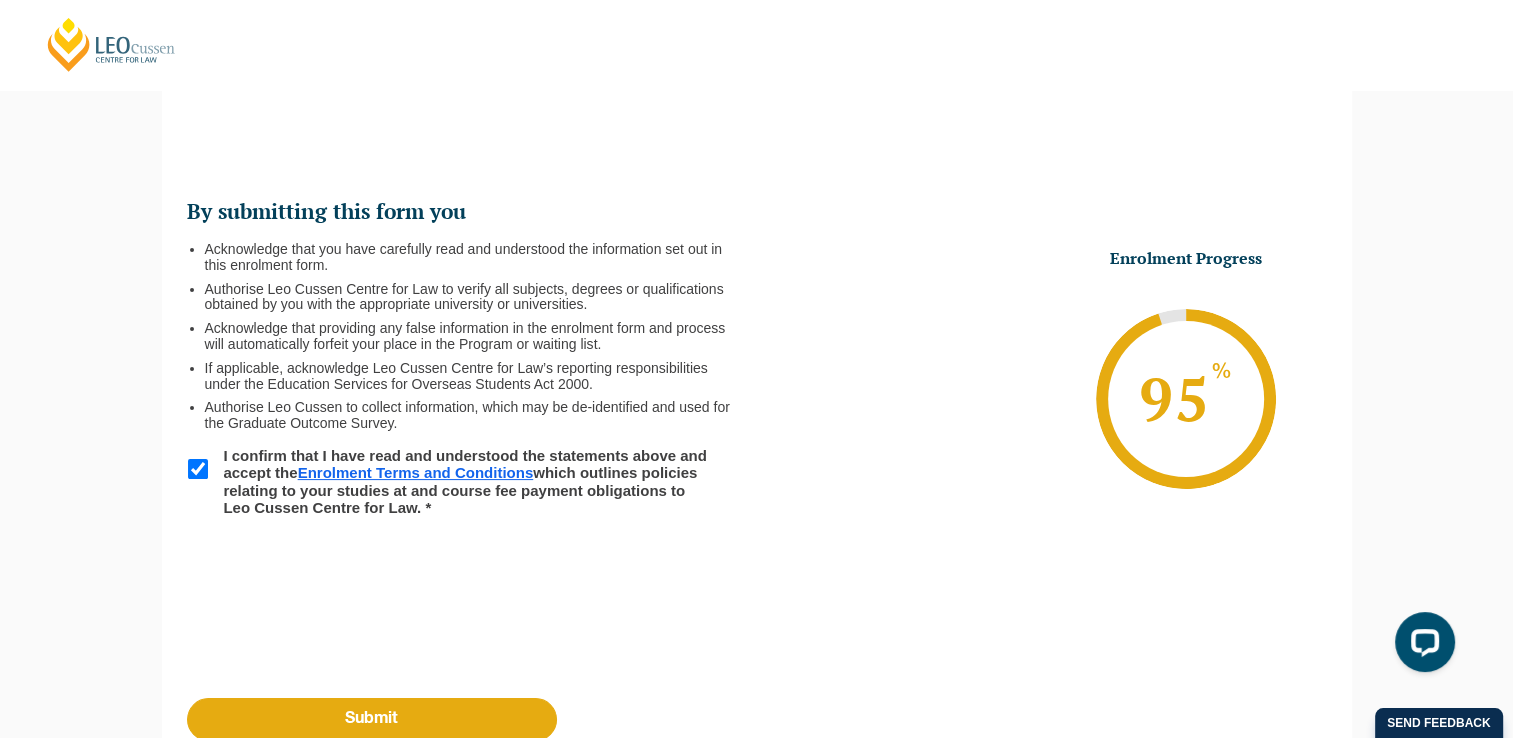 scroll, scrollTop: 205, scrollLeft: 0, axis: vertical 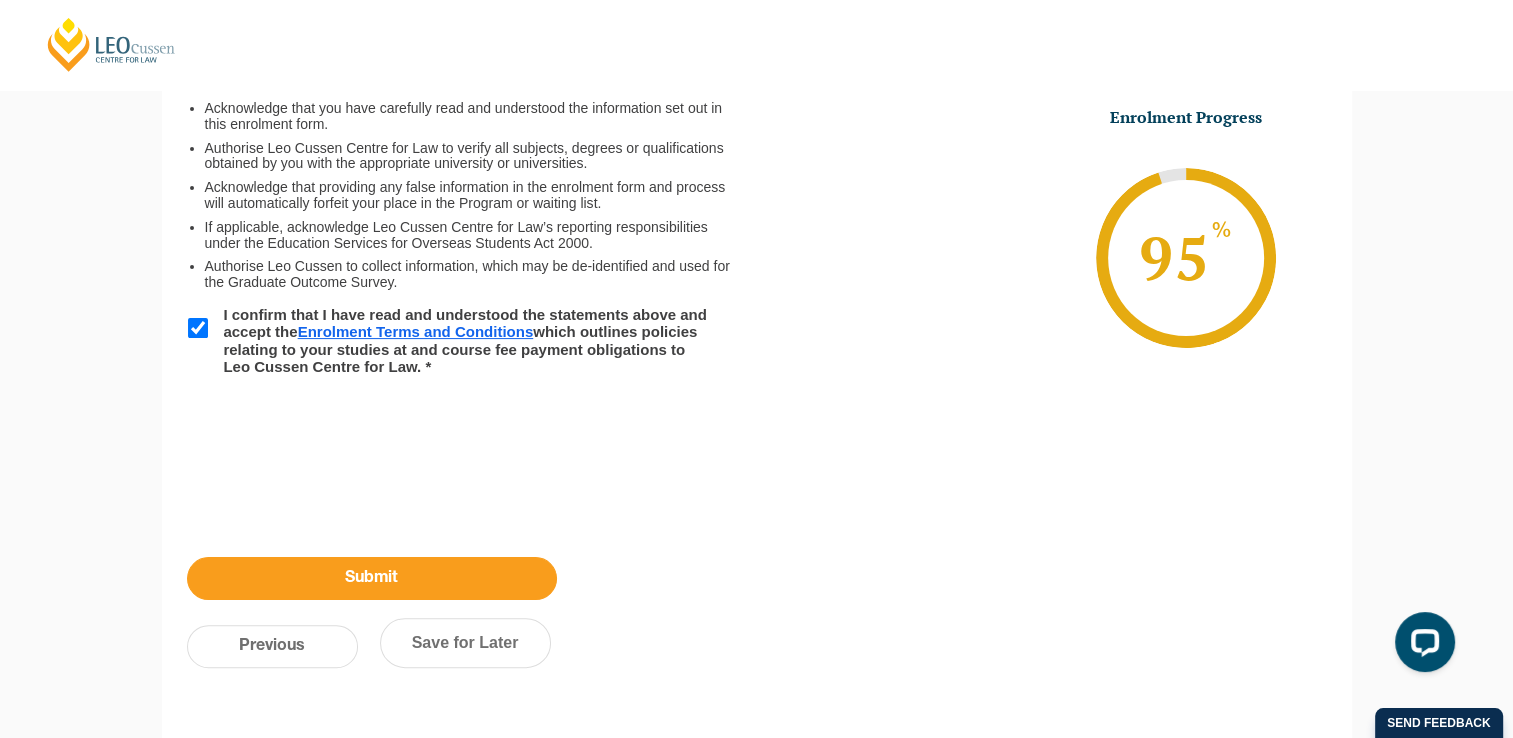 click on "Submit" at bounding box center [372, 578] 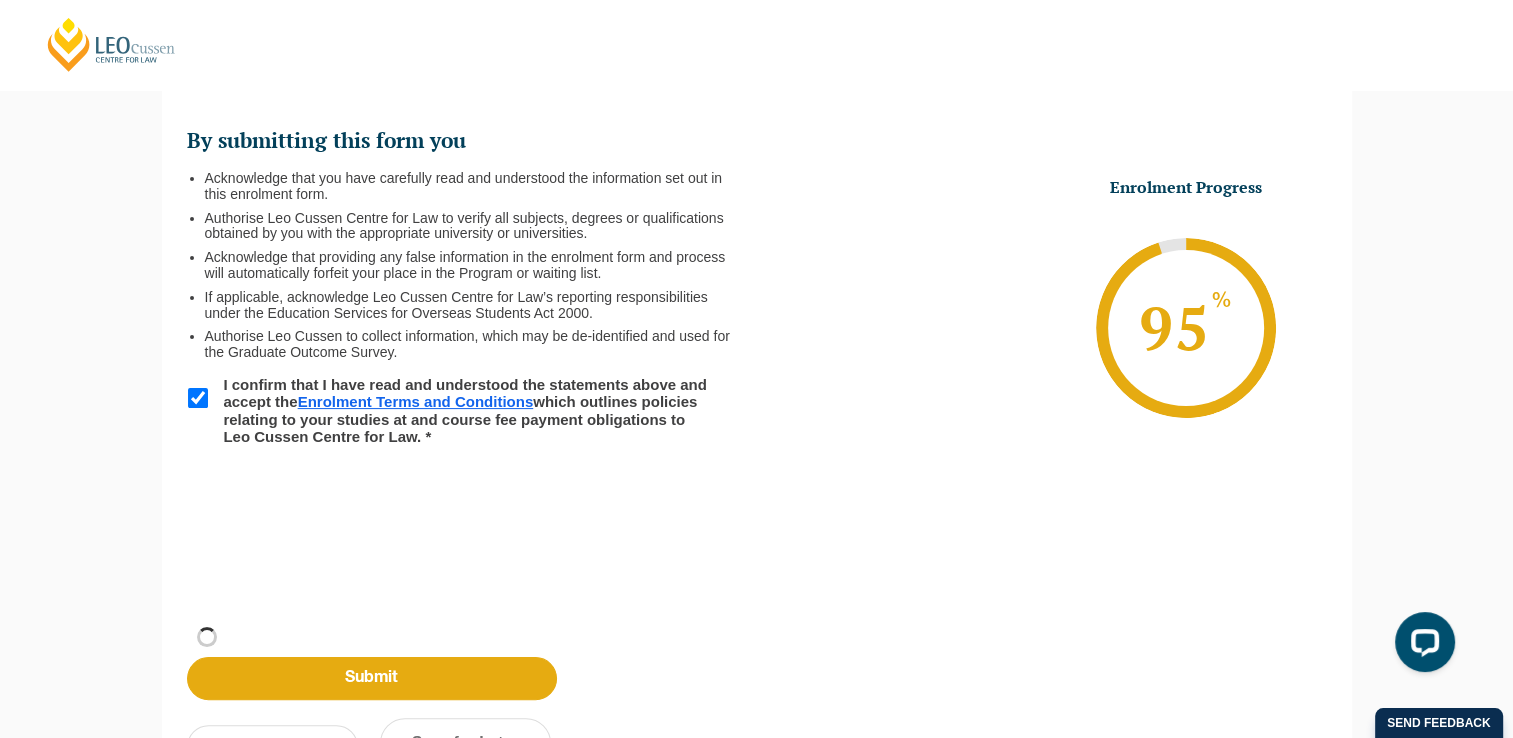 scroll, scrollTop: 257, scrollLeft: 0, axis: vertical 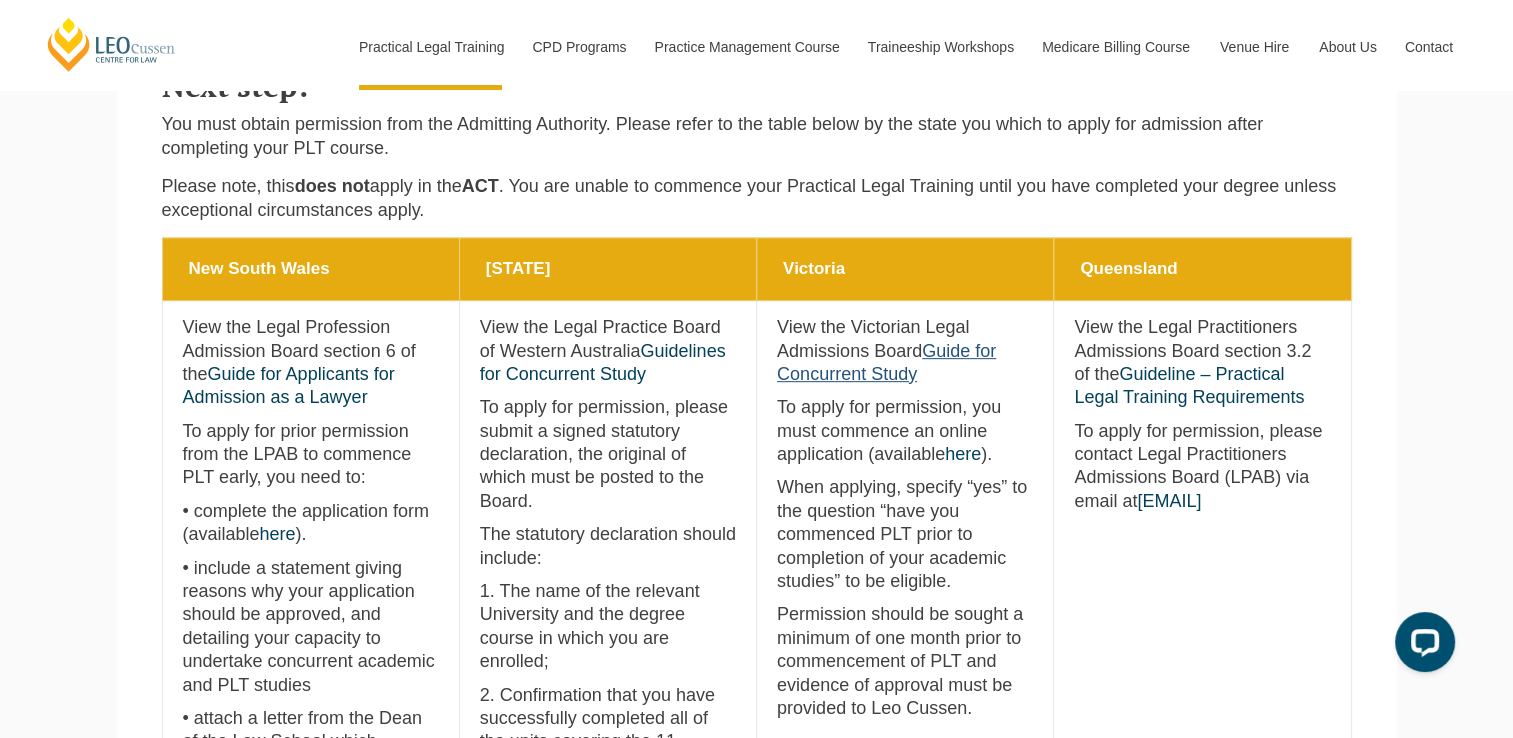 click on "Guide for Concurrent Study" at bounding box center [886, 362] 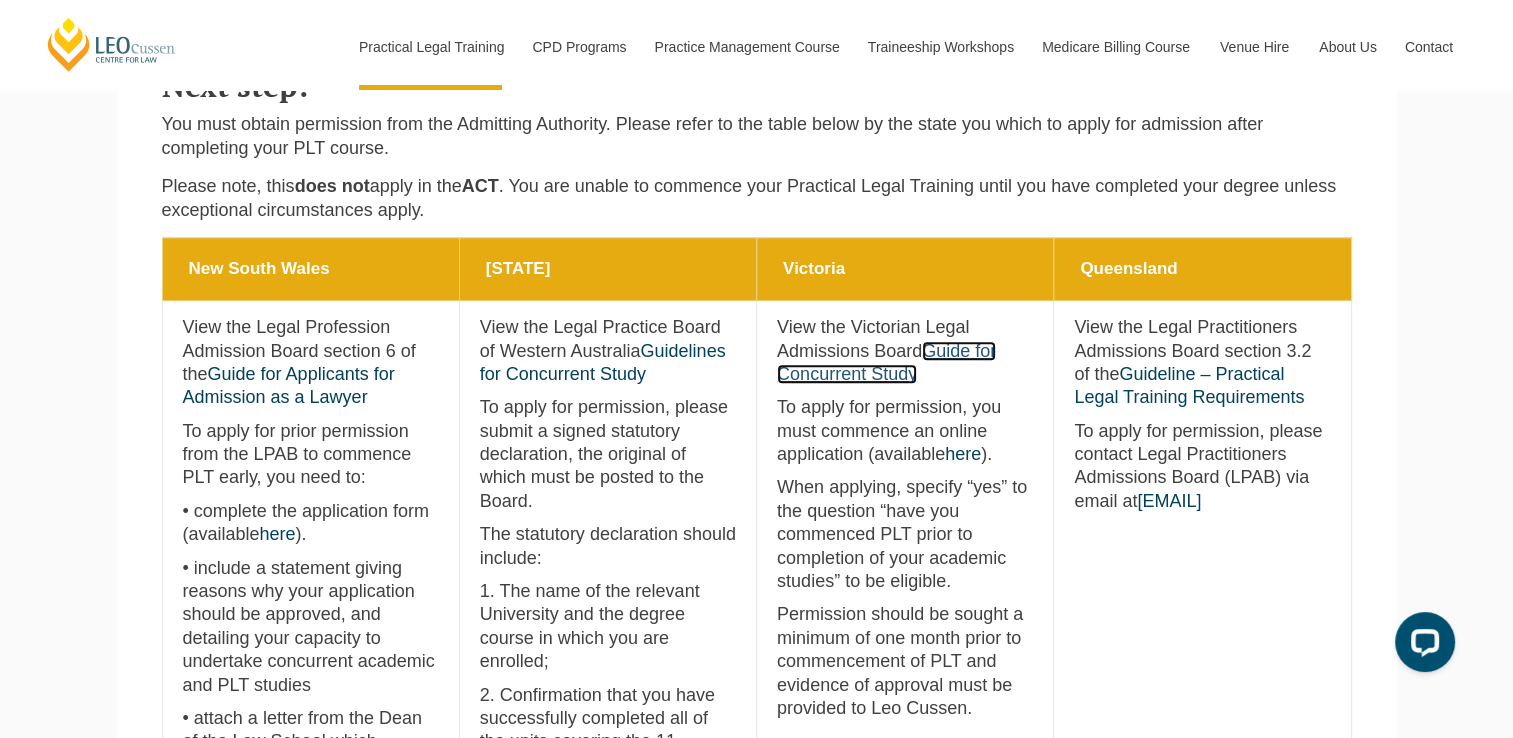 scroll, scrollTop: 880, scrollLeft: 0, axis: vertical 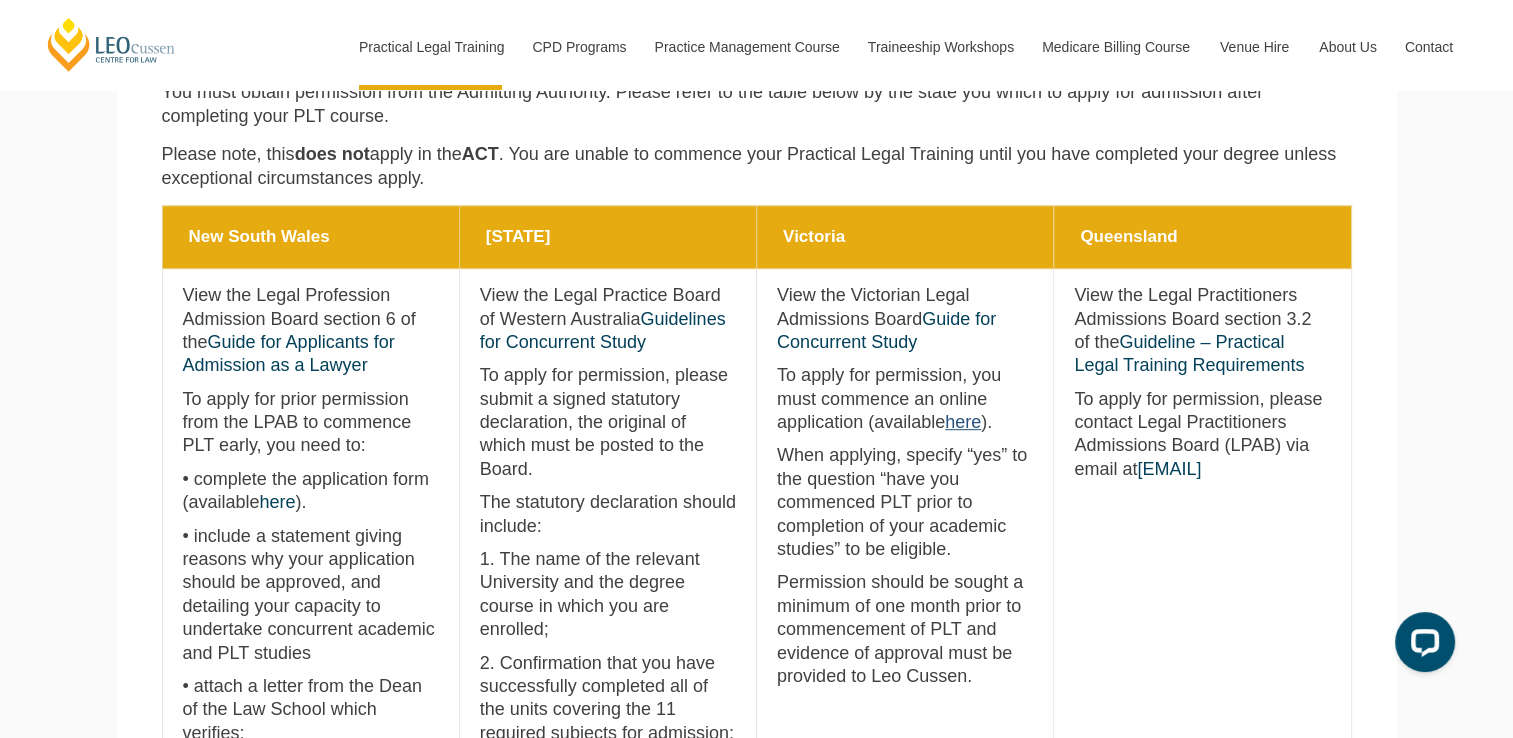 click on "here" at bounding box center (963, 422) 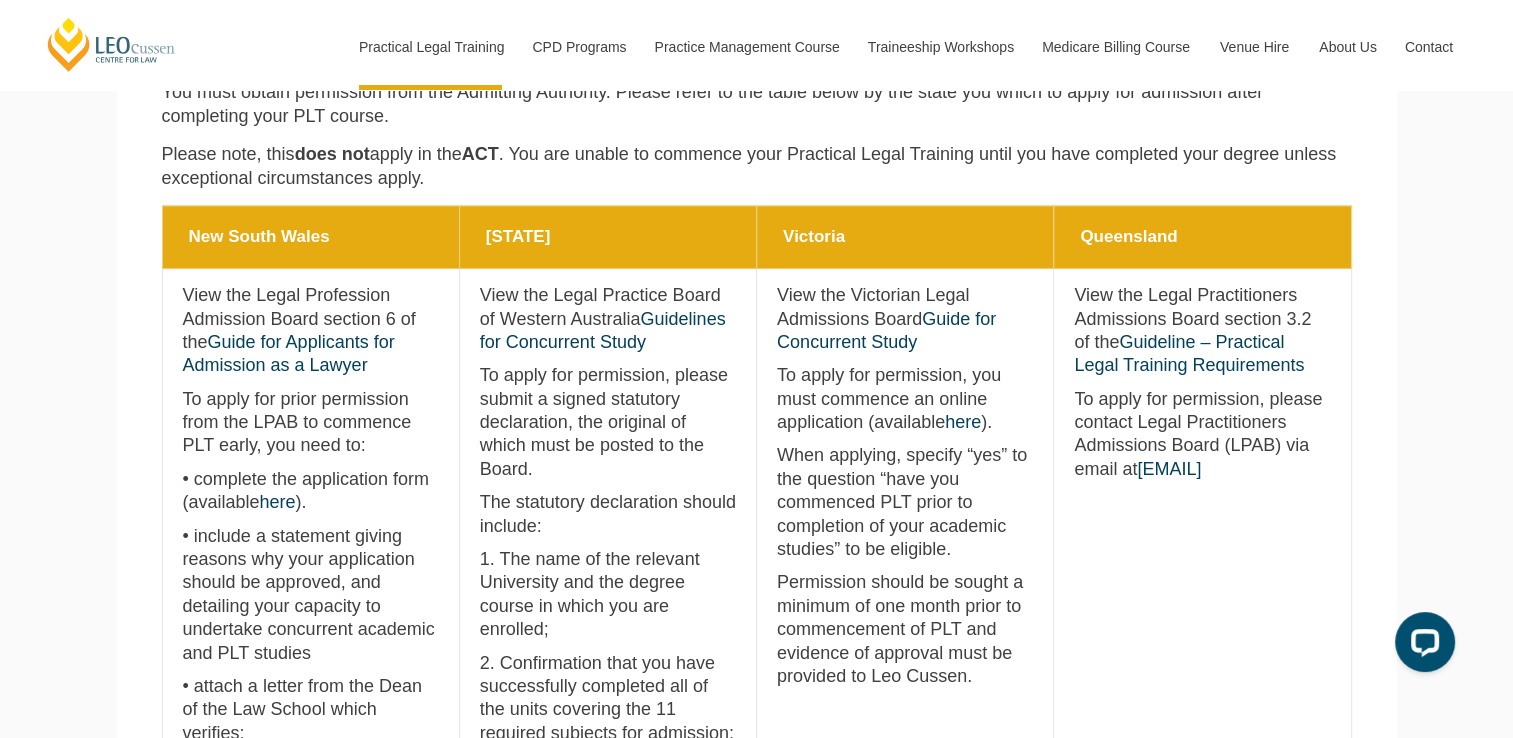 click on "When applying, specify “yes” to the question “have you commenced PLT prior to completion of your academic studies” to be eligible." at bounding box center [905, 502] 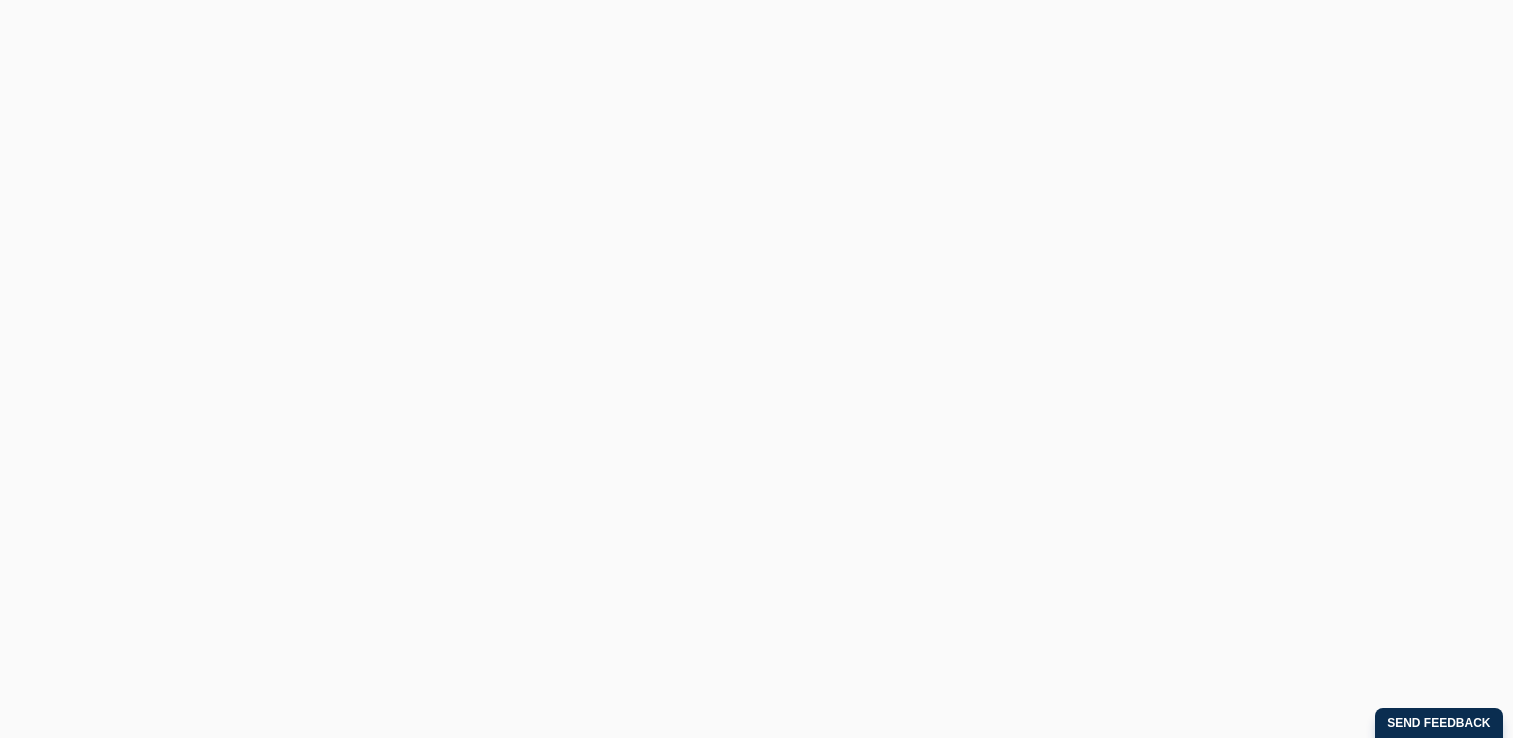 scroll, scrollTop: 0, scrollLeft: 0, axis: both 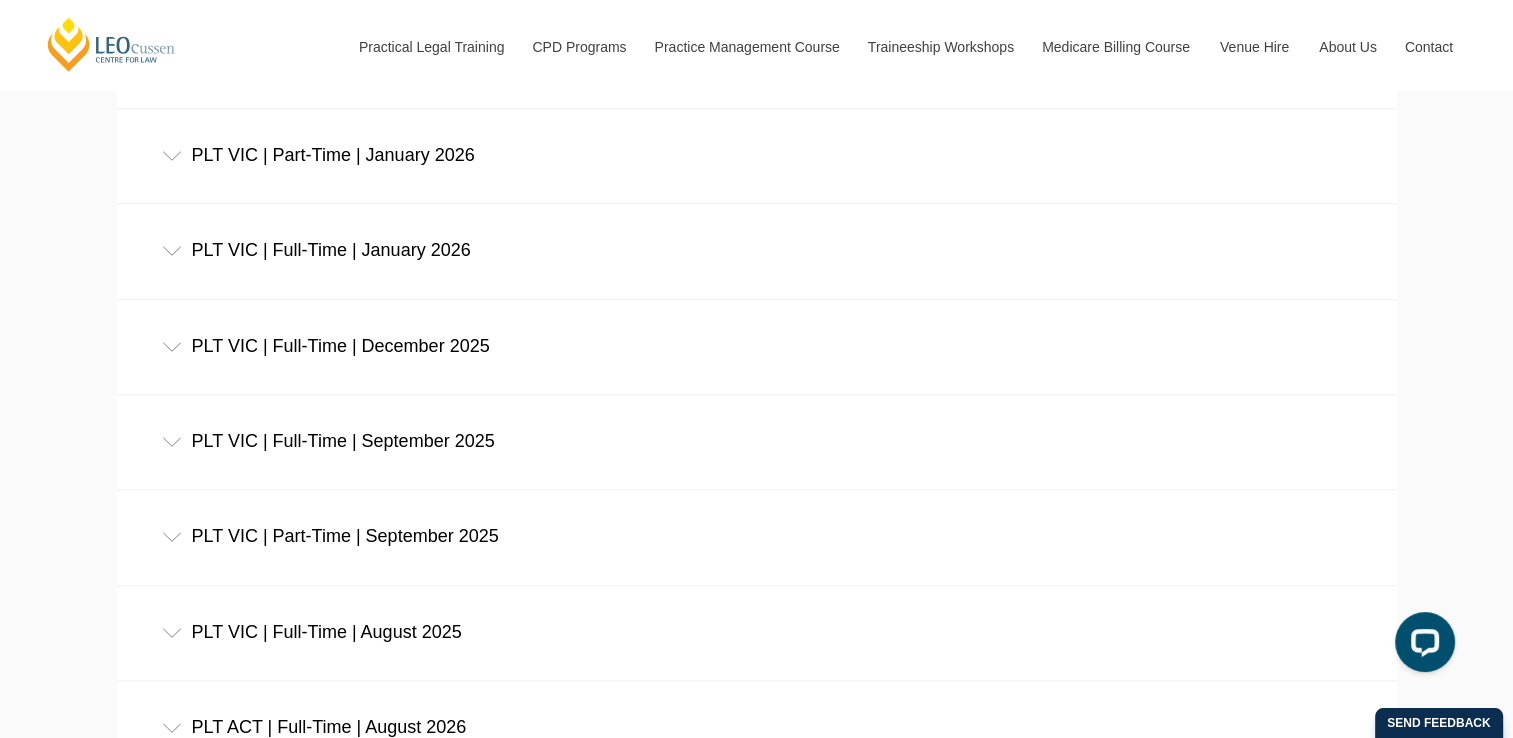 click on "PLT VIC | Full-Time | September 2025" at bounding box center [757, 441] 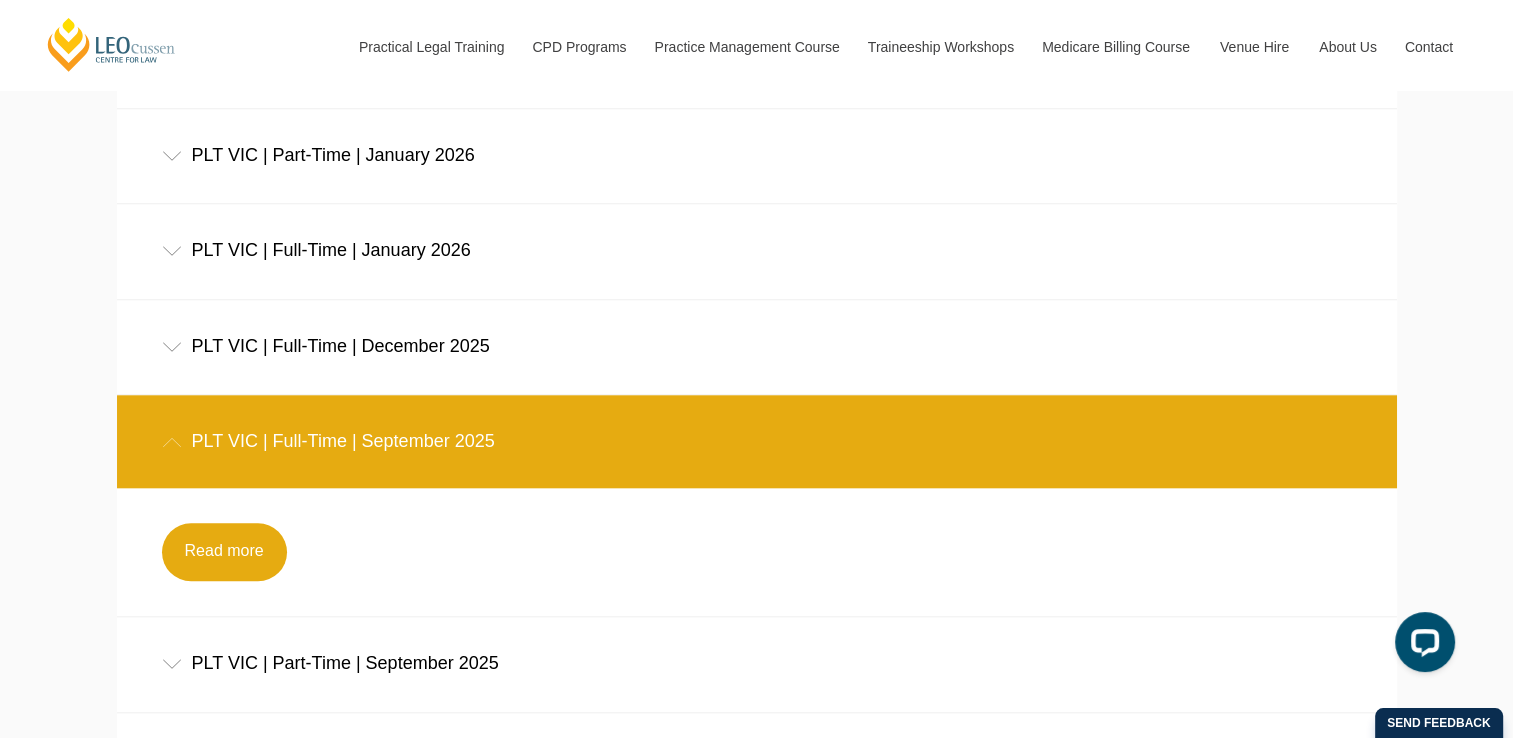 scroll, scrollTop: 2011, scrollLeft: 0, axis: vertical 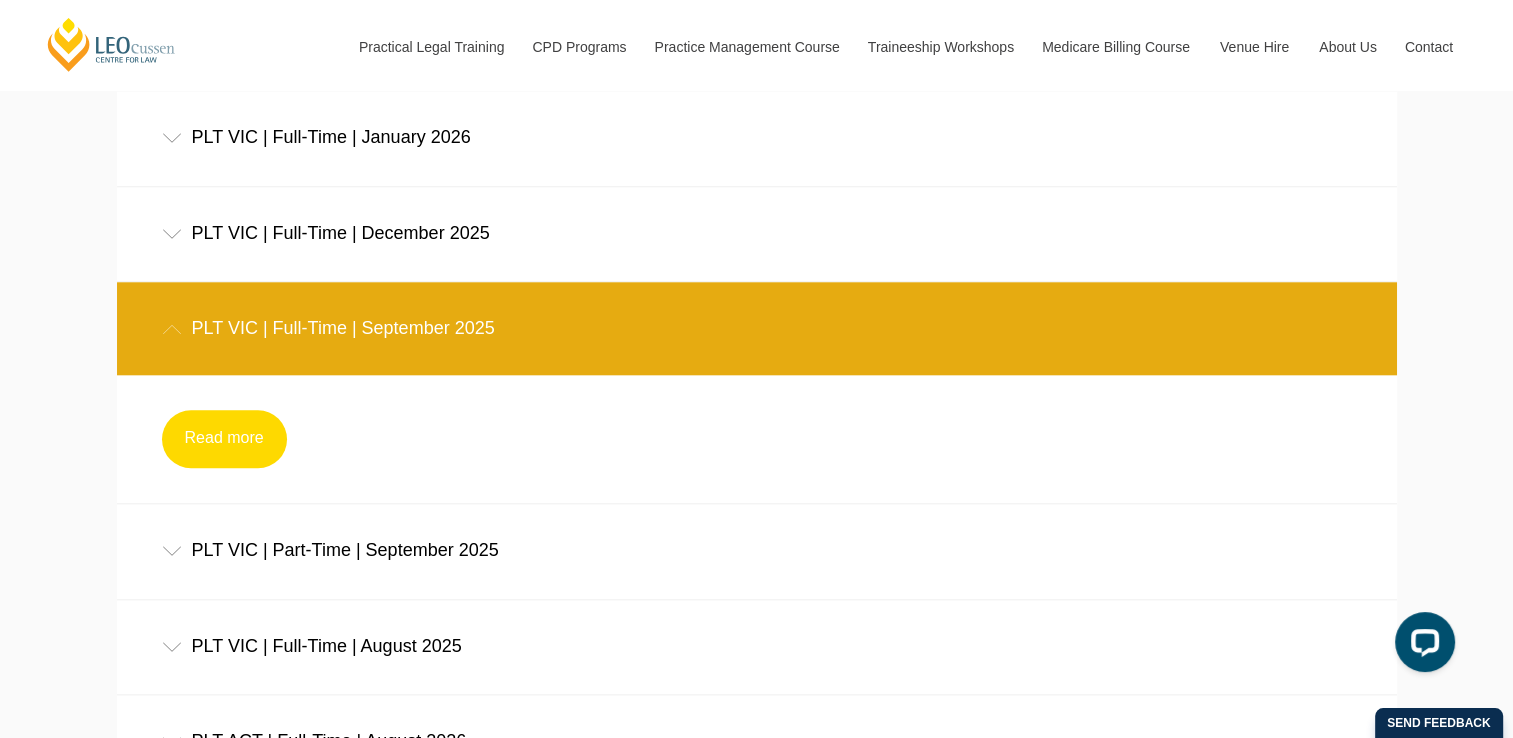 click on "Read more" at bounding box center (224, 439) 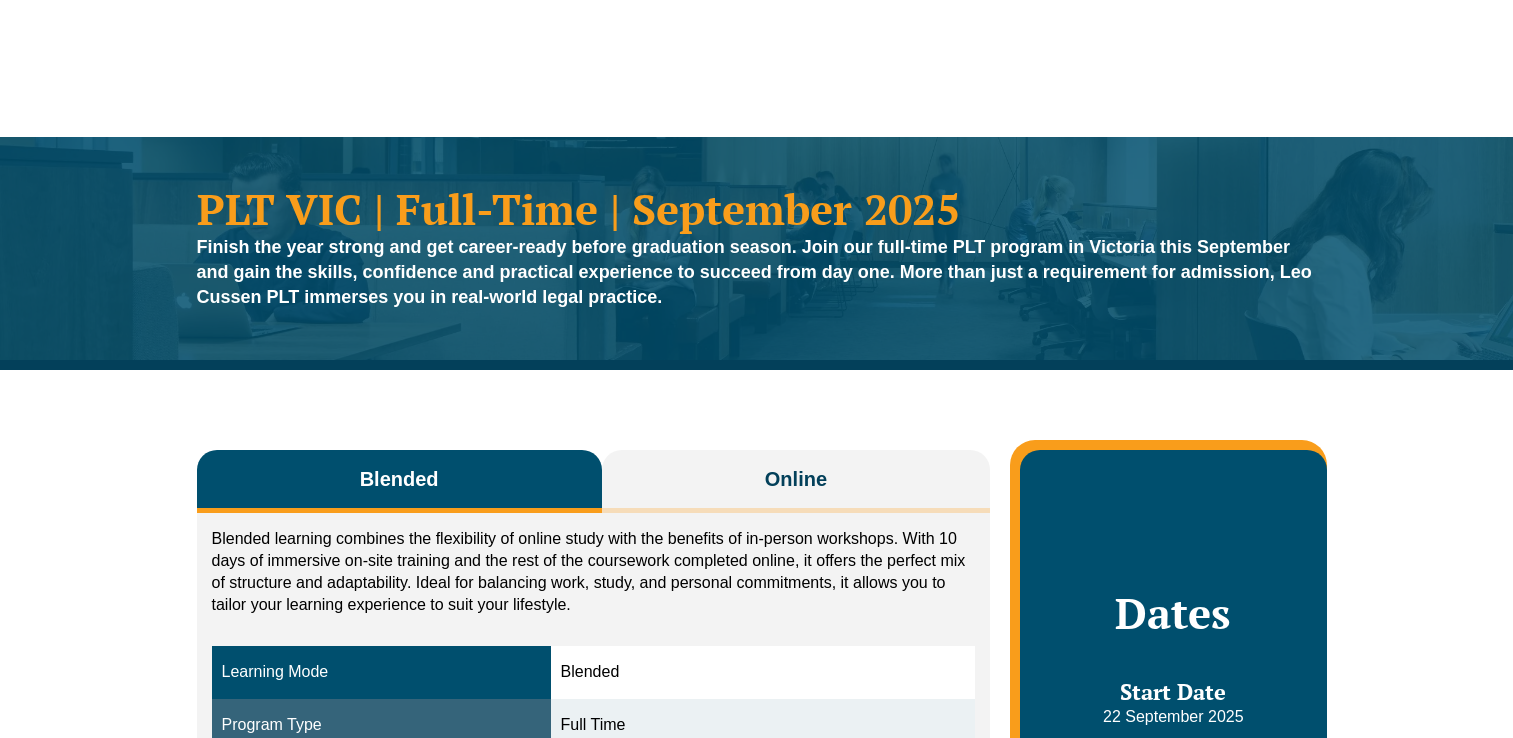 scroll, scrollTop: 235, scrollLeft: 0, axis: vertical 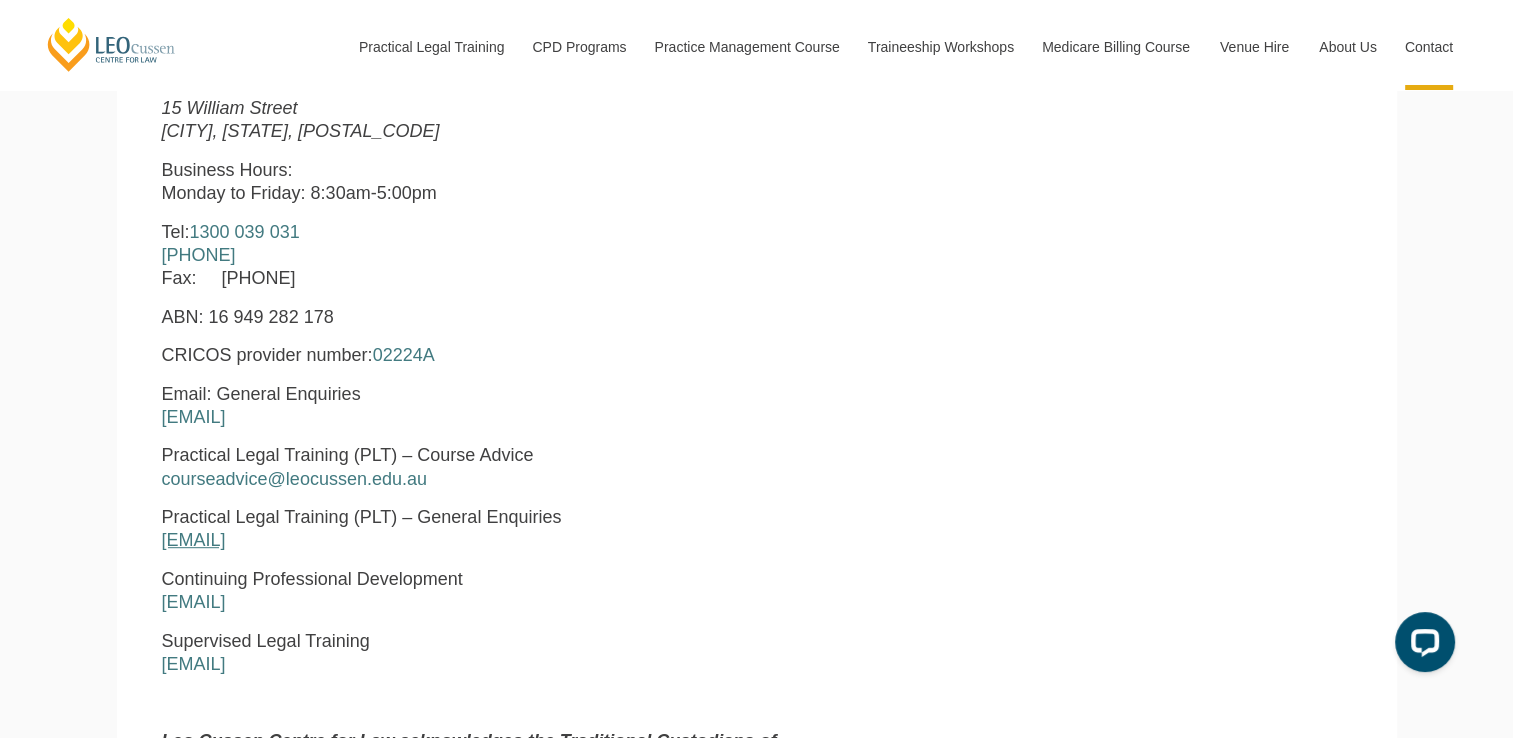drag, startPoint x: 409, startPoint y: 545, endPoint x: 164, endPoint y: 536, distance: 245.16525 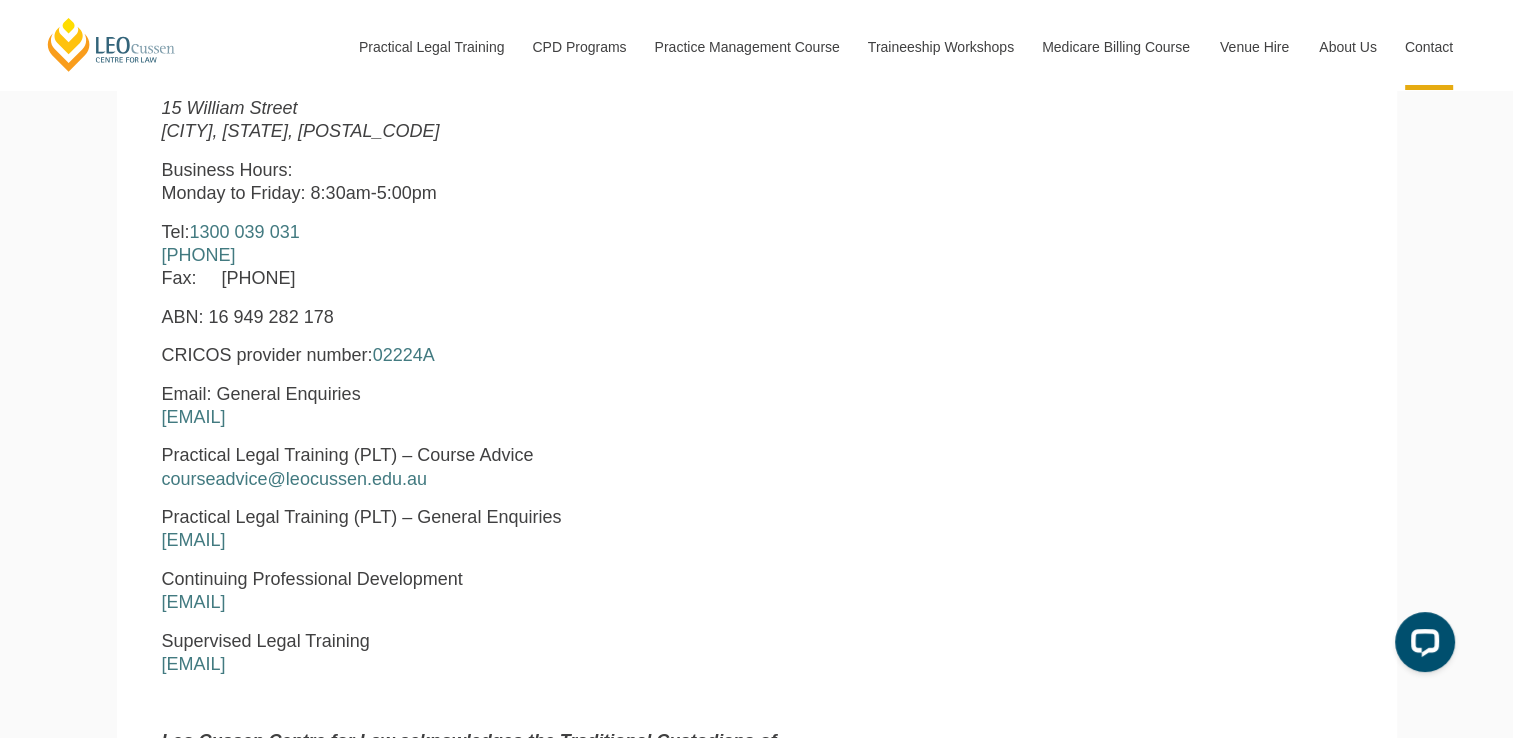 copy on "pltadmin@leocussen.edu.au" 